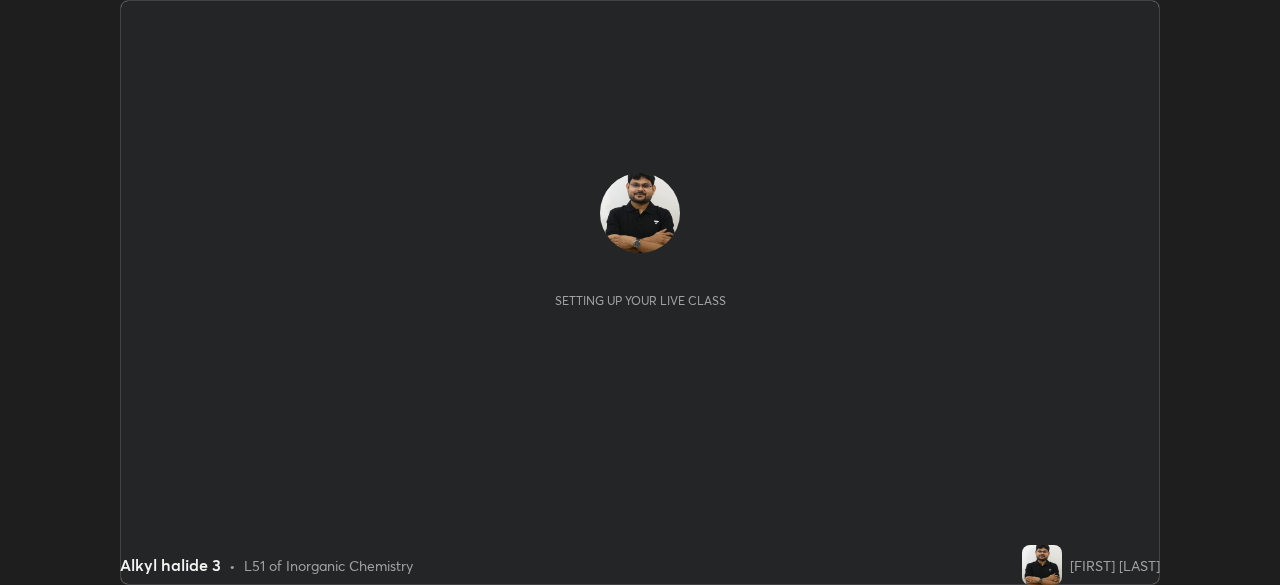 scroll, scrollTop: 0, scrollLeft: 0, axis: both 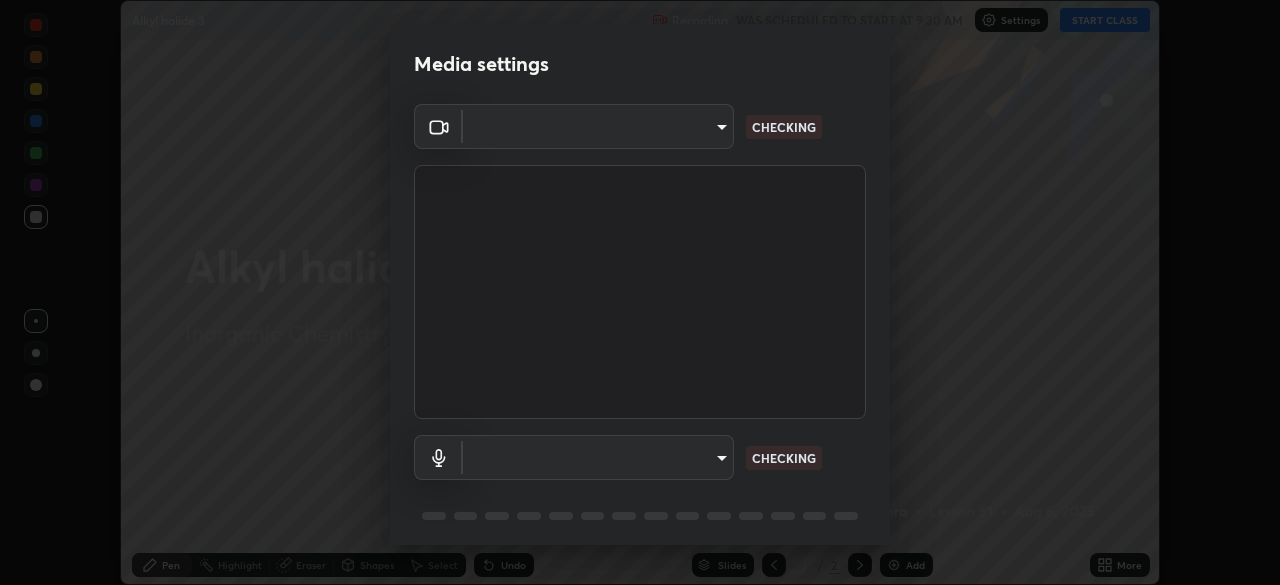 click on "Erase all Alkyl halide 3 Recording WAS SCHEDULED TO START AT 9:30 AM Settings START CLASS Setting up your live class Alkyl halide 3 • L51 of Inorganic Chemistry [FIRST] [LAST] Pen Highlight Eraser Shapes Select Undo Slides 2 / 2 Add More No doubts shared Encourage your learners to ask a doubt for better clarity Report an issue Reason for reporting Buffering Chat not working Audio - Video sync issue Educator video quality low Attach an image Report Media settings CHECKING CHECKING 1 / 5 Next" at bounding box center (640, 292) 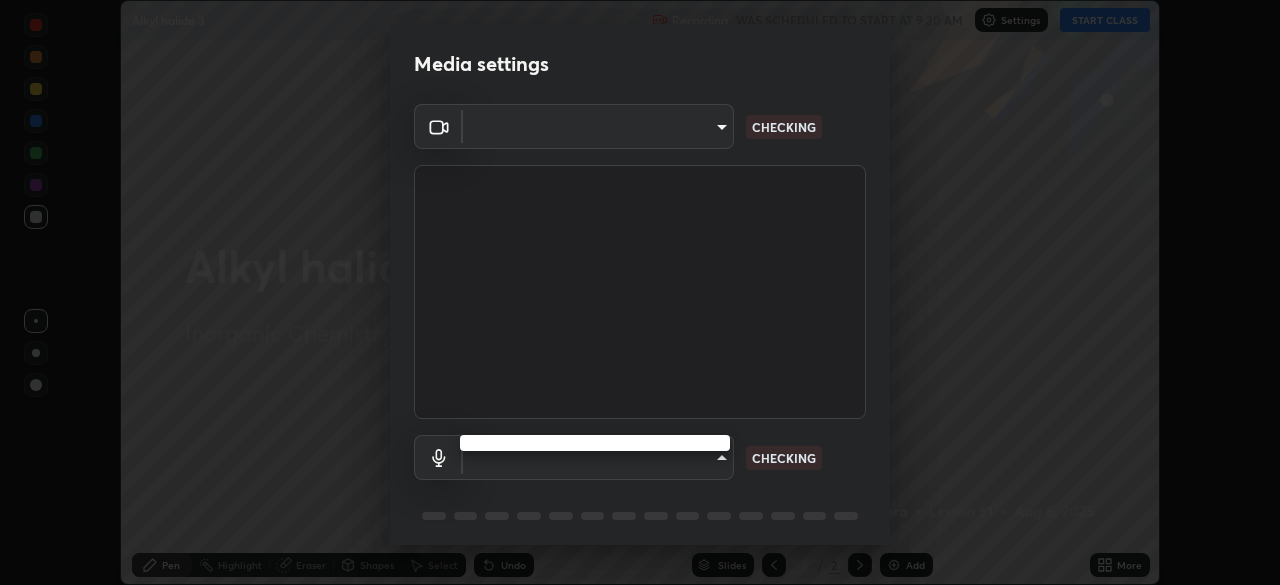 type on "495e9aafafa99ab02b2630cd73316b4ffac4e6b0a44c495734db4bb24564e739" 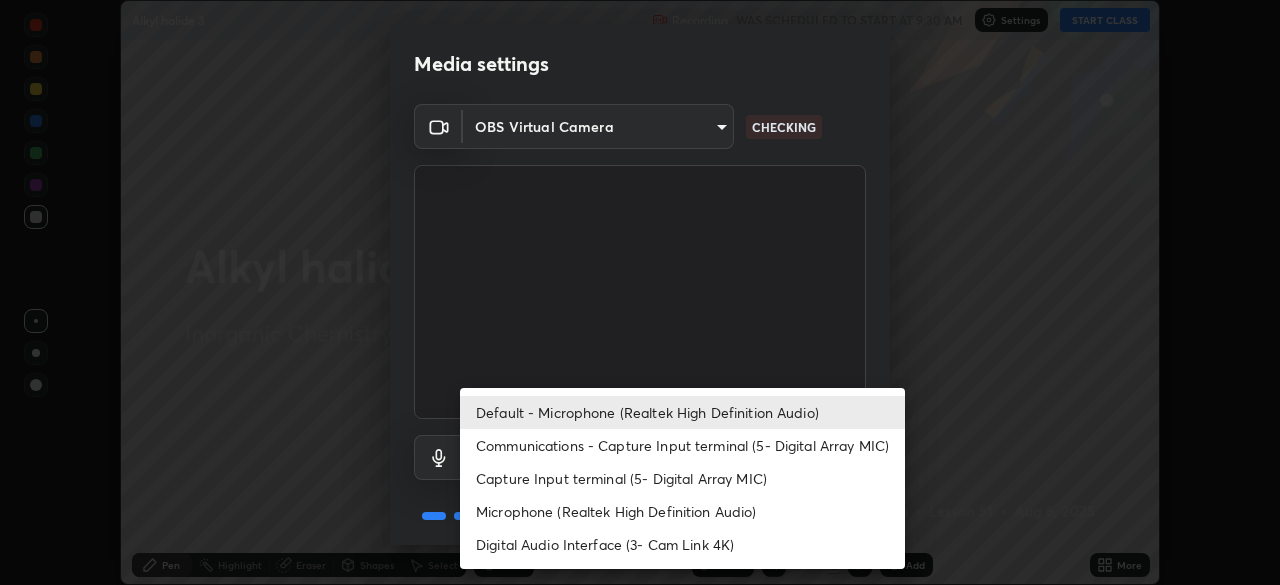 click on "Microphone (Realtek High Definition Audio)" at bounding box center [682, 511] 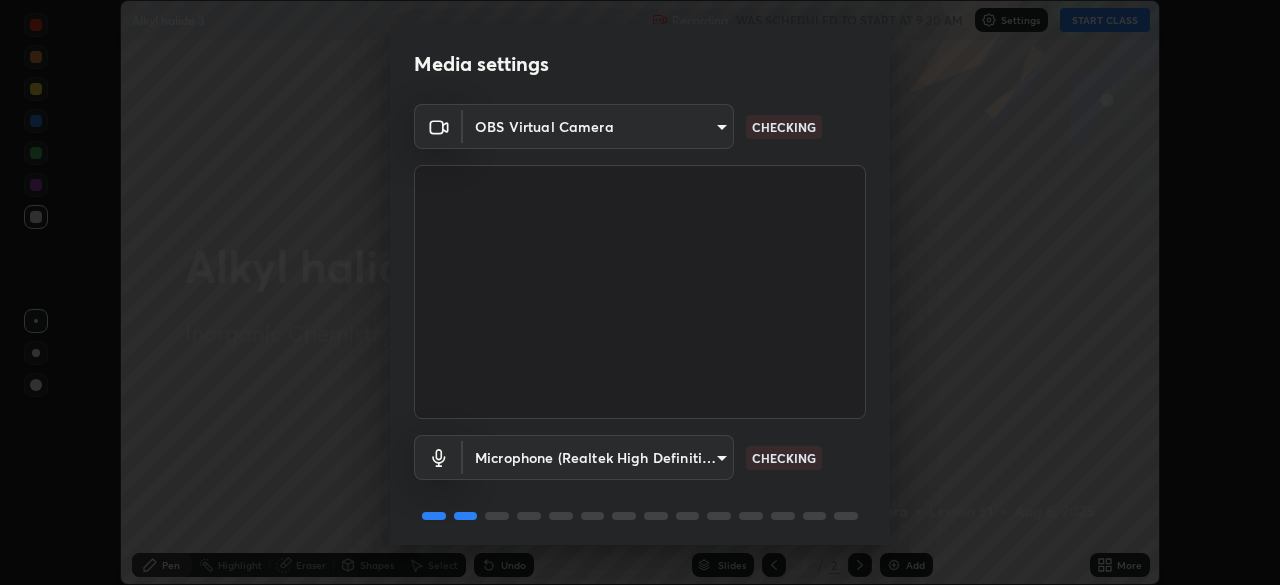 scroll, scrollTop: 71, scrollLeft: 0, axis: vertical 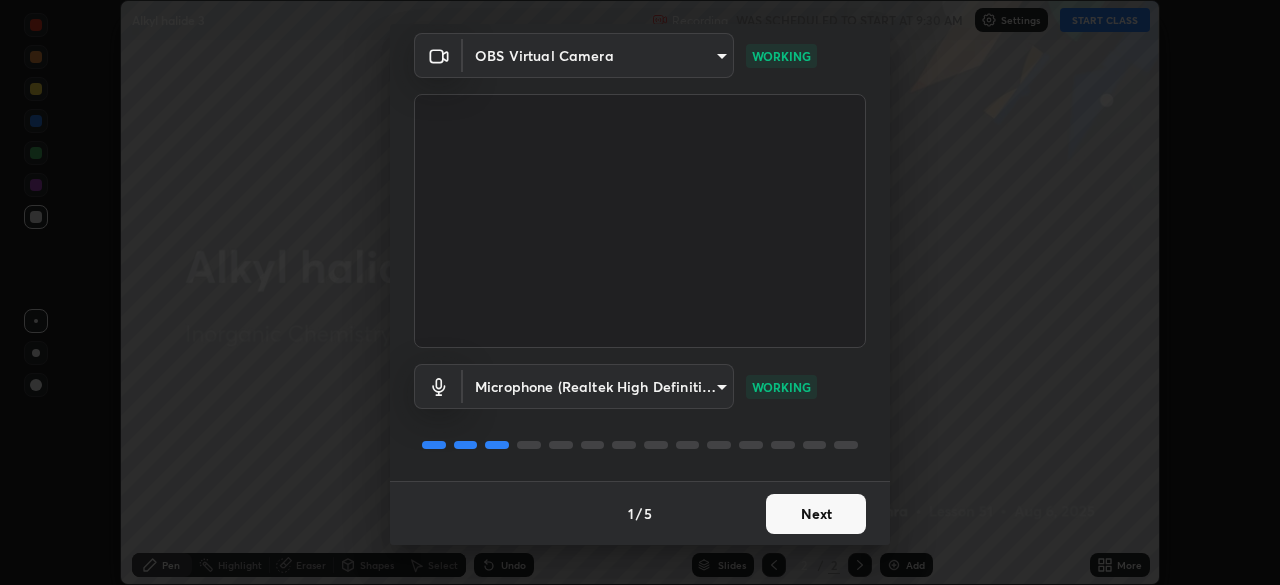 click on "Next" at bounding box center (816, 514) 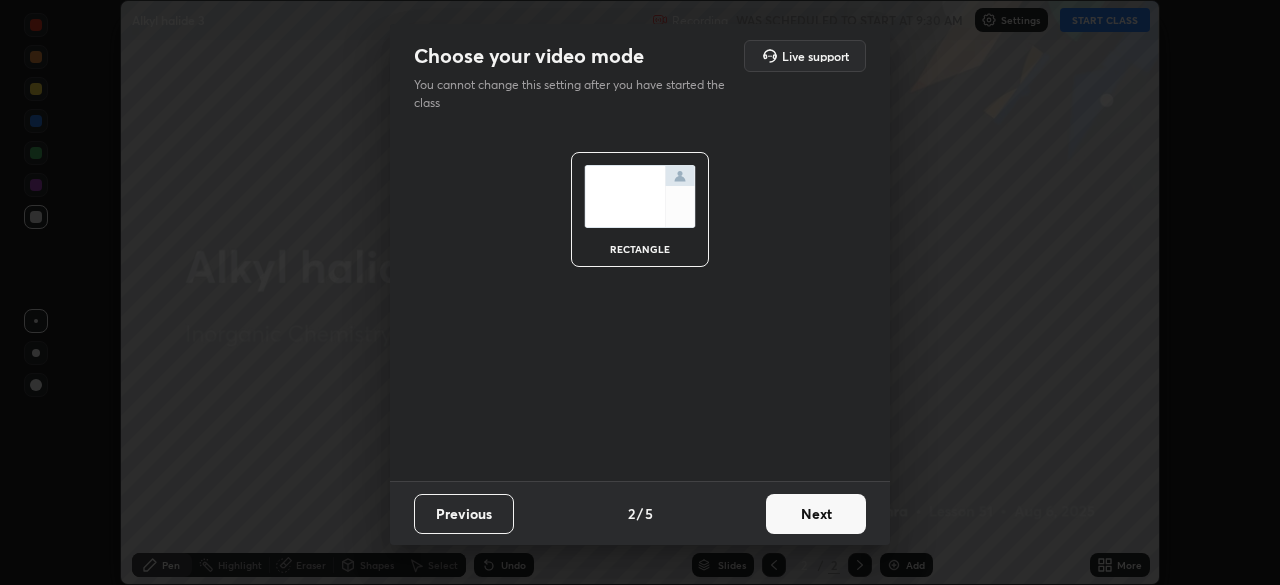 click on "Next" at bounding box center [816, 514] 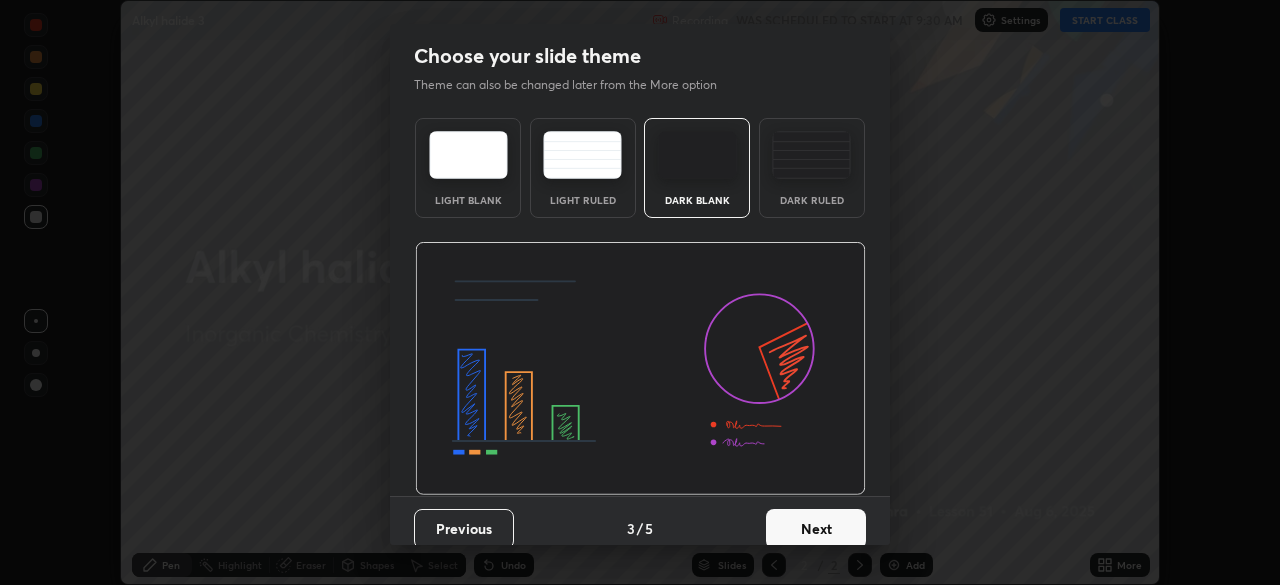 click on "Next" at bounding box center [816, 529] 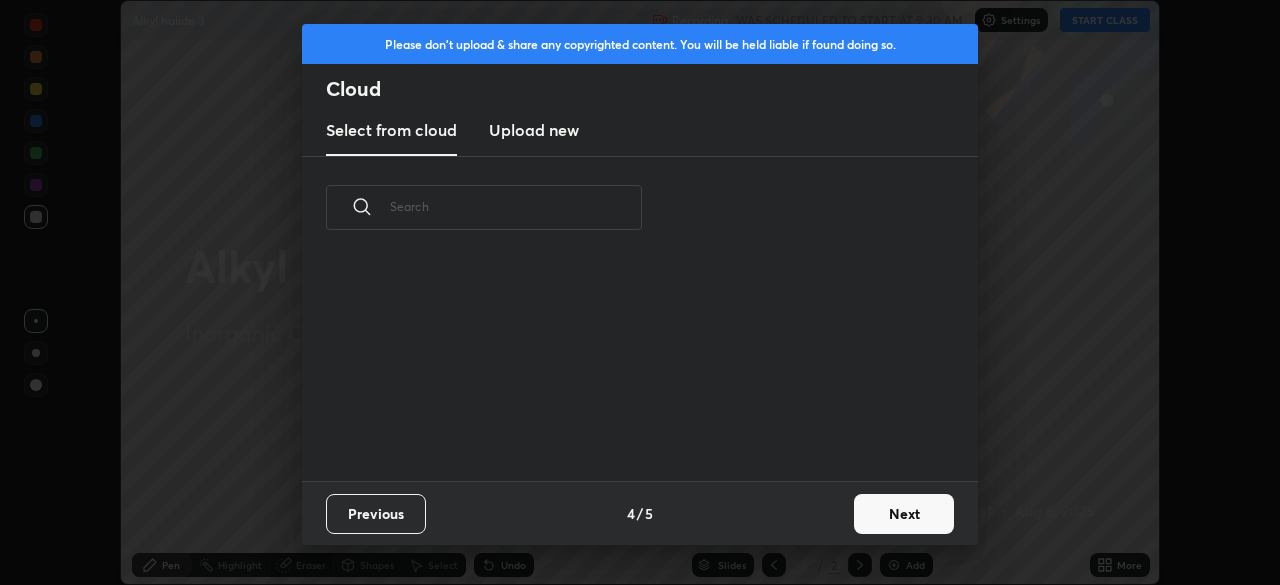 click on "Next" at bounding box center [904, 514] 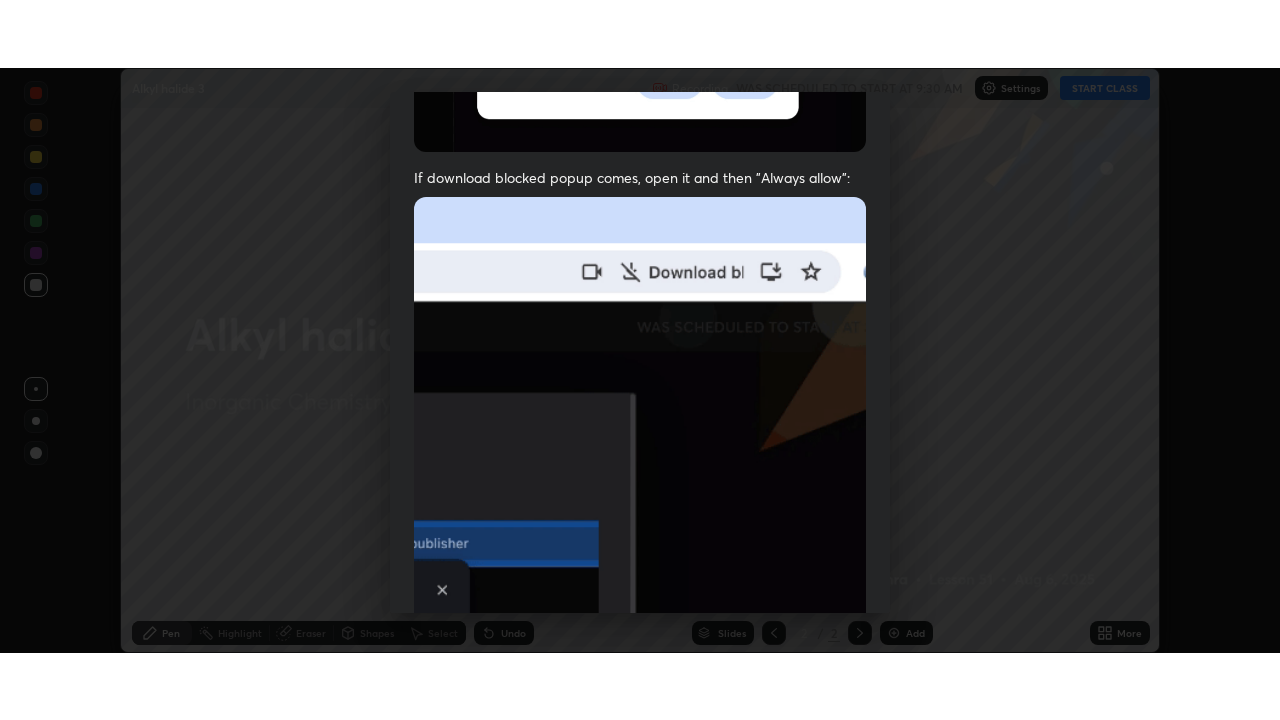 scroll, scrollTop: 479, scrollLeft: 0, axis: vertical 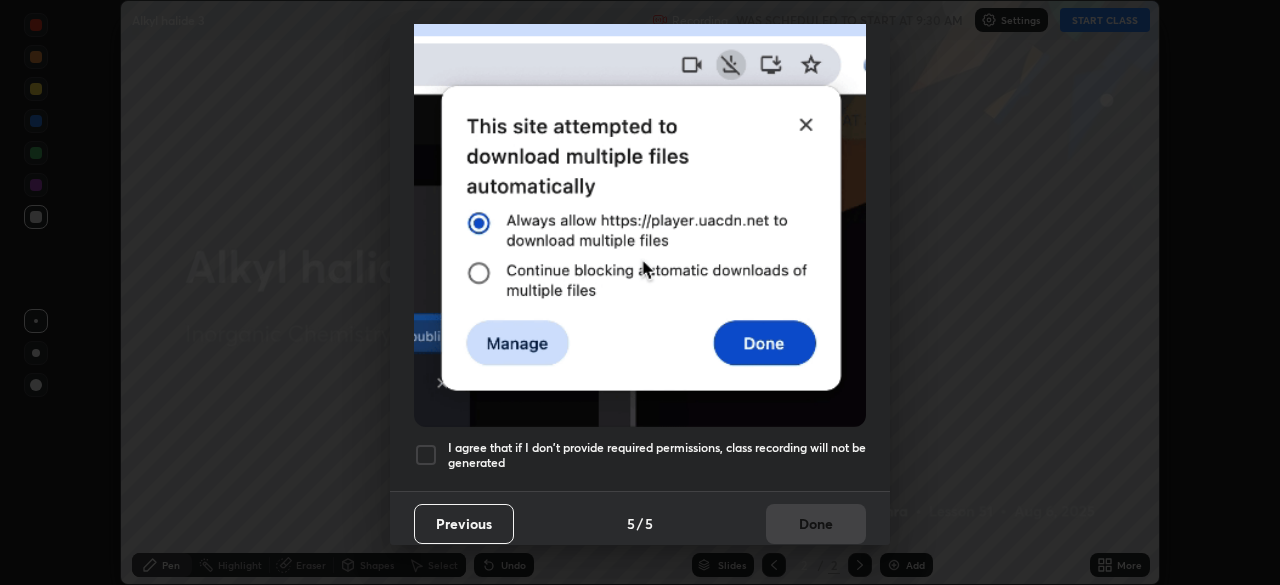 click on "I agree that if I don't provide required permissions, class recording will not be generated" at bounding box center [657, 455] 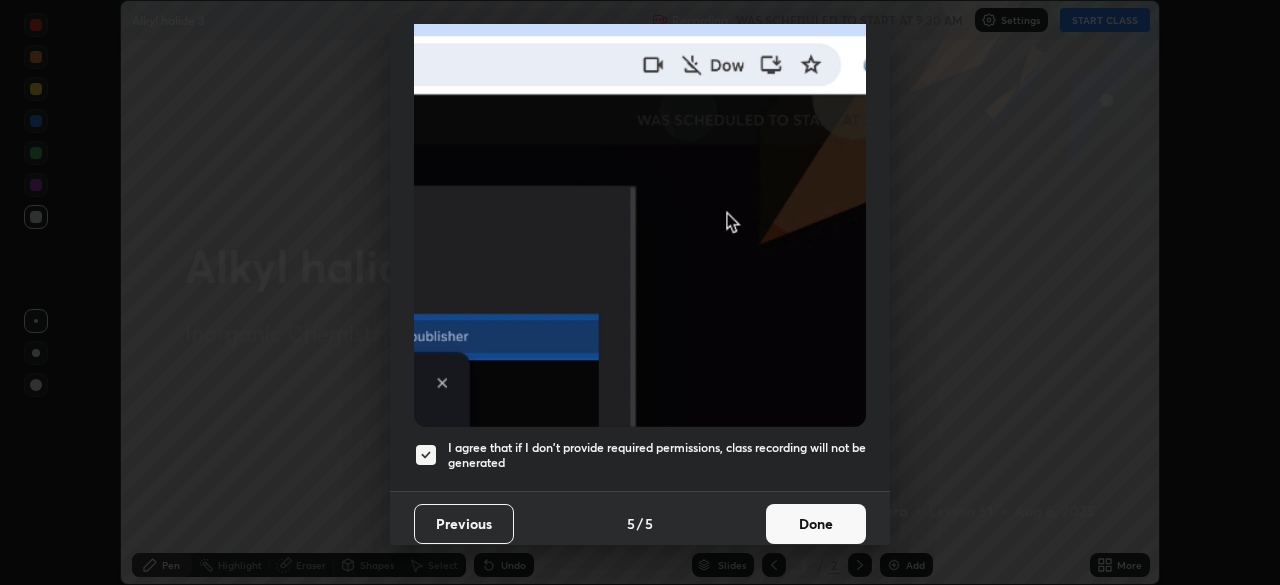 click on "Done" at bounding box center [816, 524] 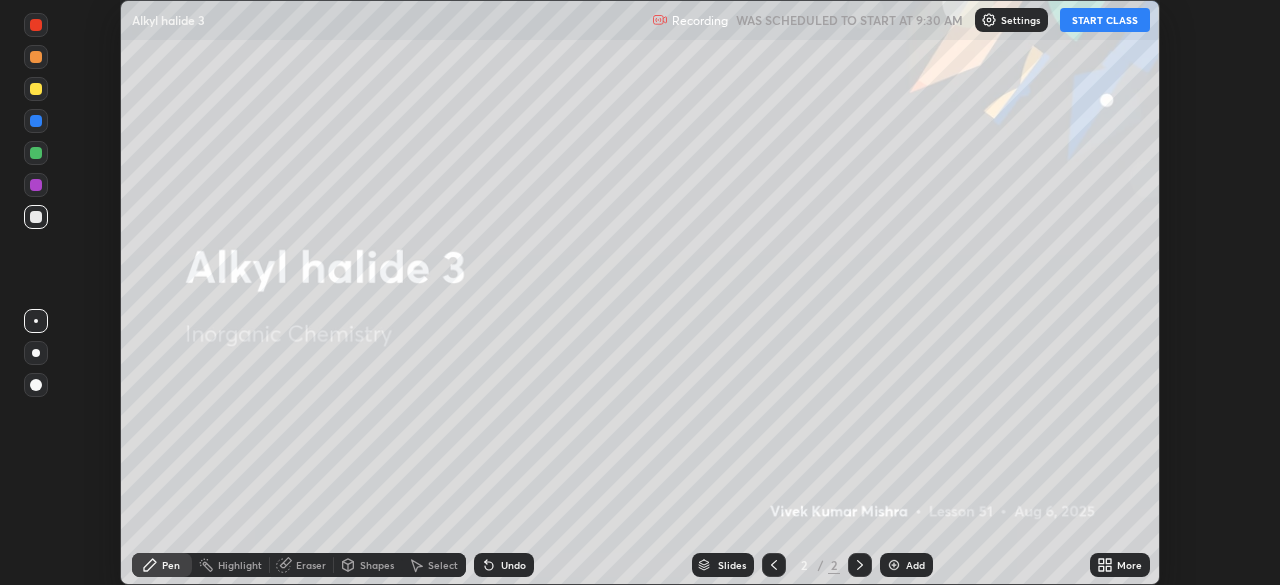 click on "START CLASS" at bounding box center (1105, 20) 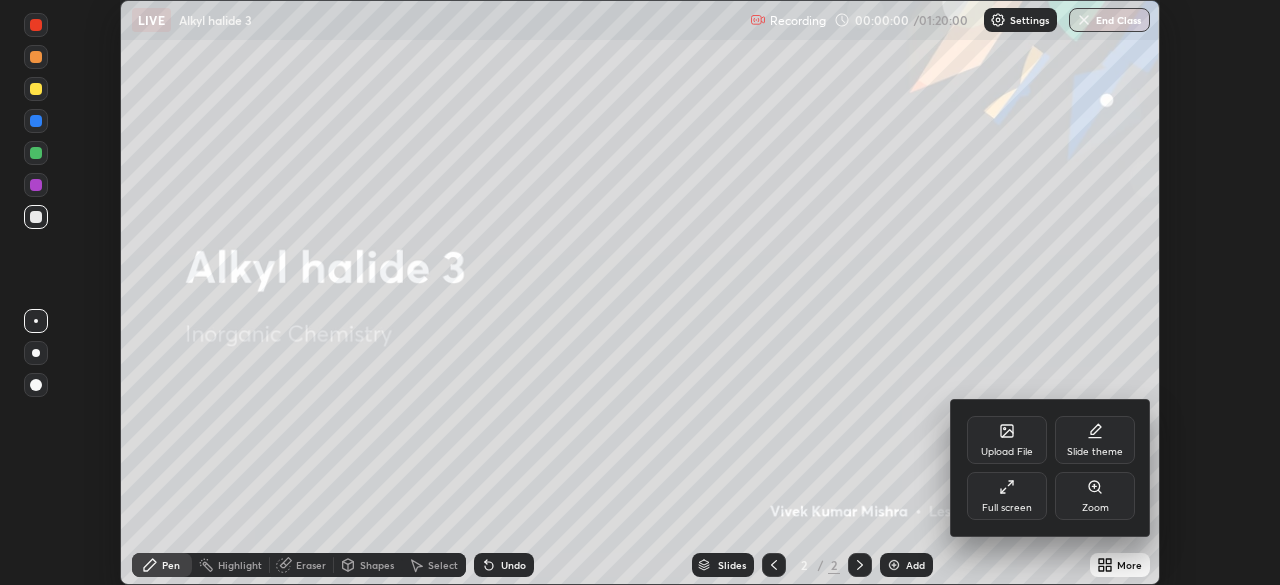 click on "Full screen" at bounding box center (1007, 508) 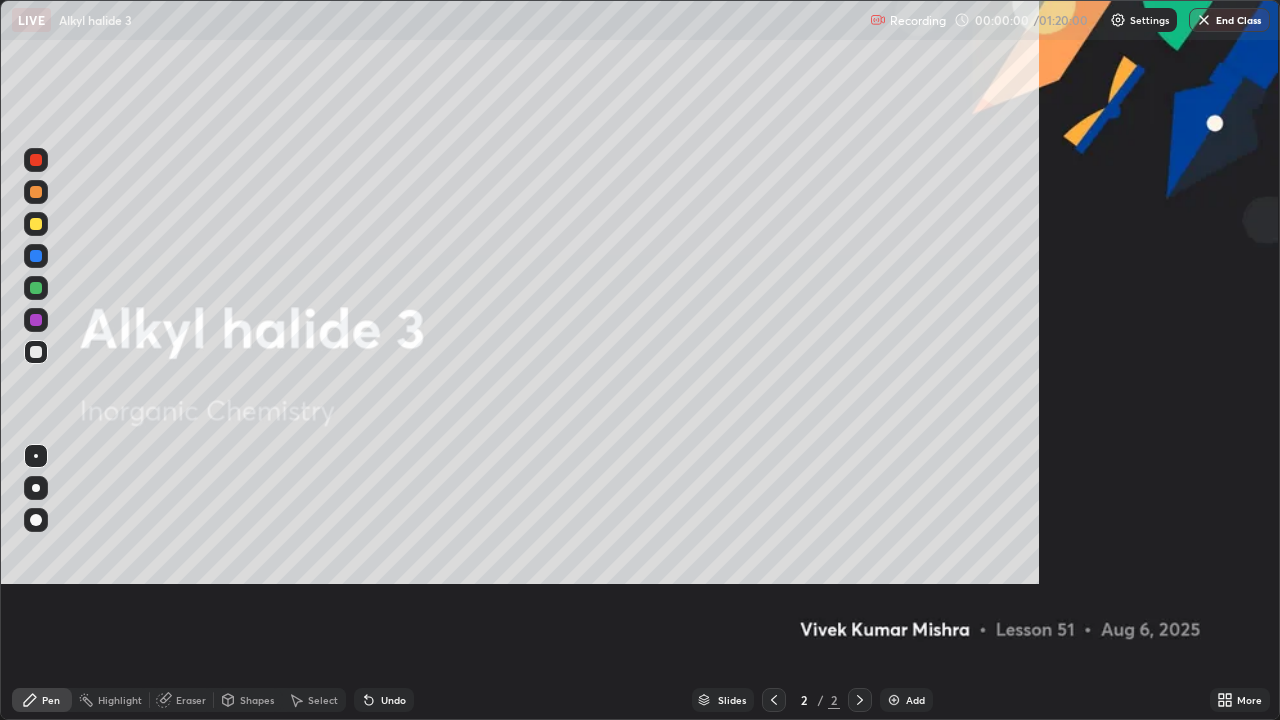 scroll, scrollTop: 99280, scrollLeft: 98720, axis: both 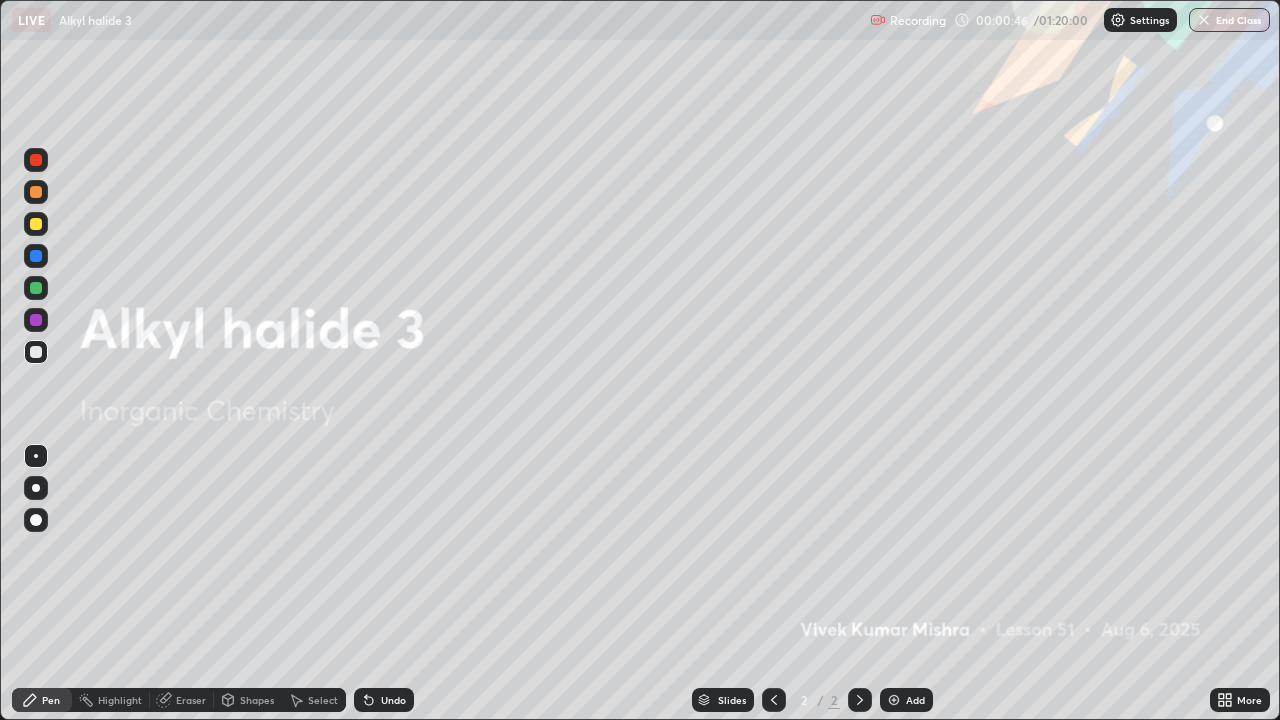 click 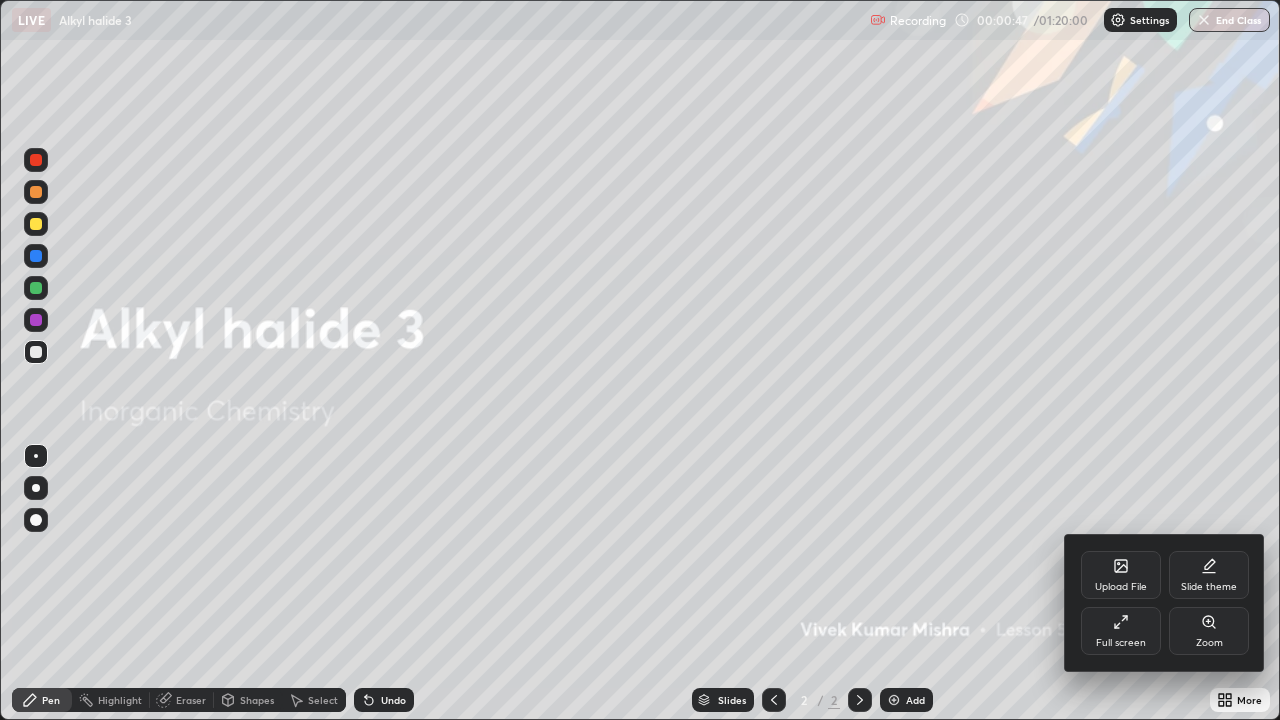 click on "Slide theme" at bounding box center [1209, 575] 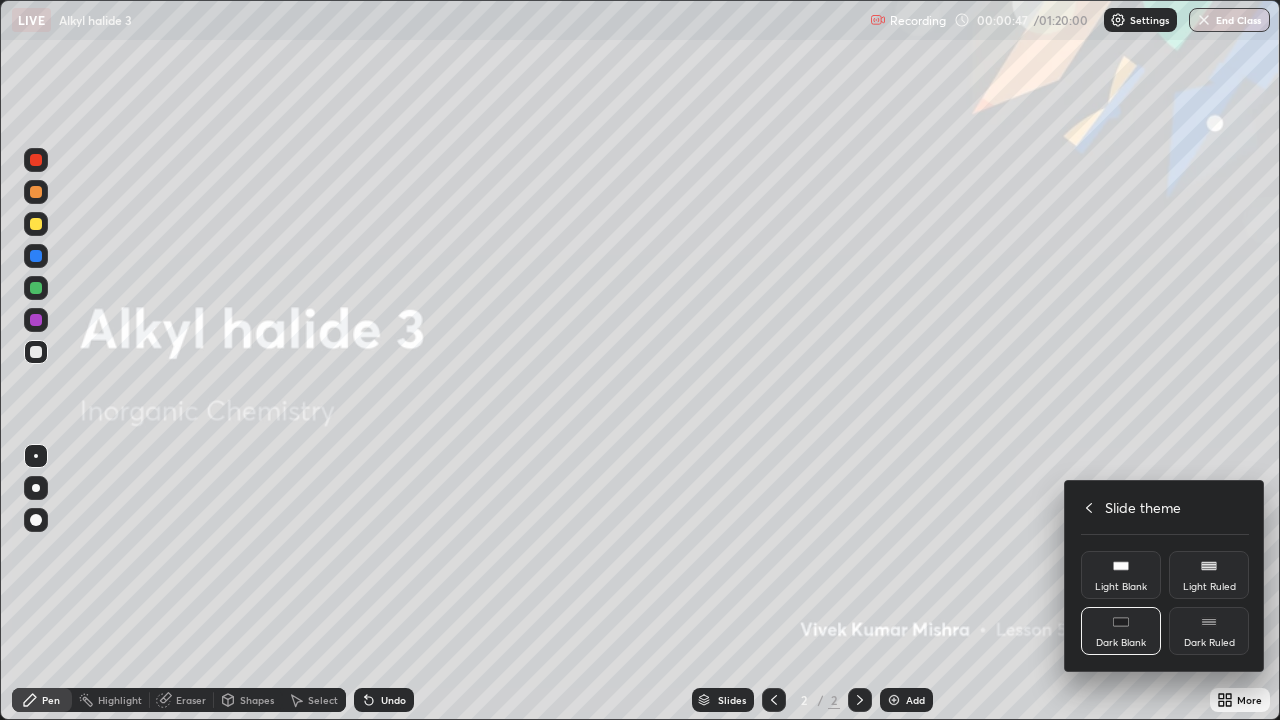 click 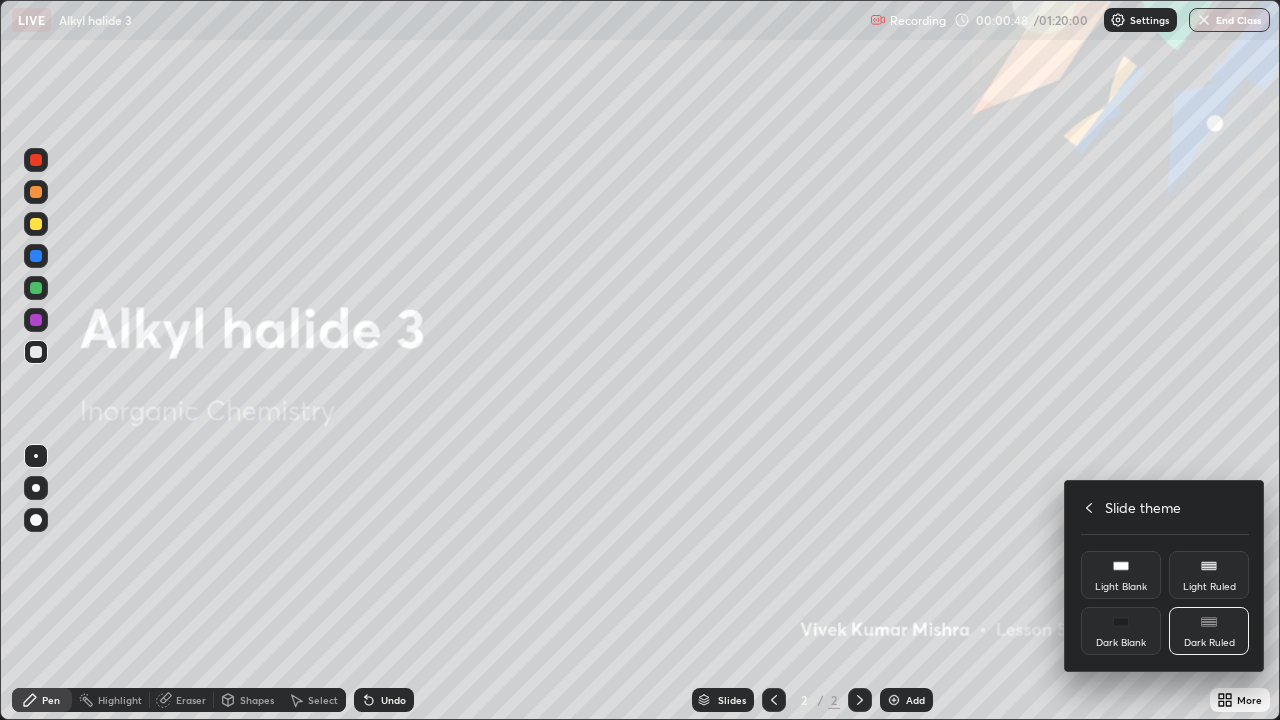 click 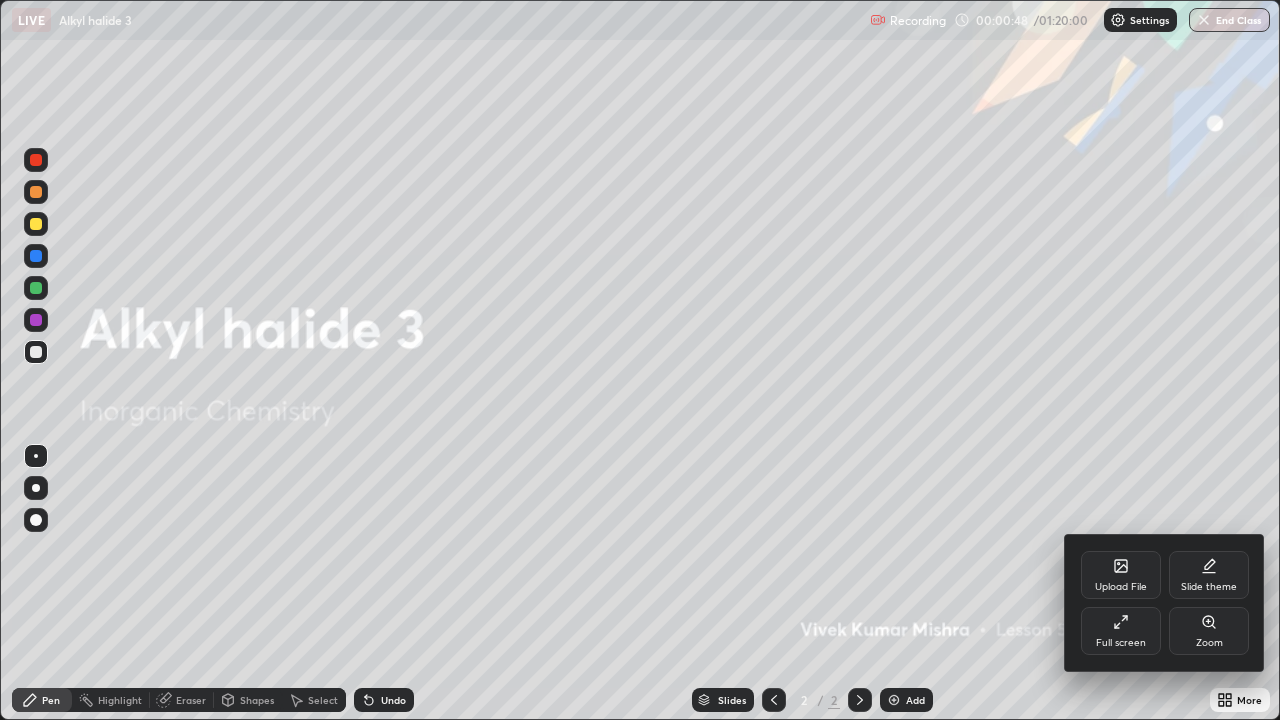 click at bounding box center (640, 360) 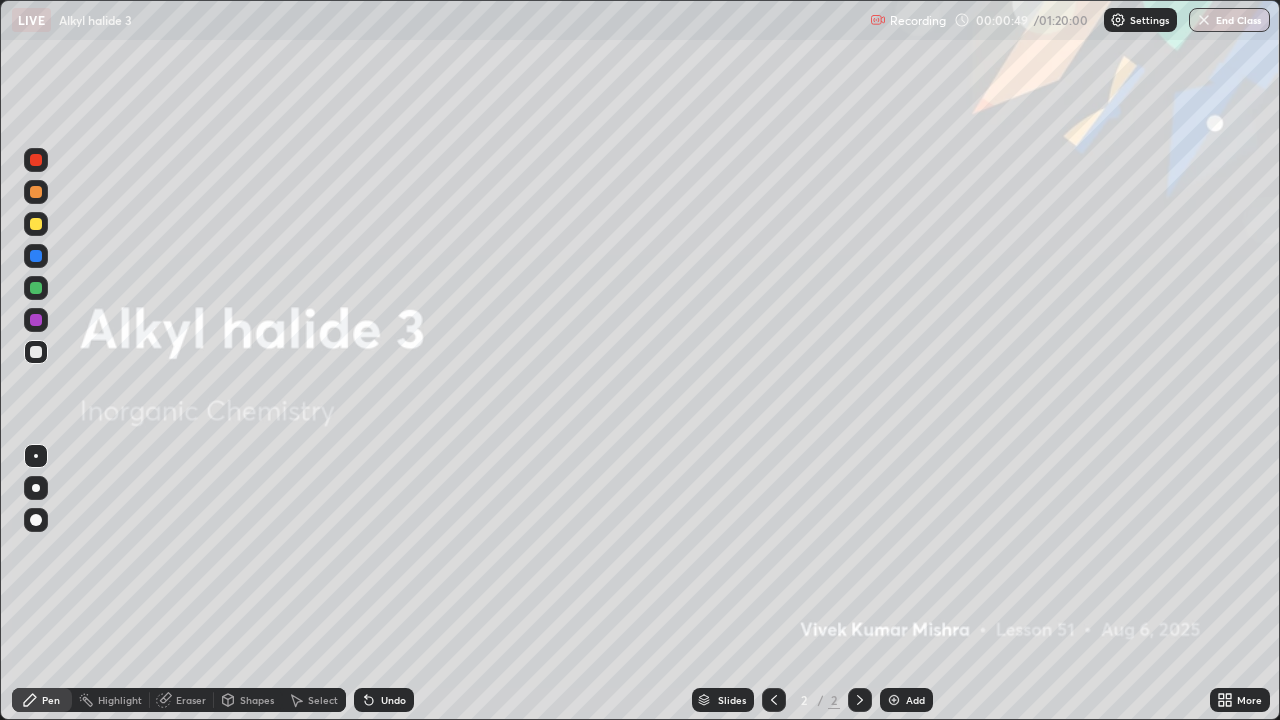 click at bounding box center [894, 700] 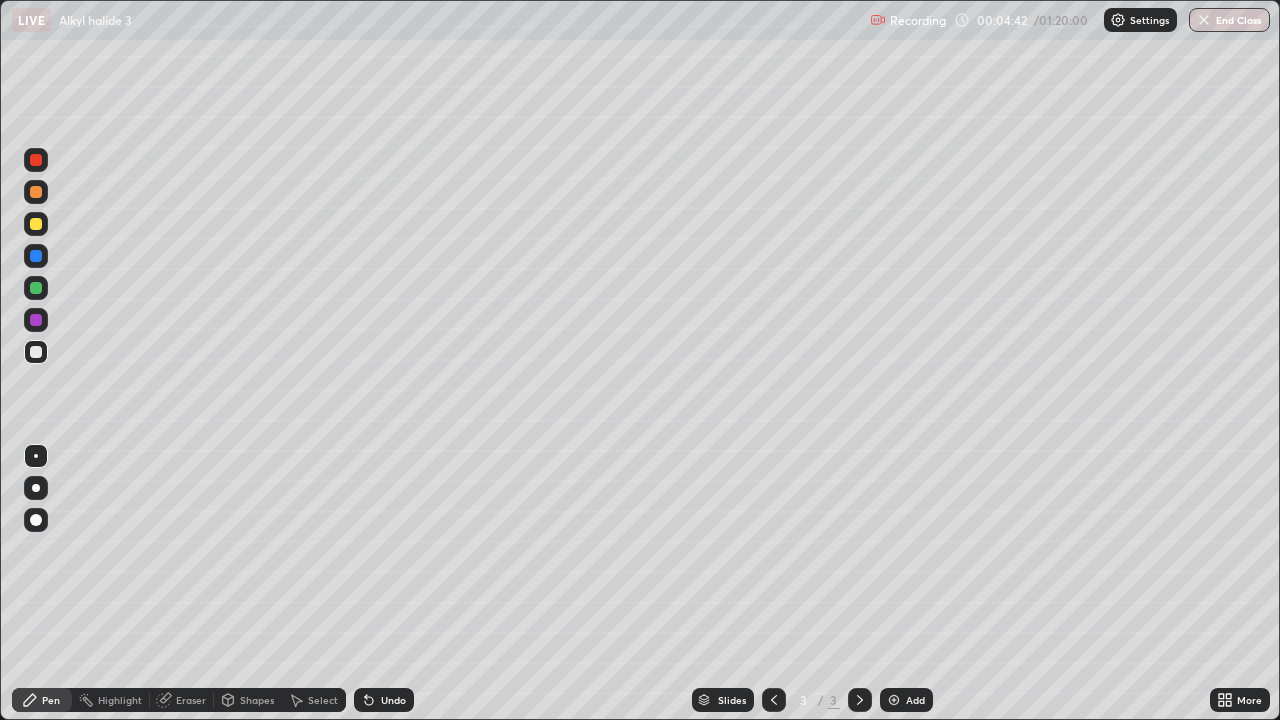 click at bounding box center [36, 160] 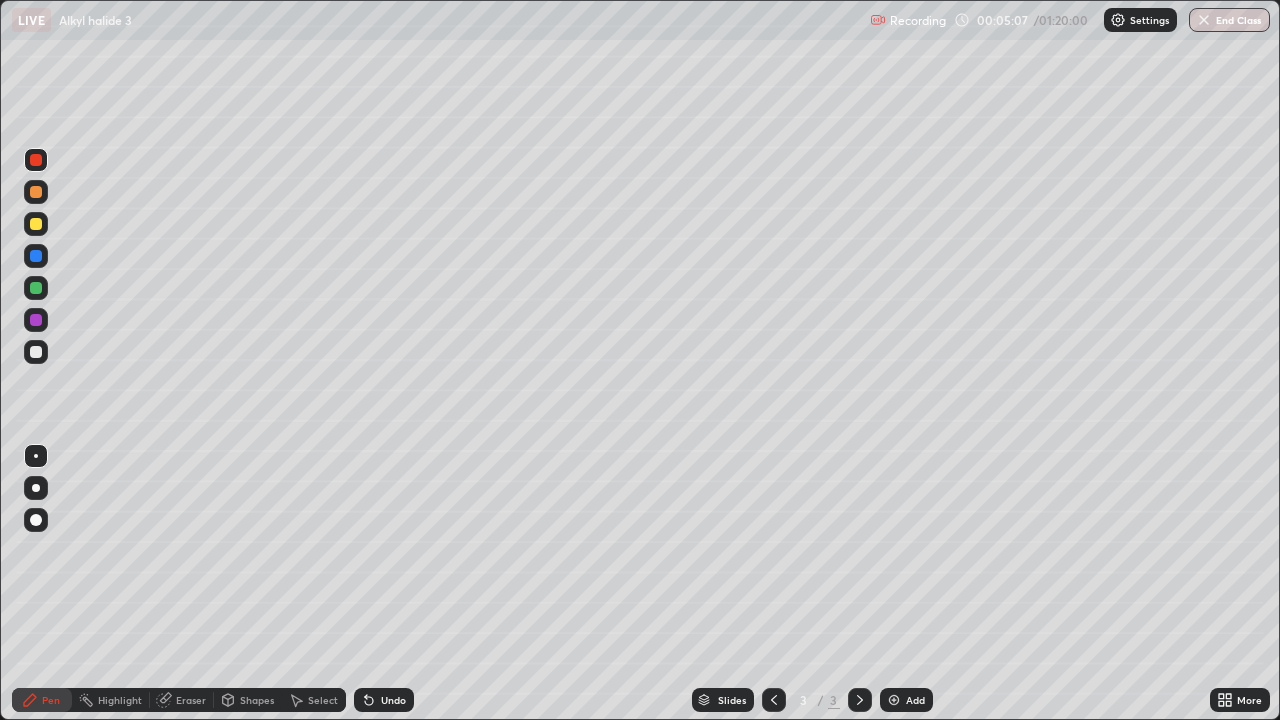 click at bounding box center [36, 224] 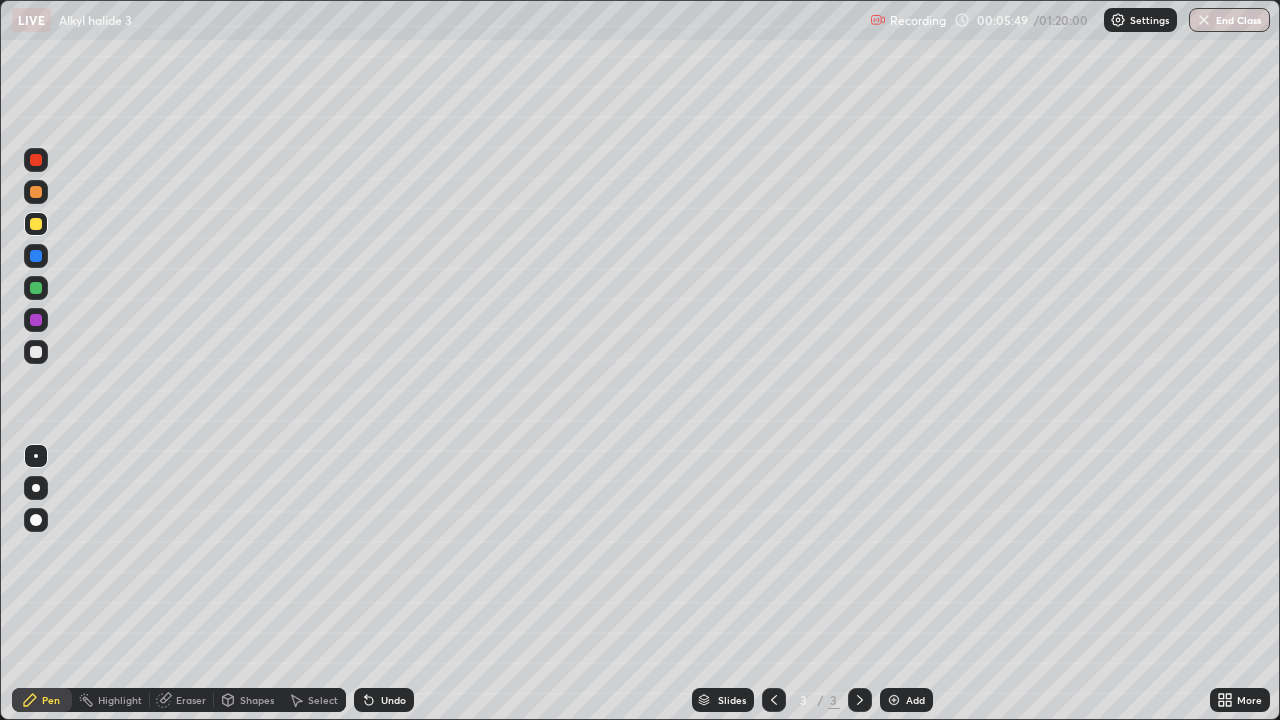 click at bounding box center [36, 256] 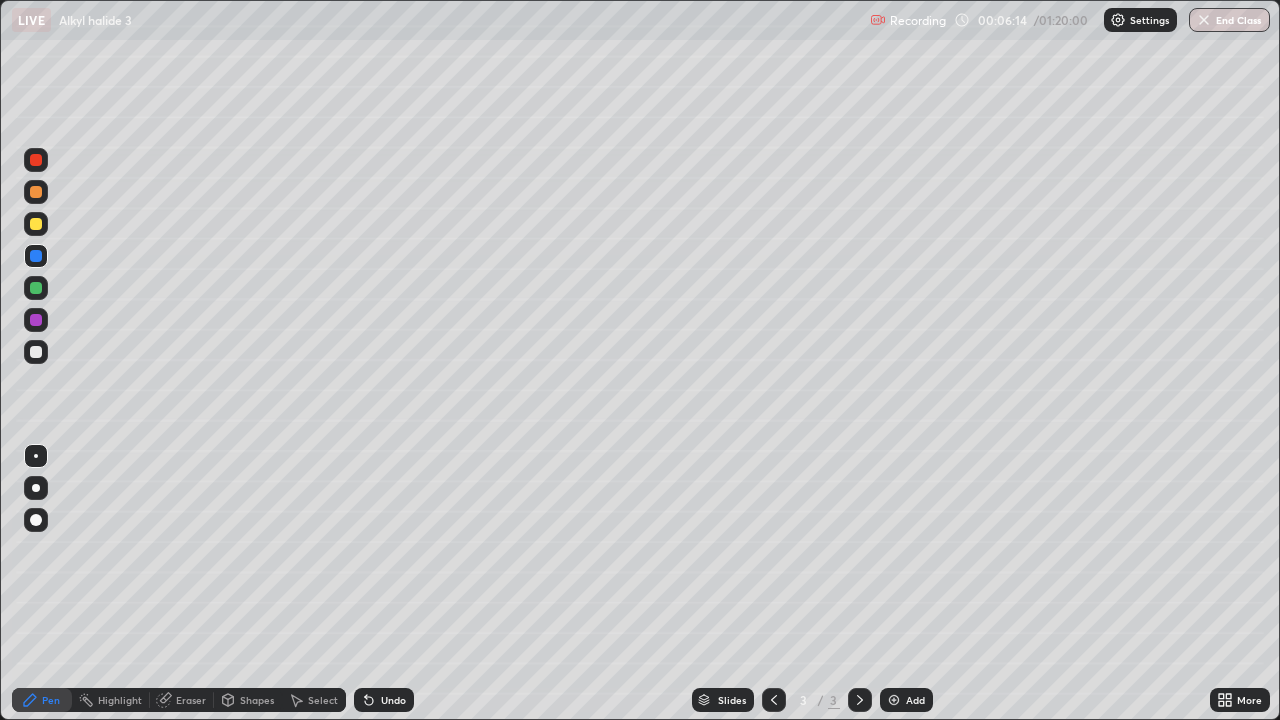 click at bounding box center [36, 352] 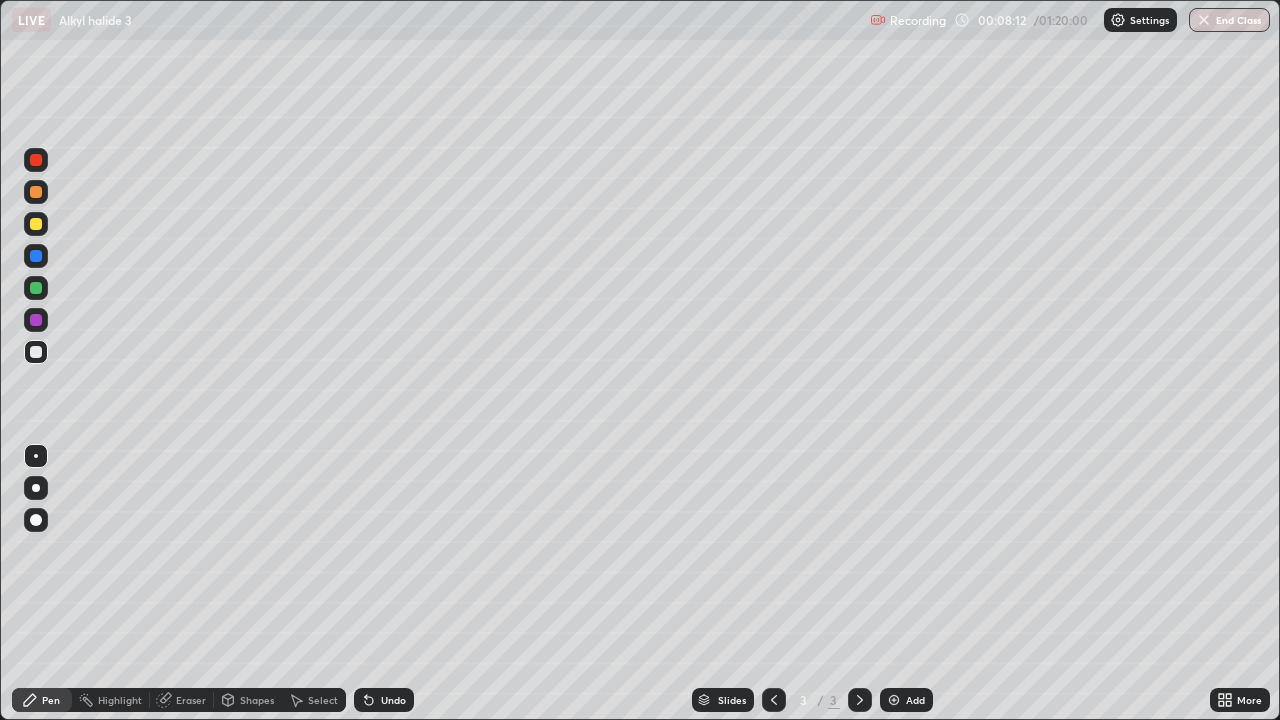 click on "Add" at bounding box center [906, 700] 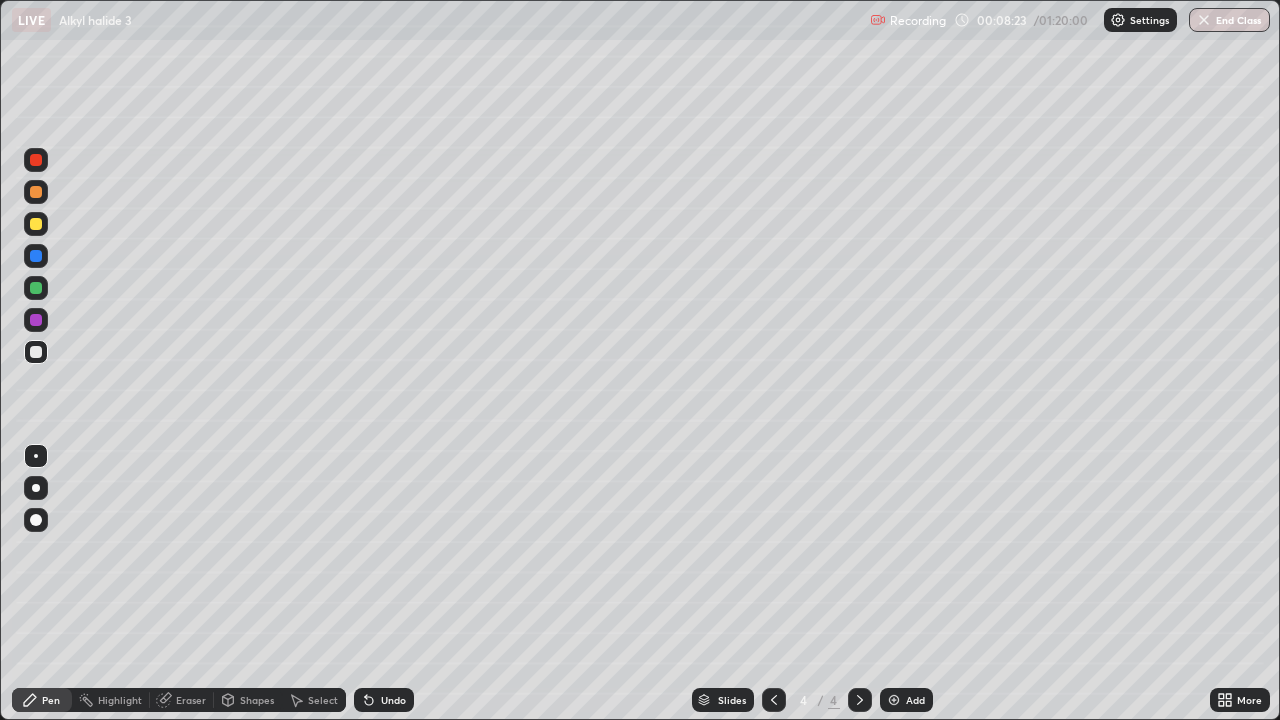 click at bounding box center (36, 160) 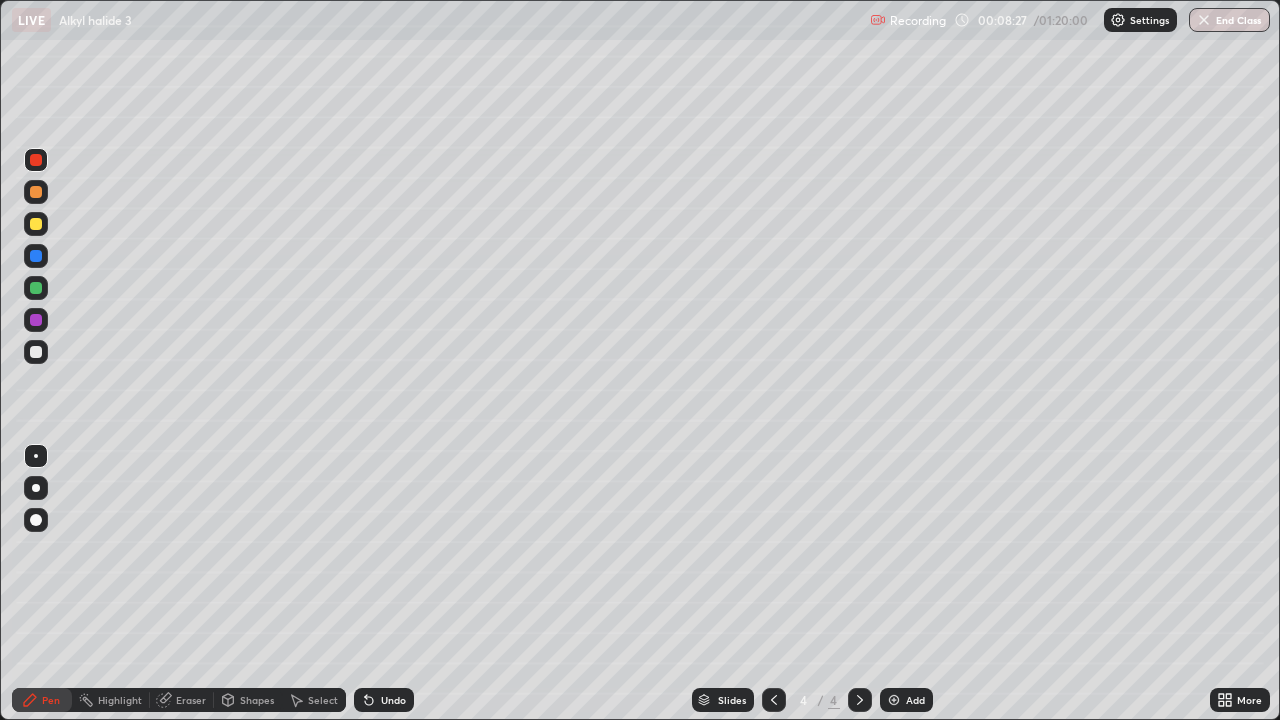 click at bounding box center (774, 700) 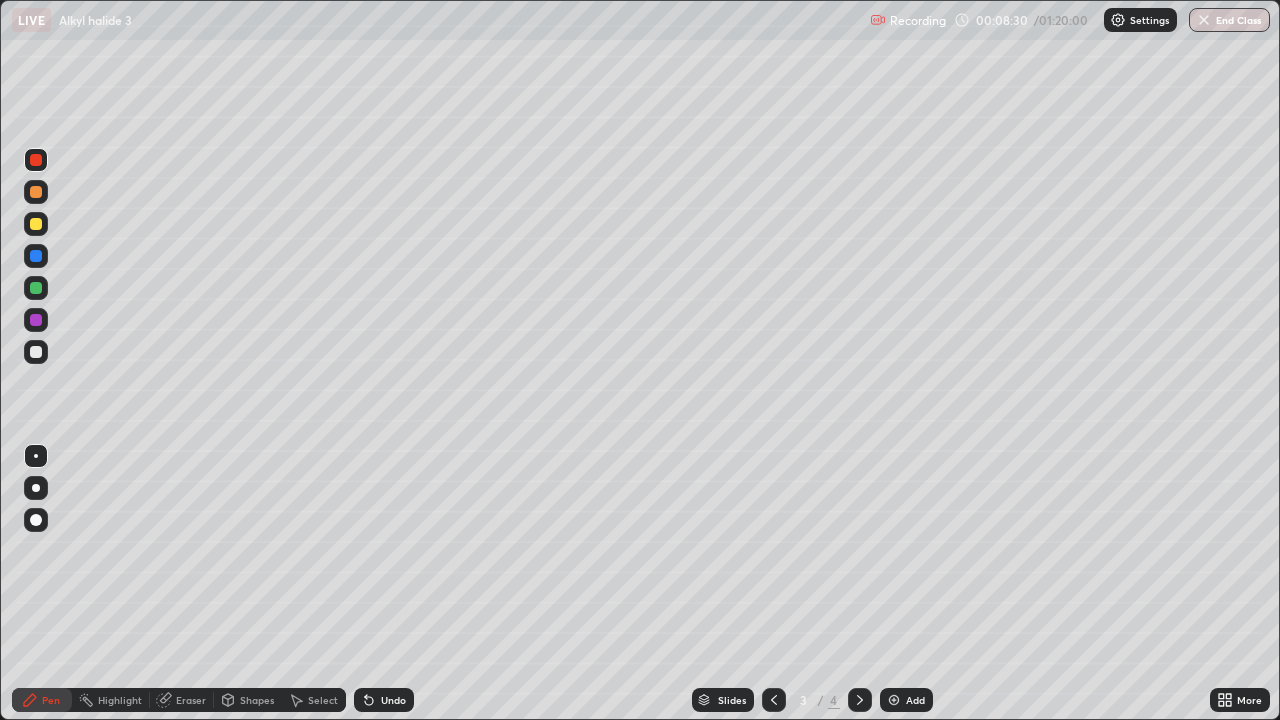 click 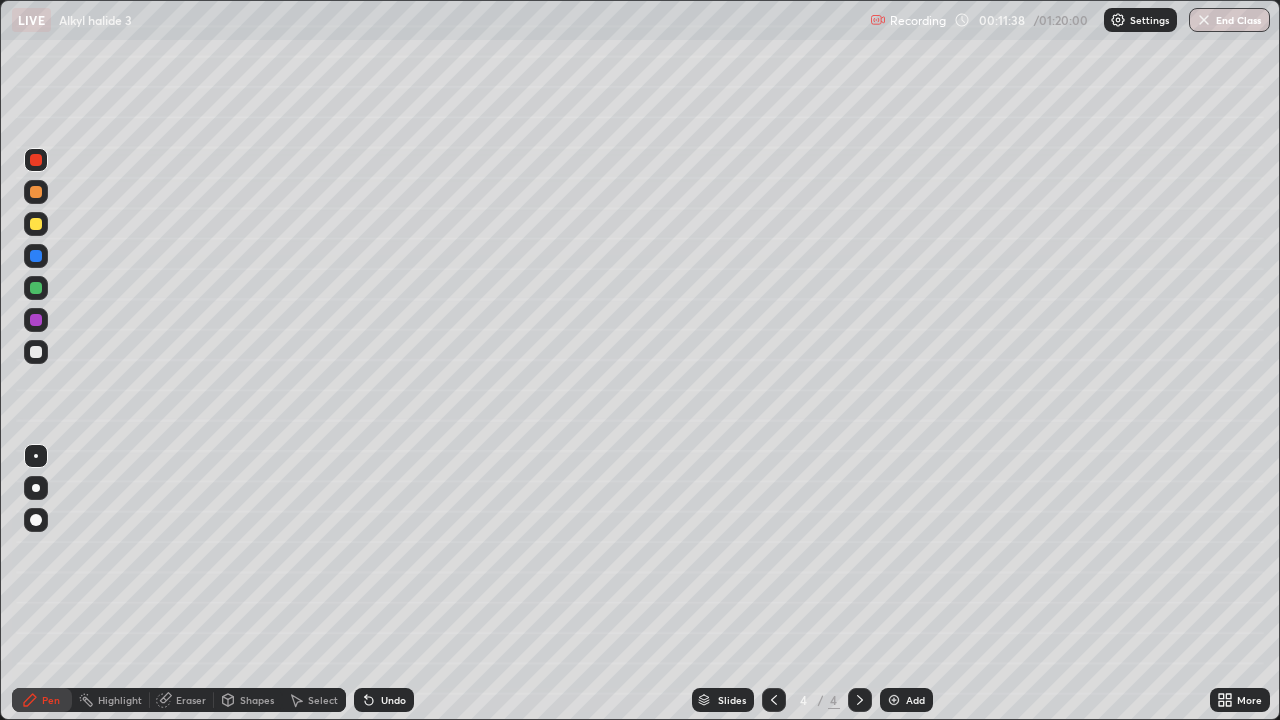 click at bounding box center [36, 352] 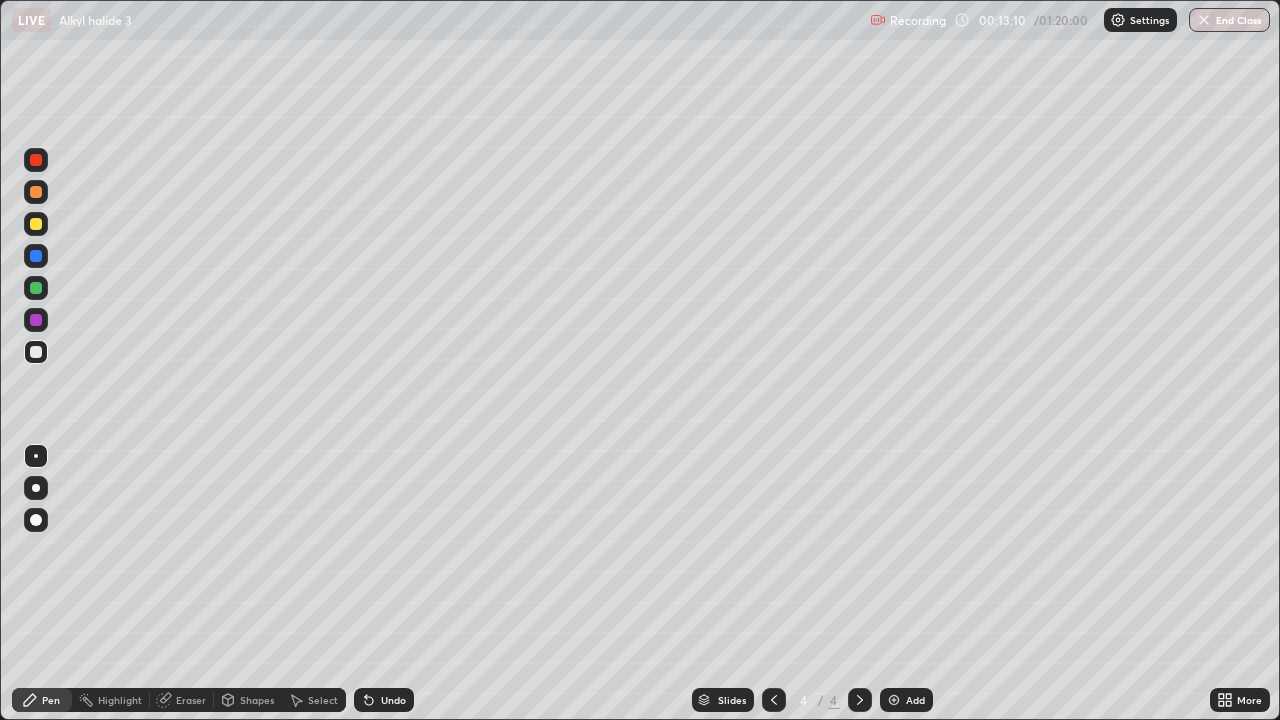 click at bounding box center (36, 160) 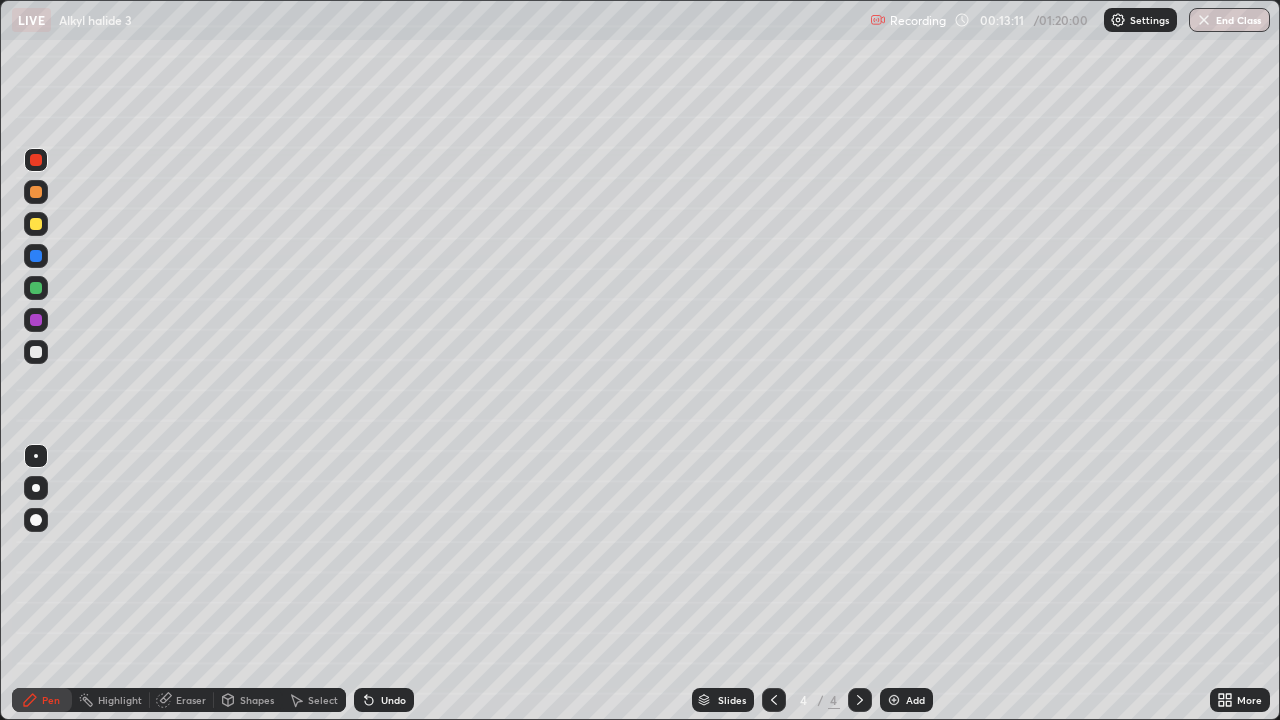 click at bounding box center [36, 192] 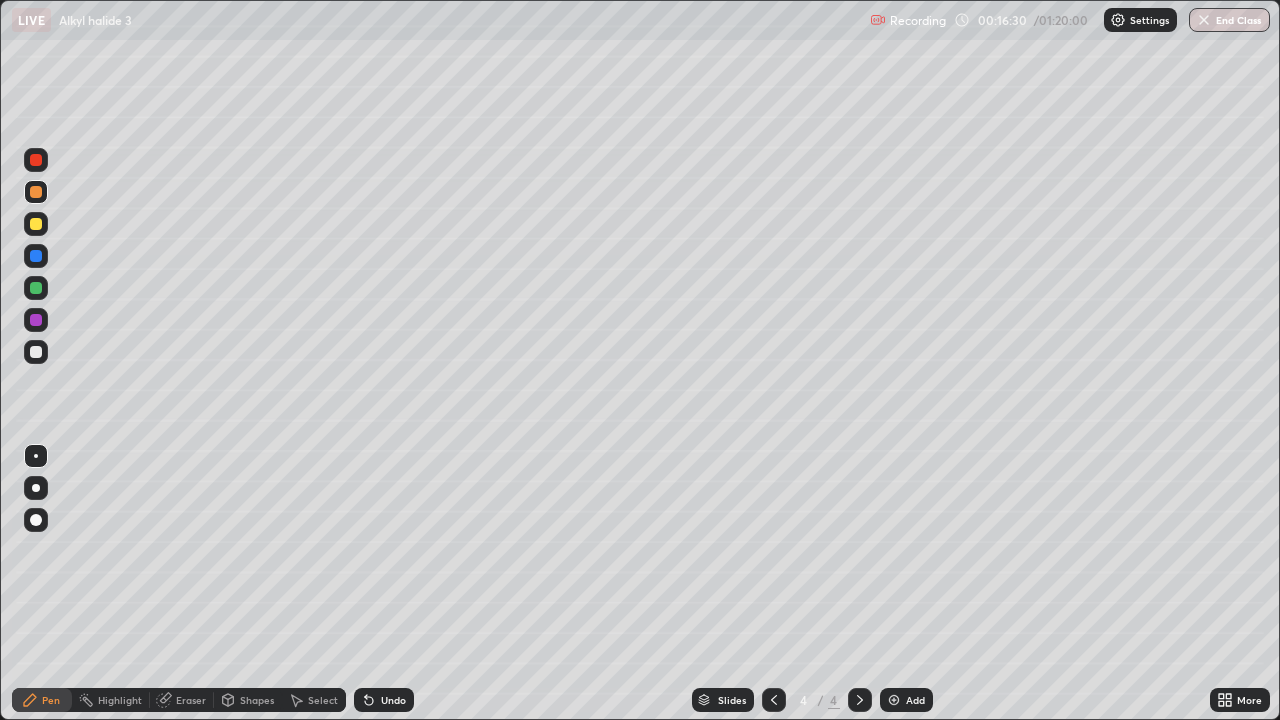 click at bounding box center [36, 224] 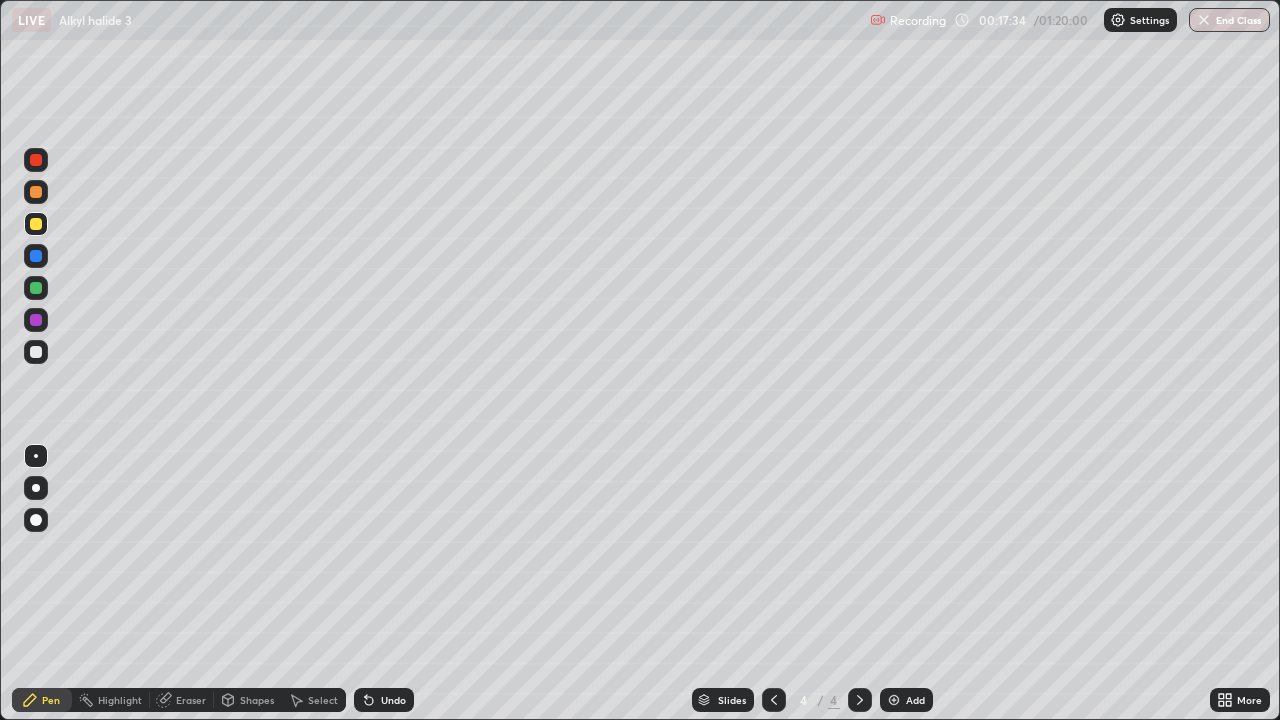 click at bounding box center [36, 352] 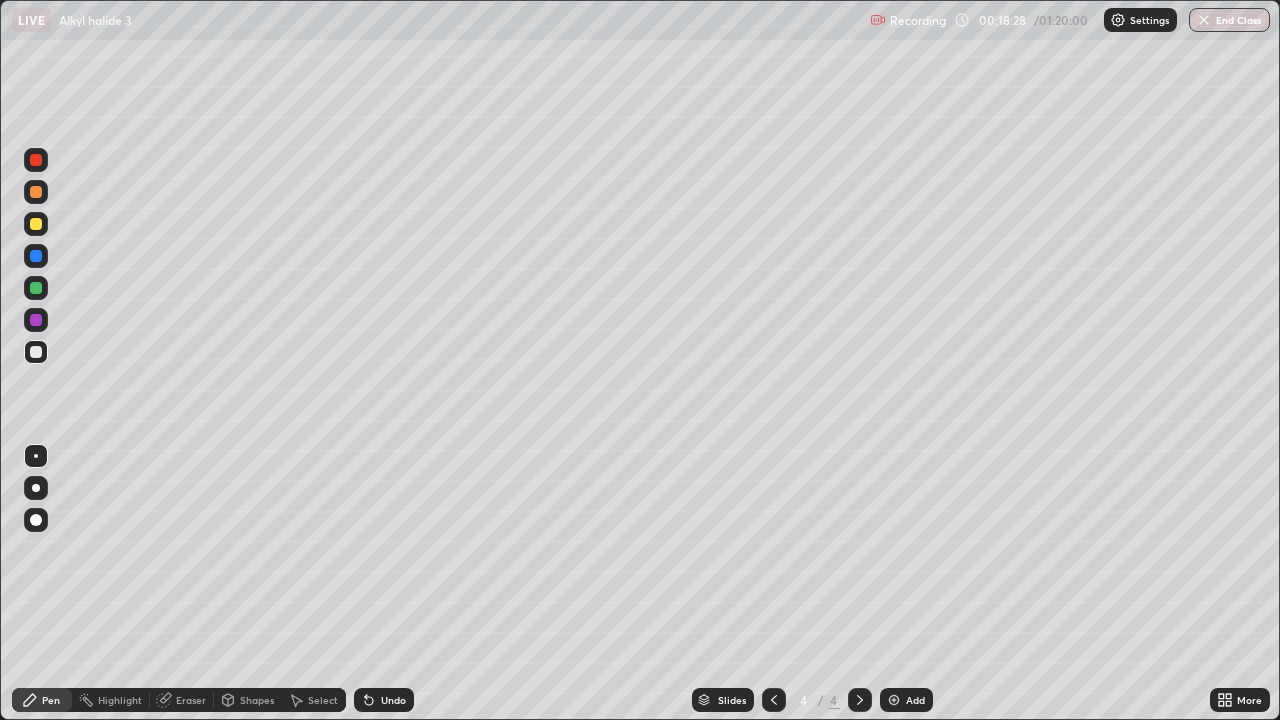 click on "Add" at bounding box center [906, 700] 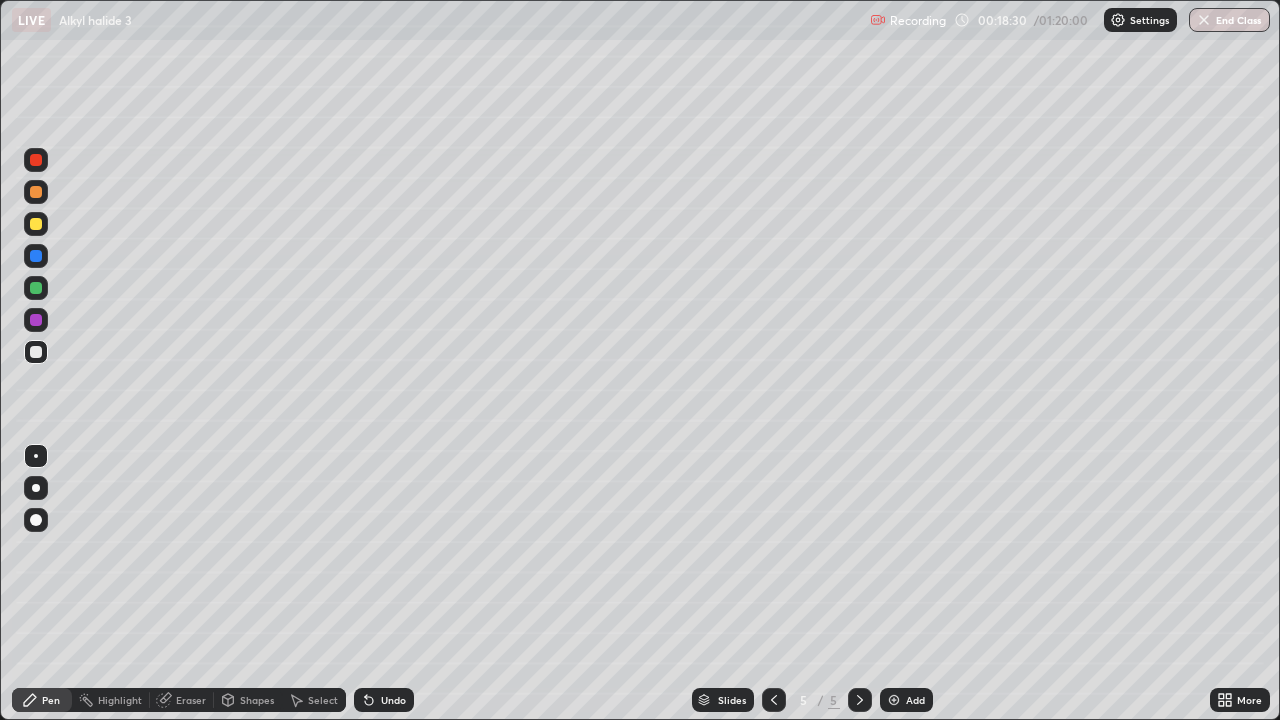 click at bounding box center [36, 192] 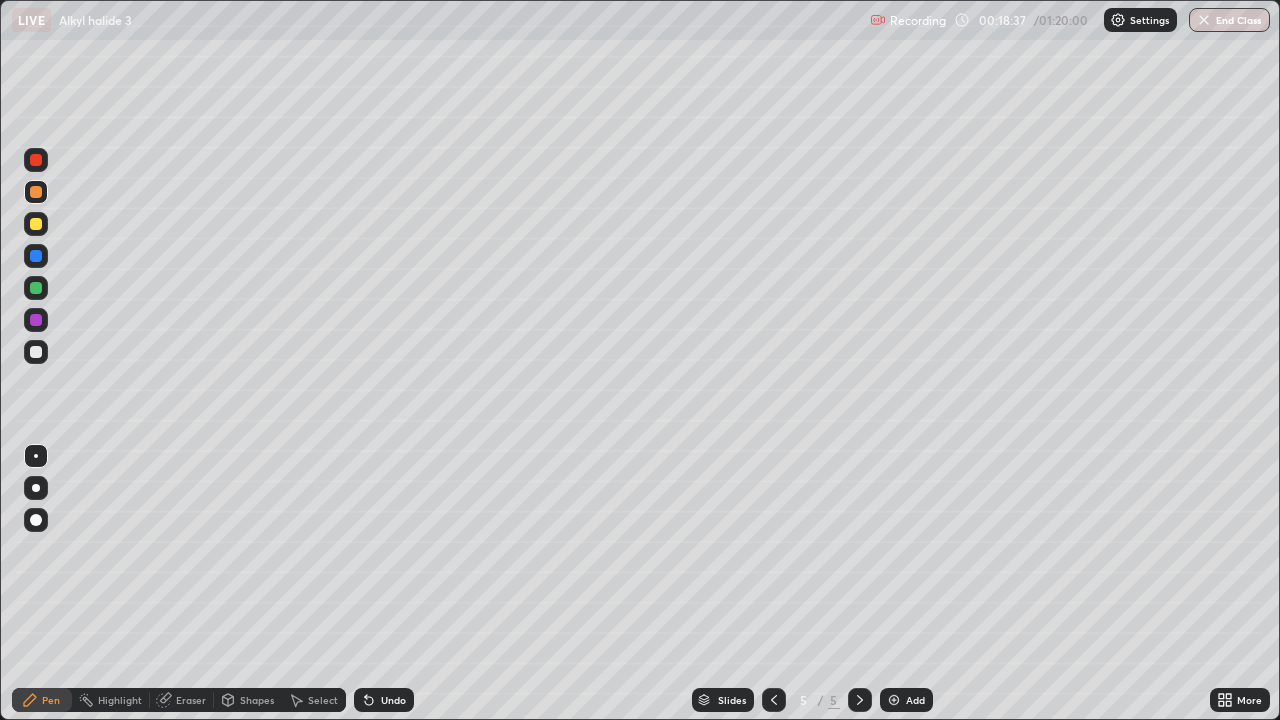 click on "Undo" at bounding box center (384, 700) 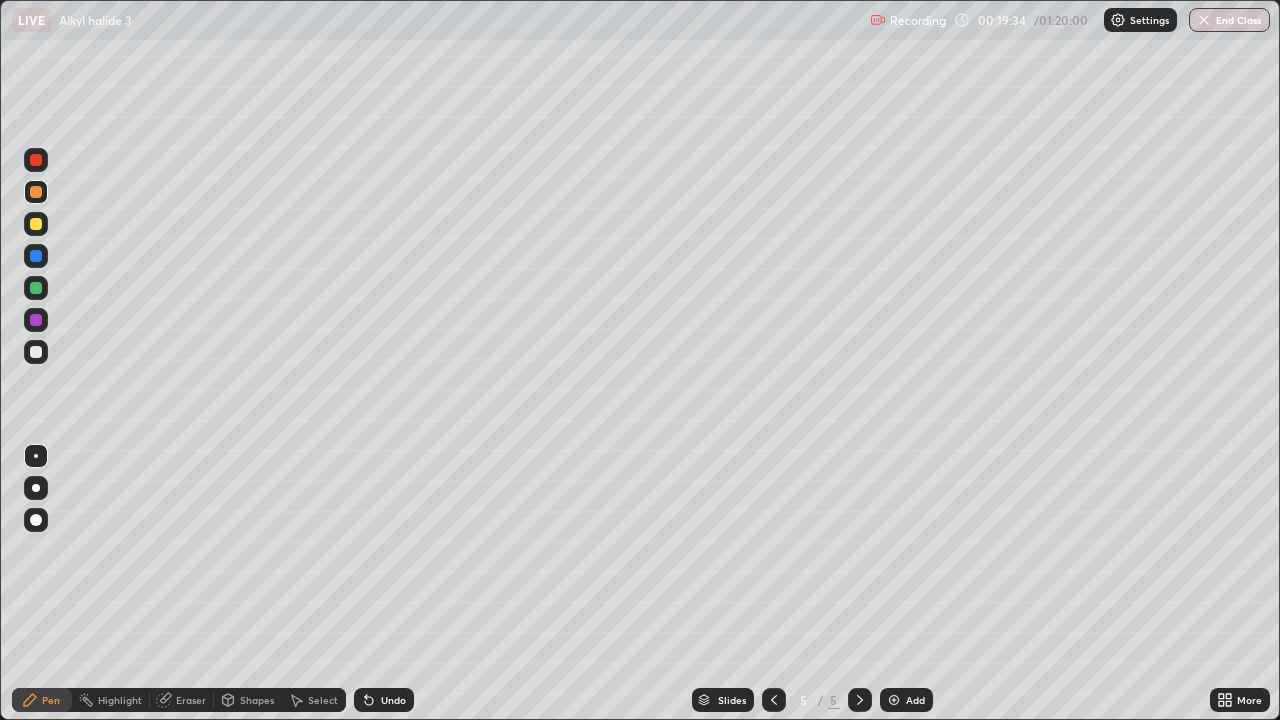 click at bounding box center (36, 224) 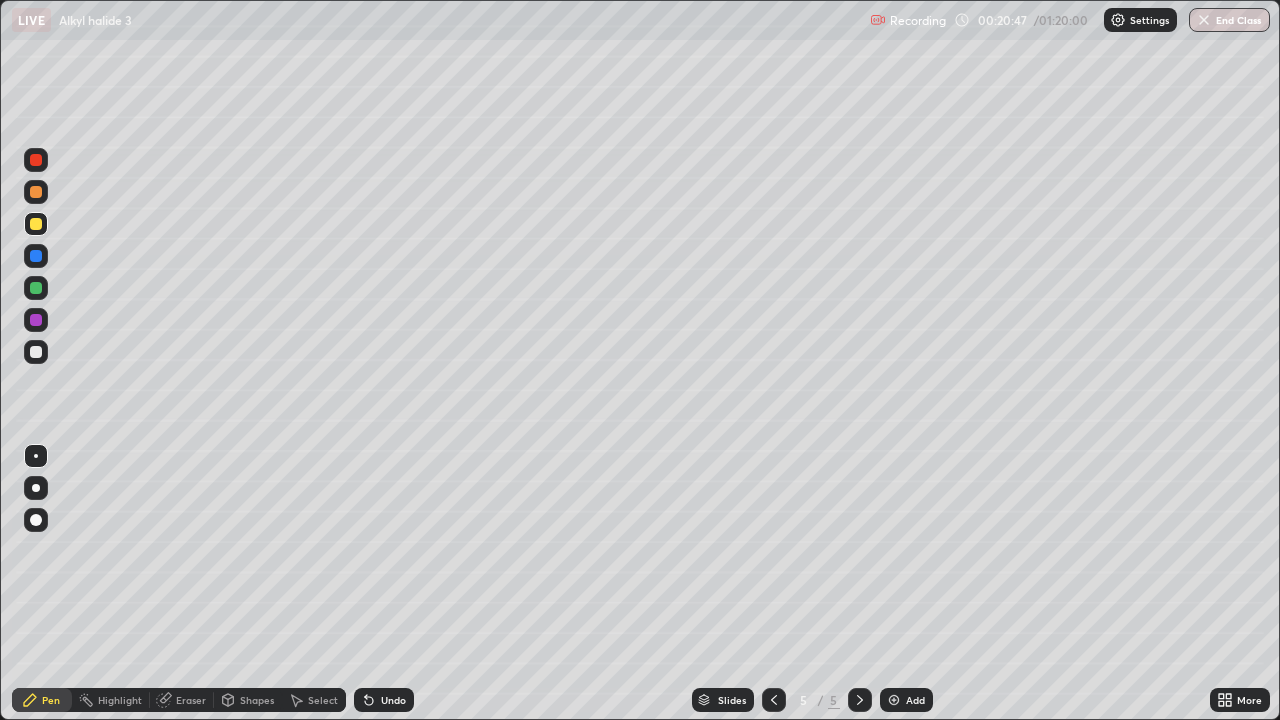 click at bounding box center (36, 288) 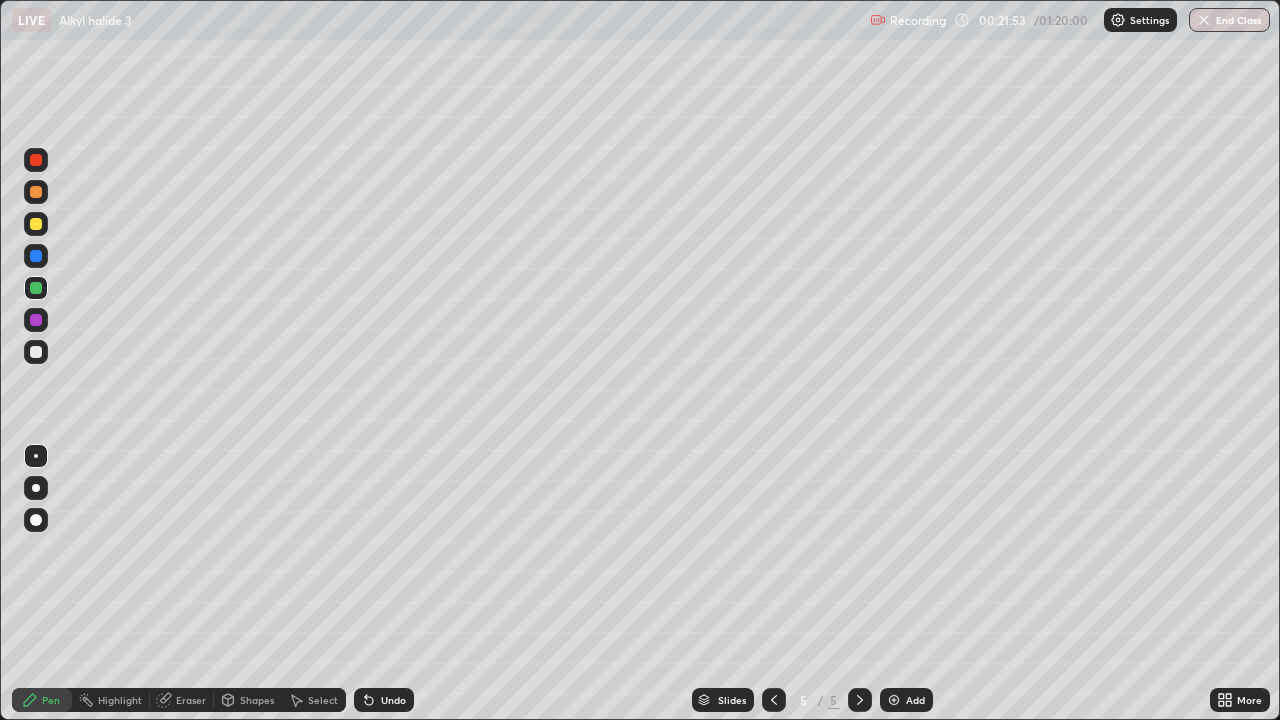 click at bounding box center [36, 320] 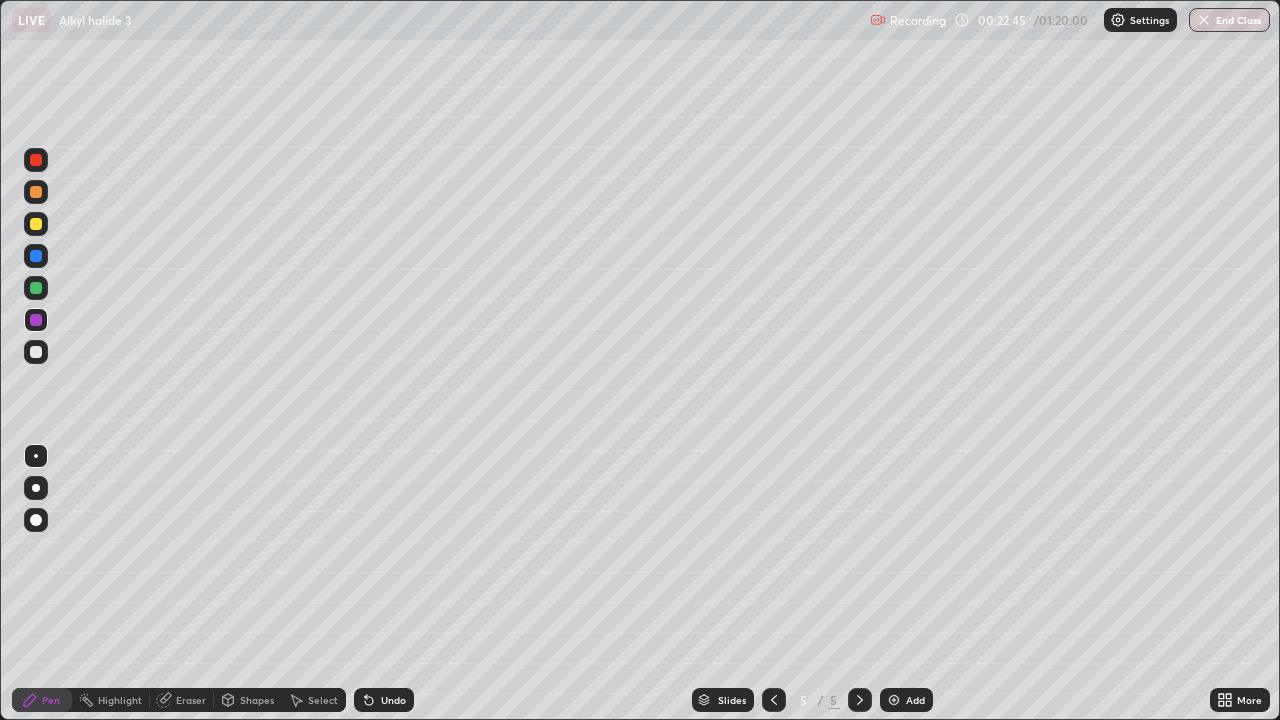 click on "Undo" at bounding box center [393, 700] 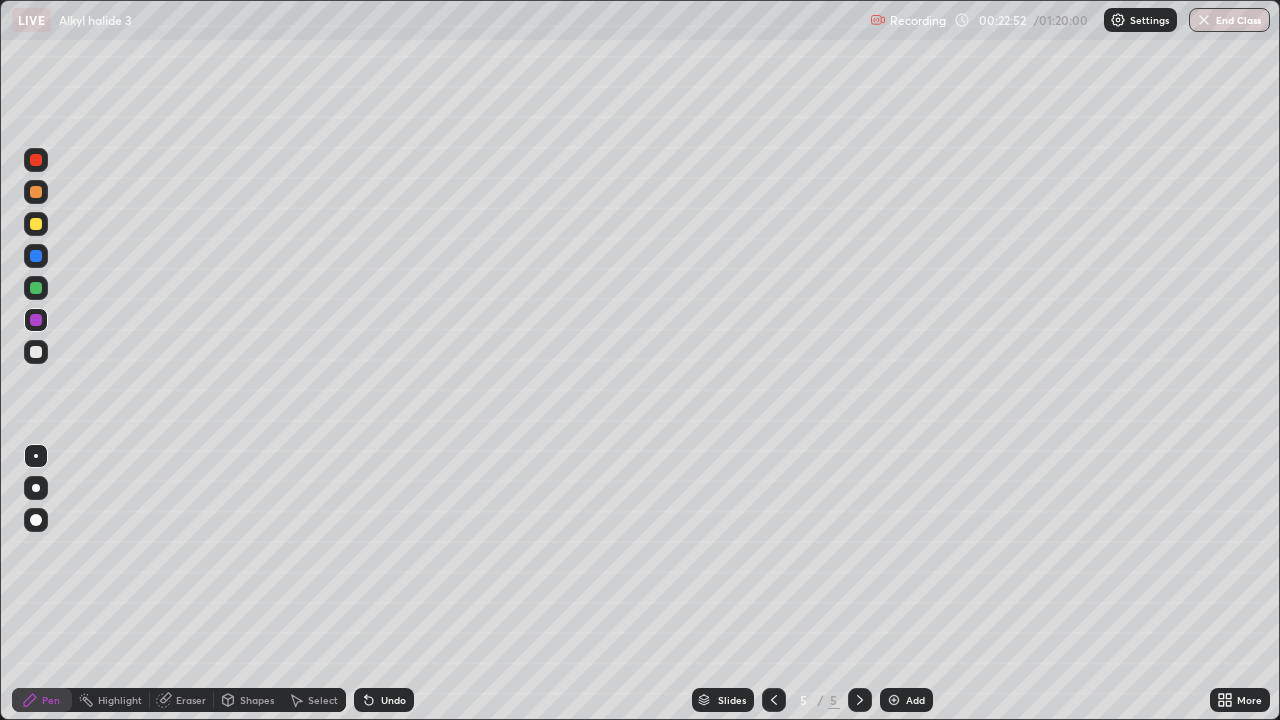 click on "Undo" at bounding box center [384, 700] 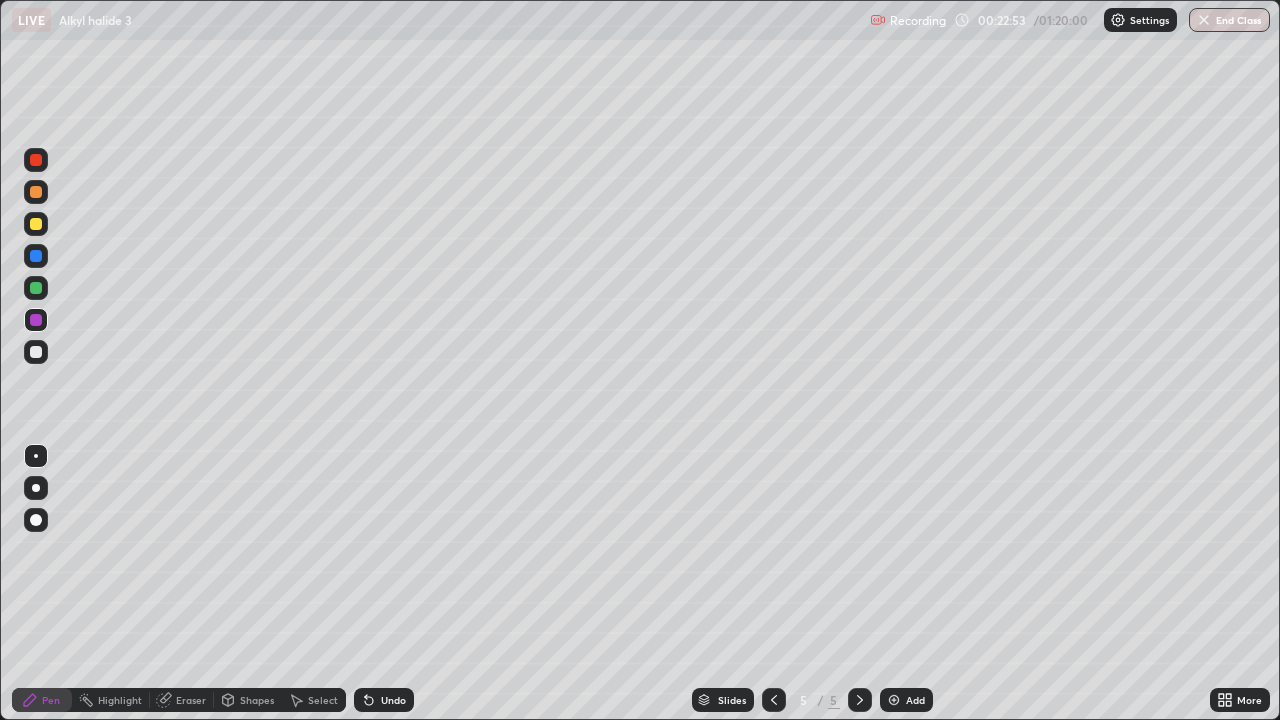 click on "Undo" at bounding box center [384, 700] 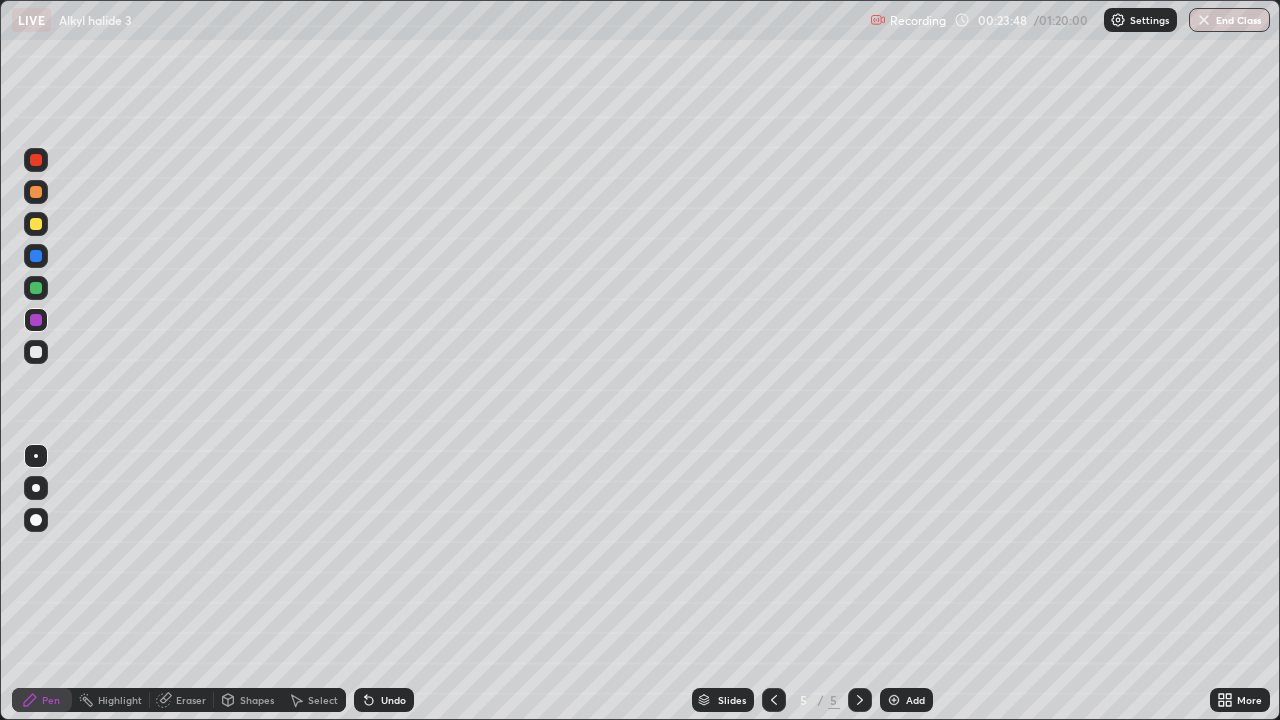 click 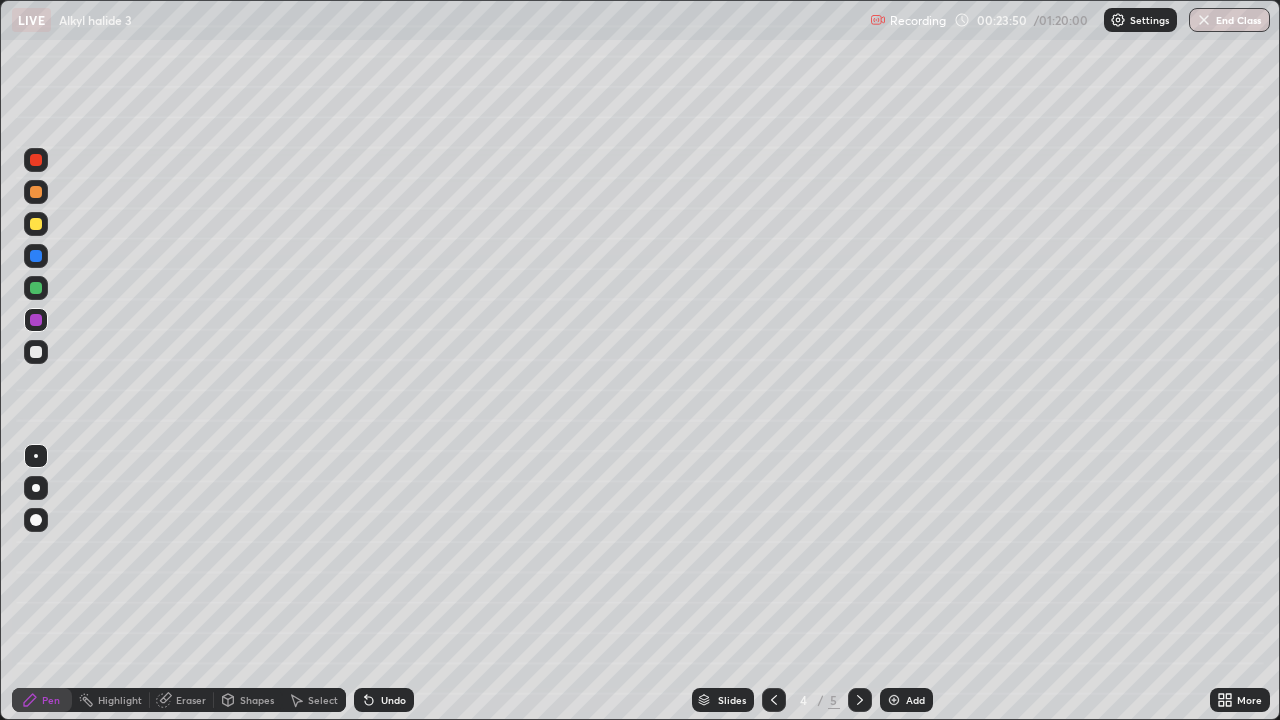 click 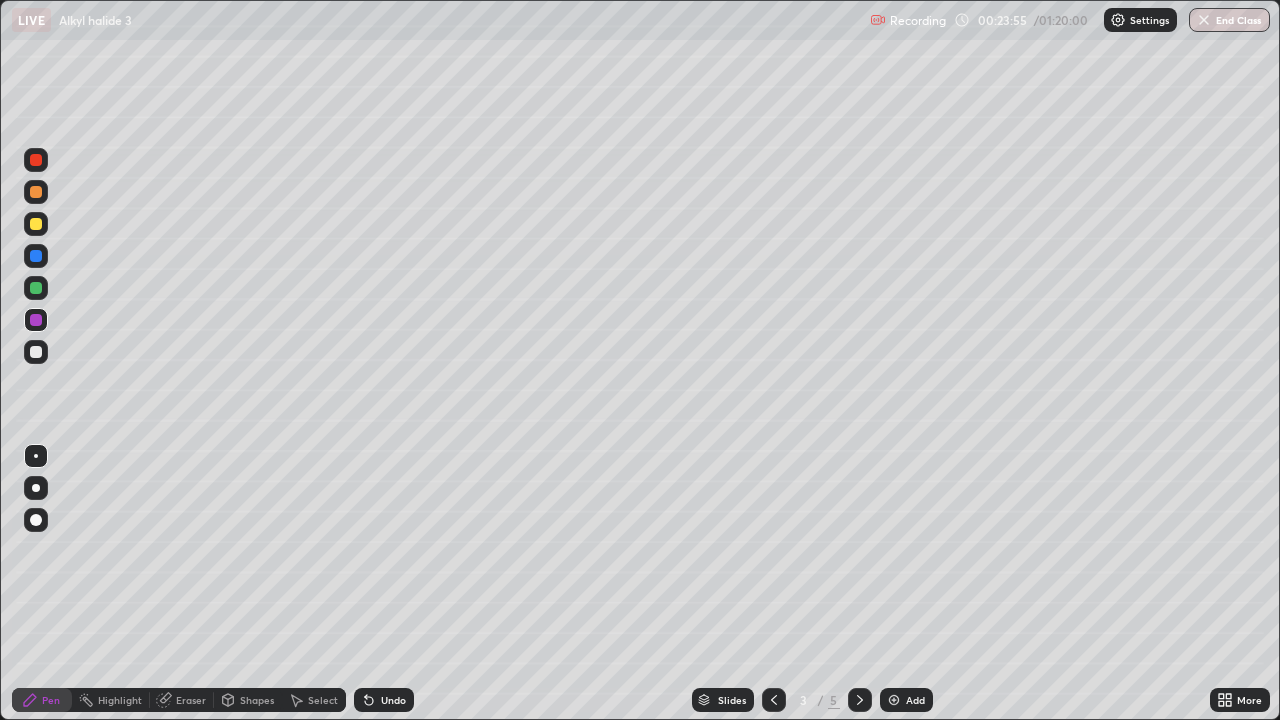 click 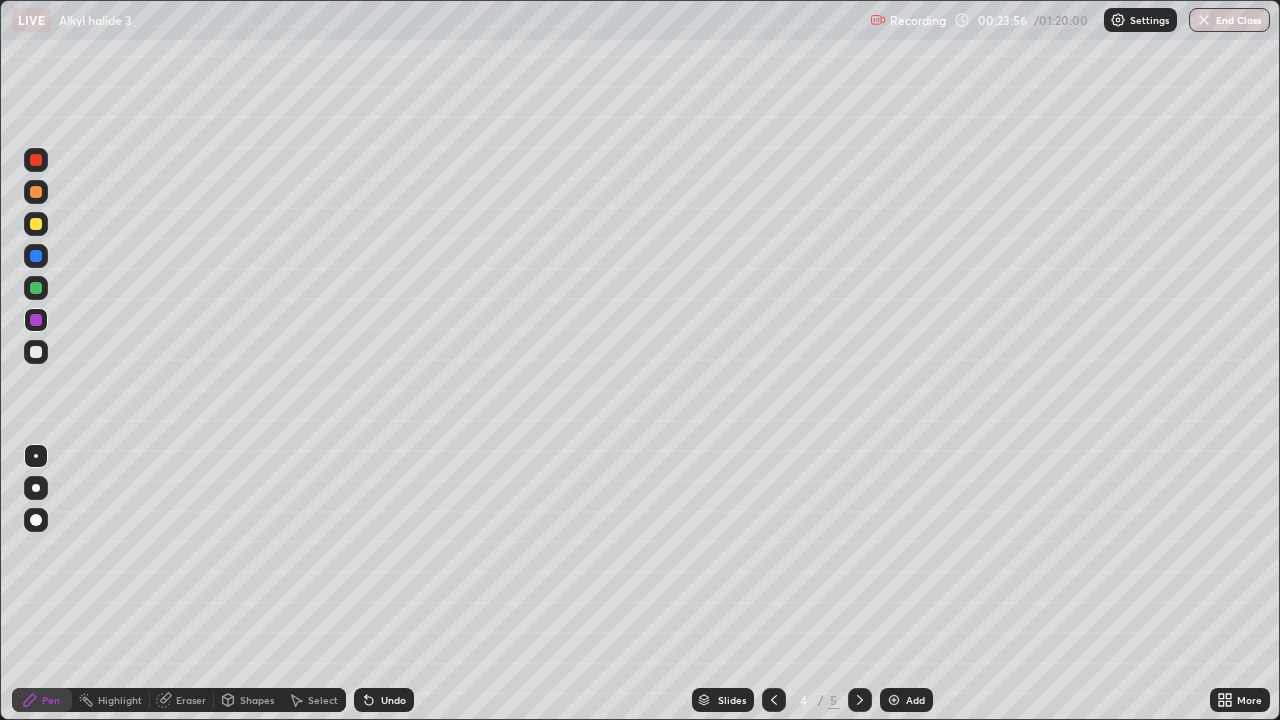 click at bounding box center [860, 700] 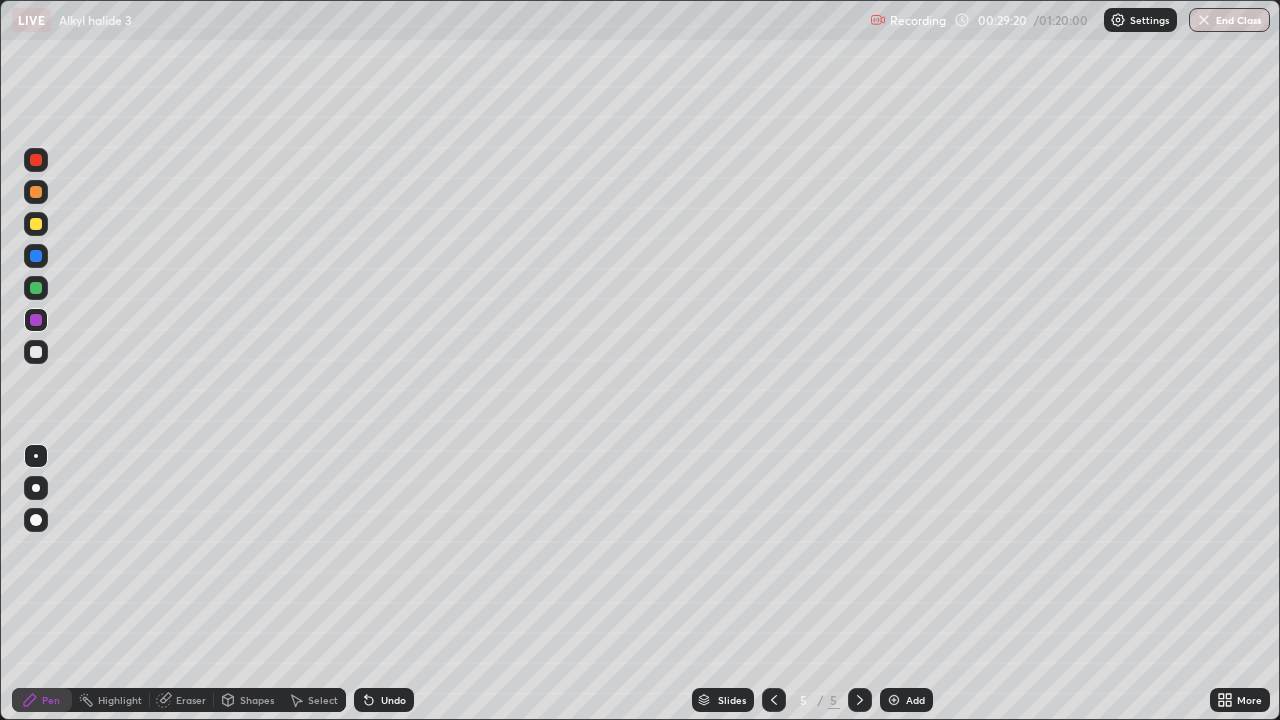 click 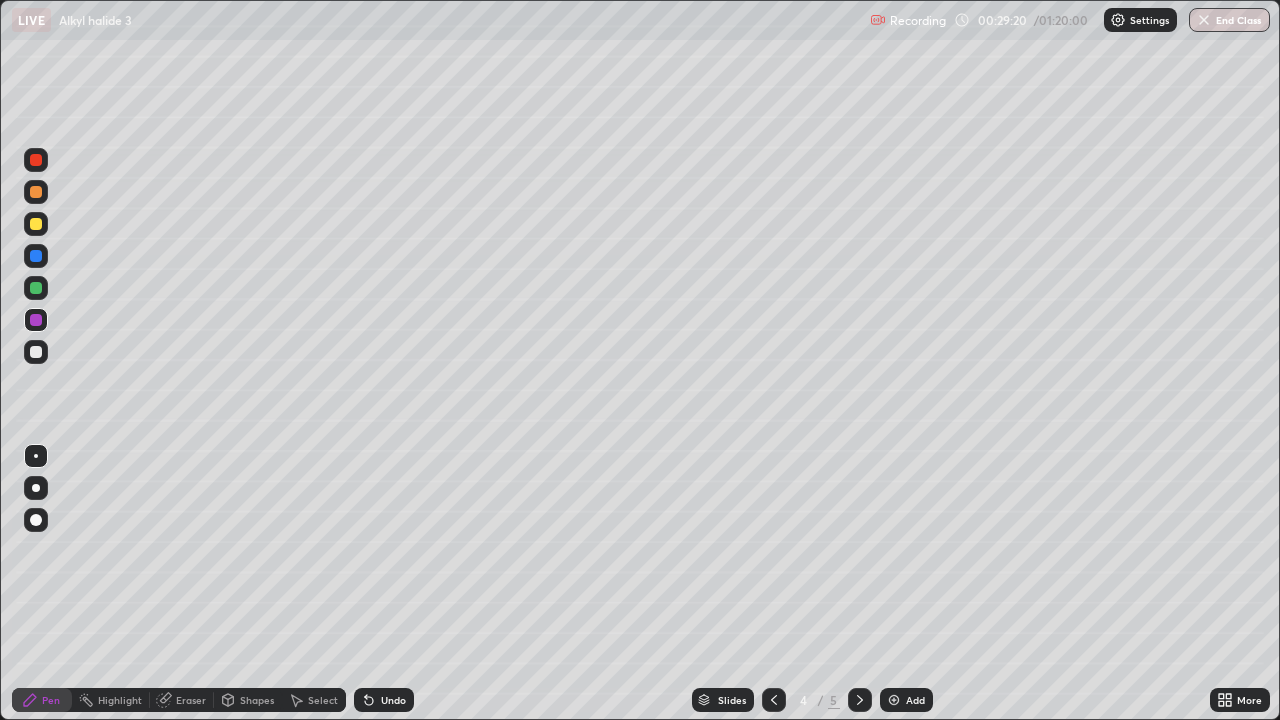 click 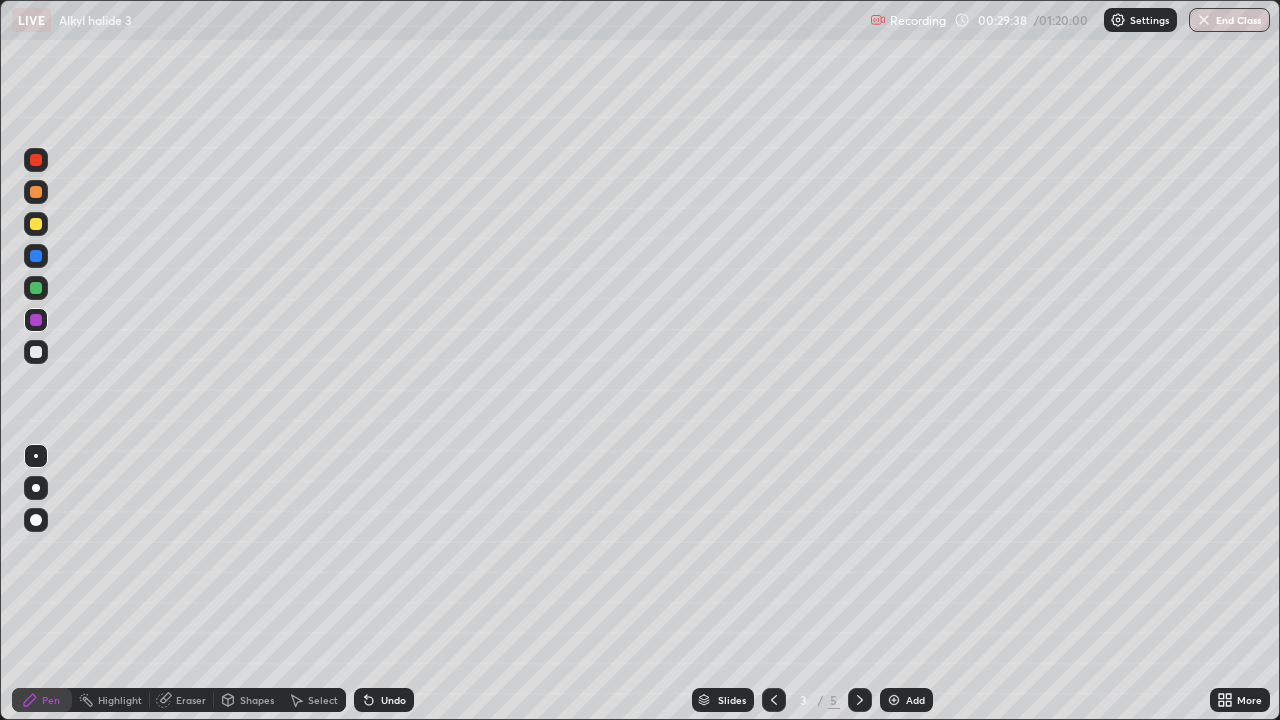 click 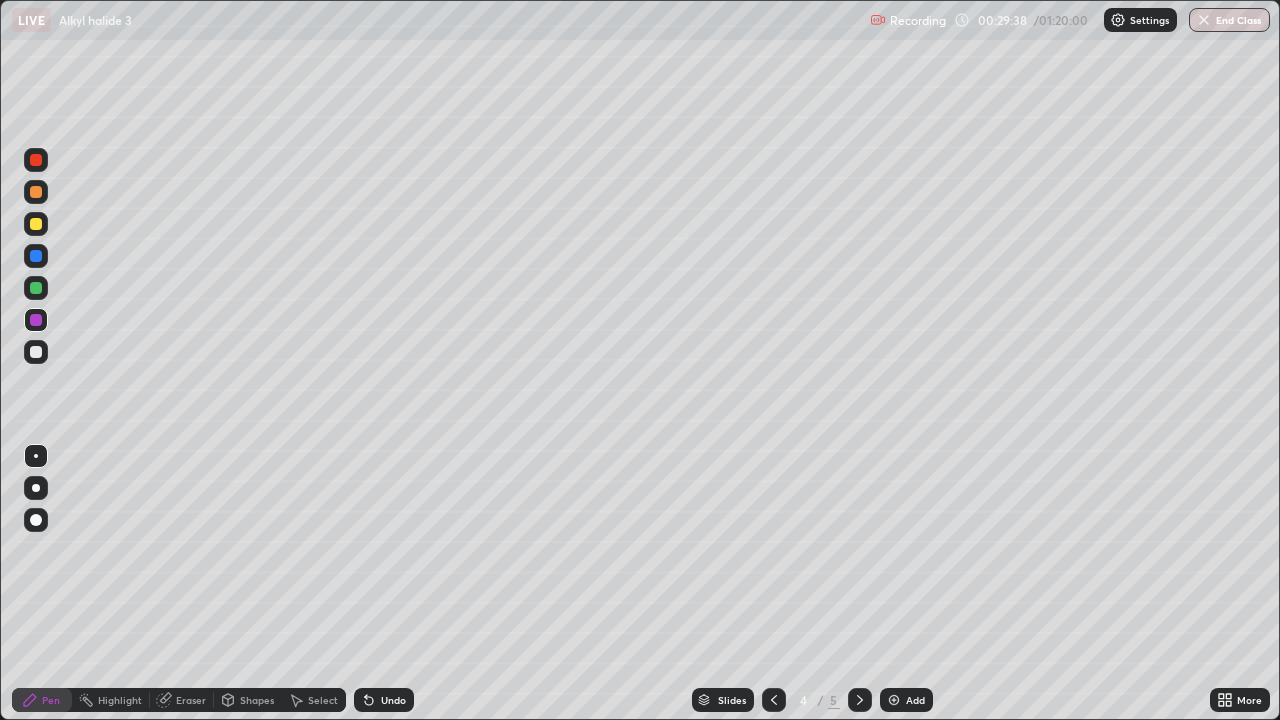 click 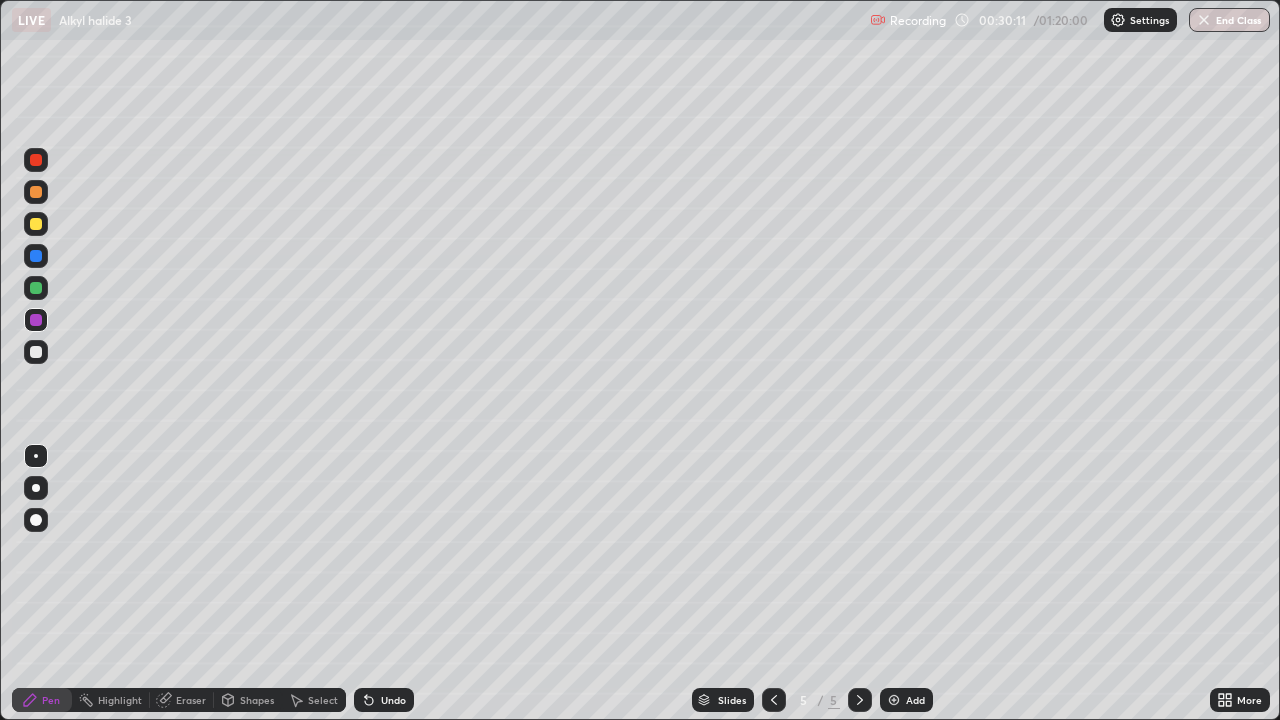 click 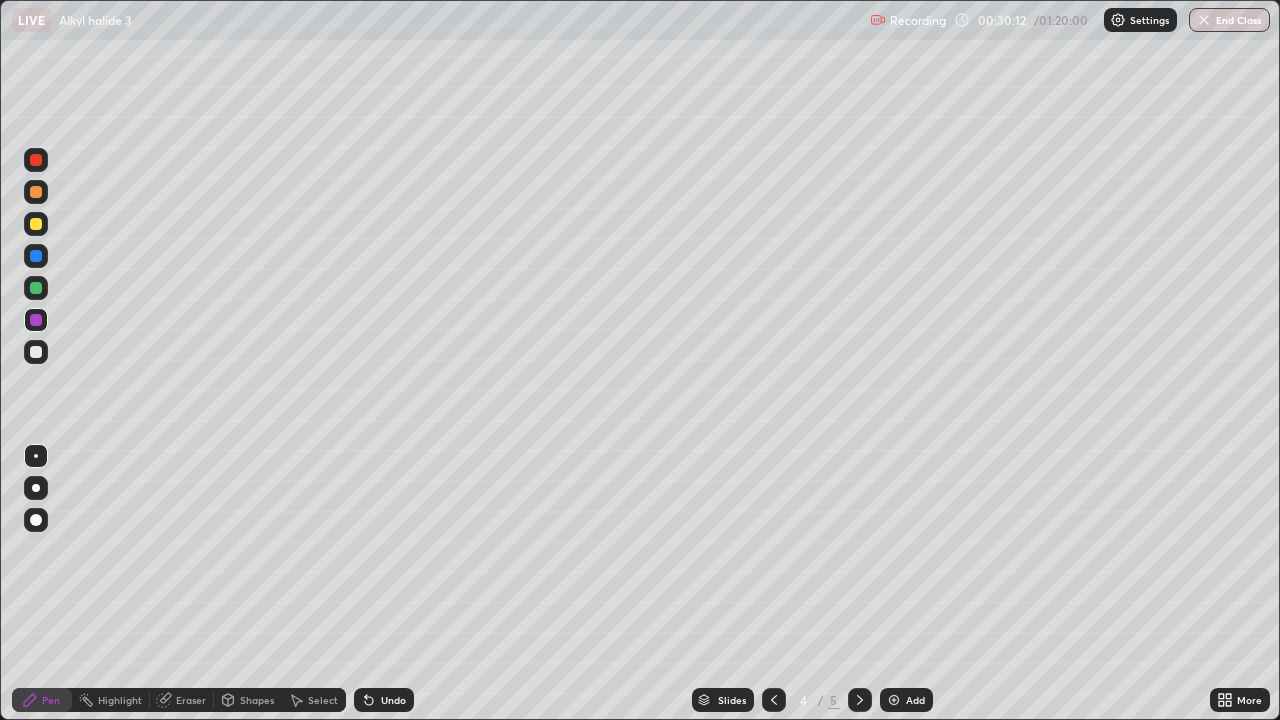 click 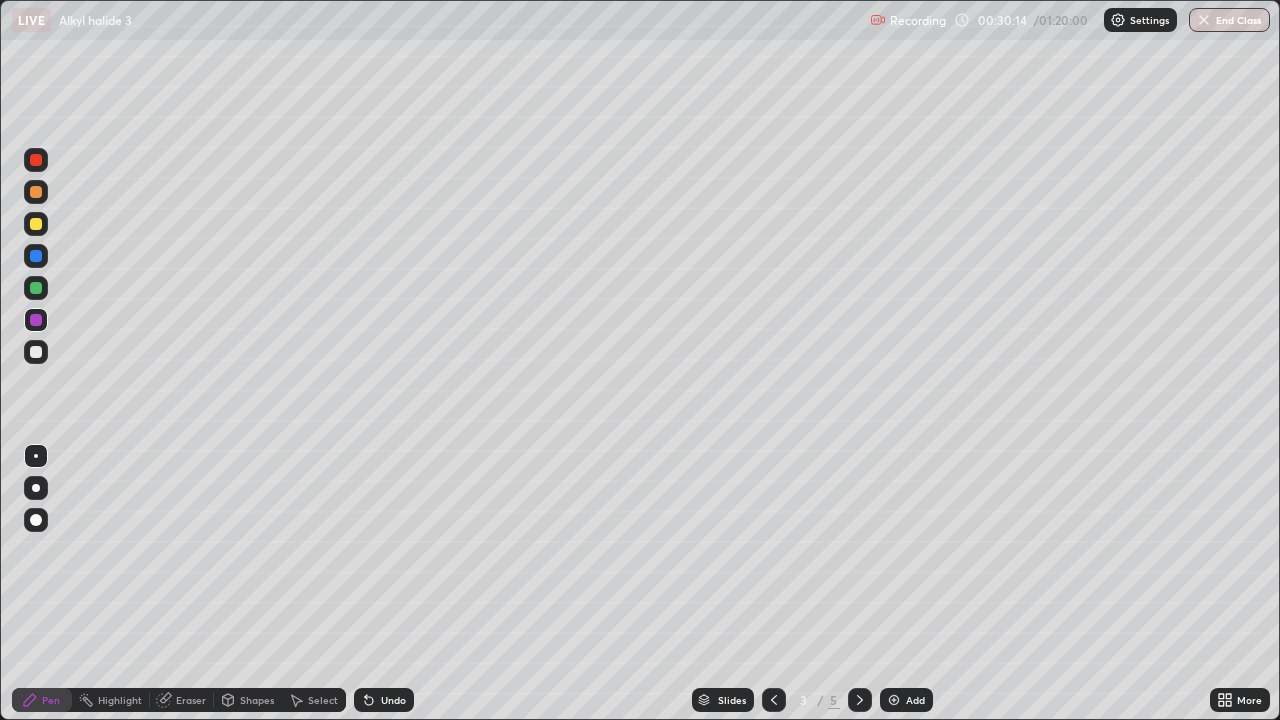 click at bounding box center [36, 160] 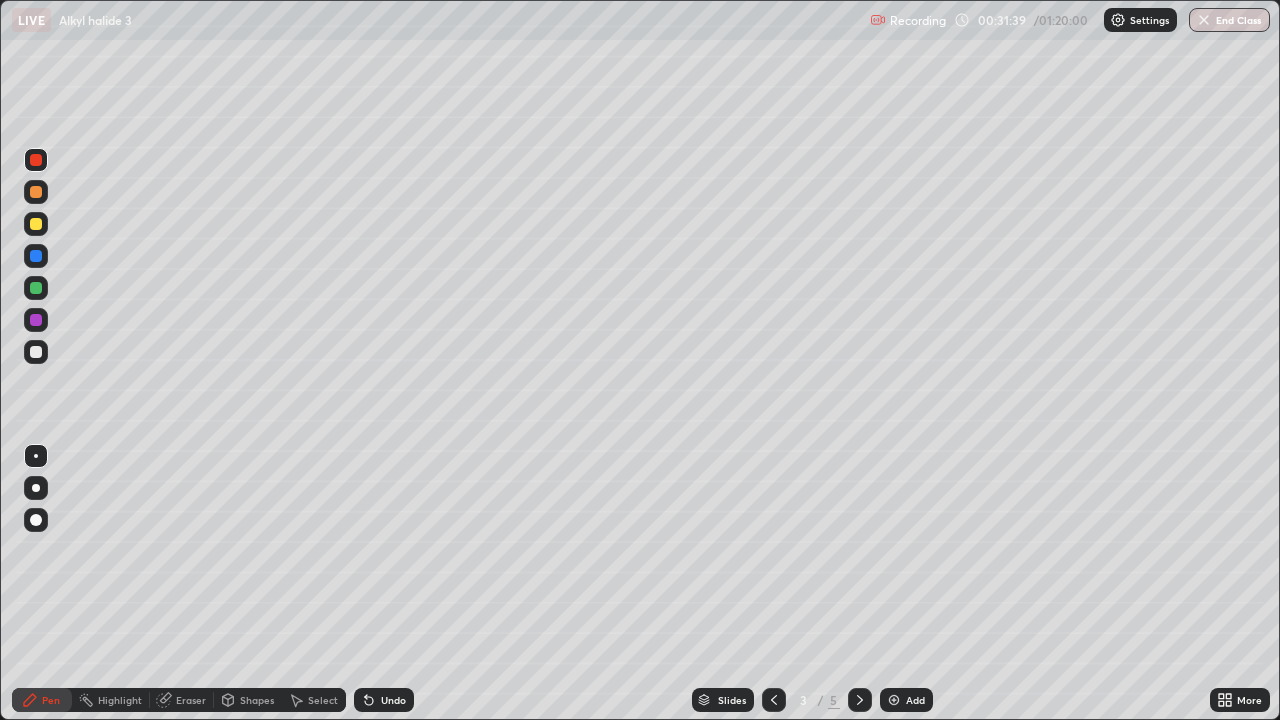click 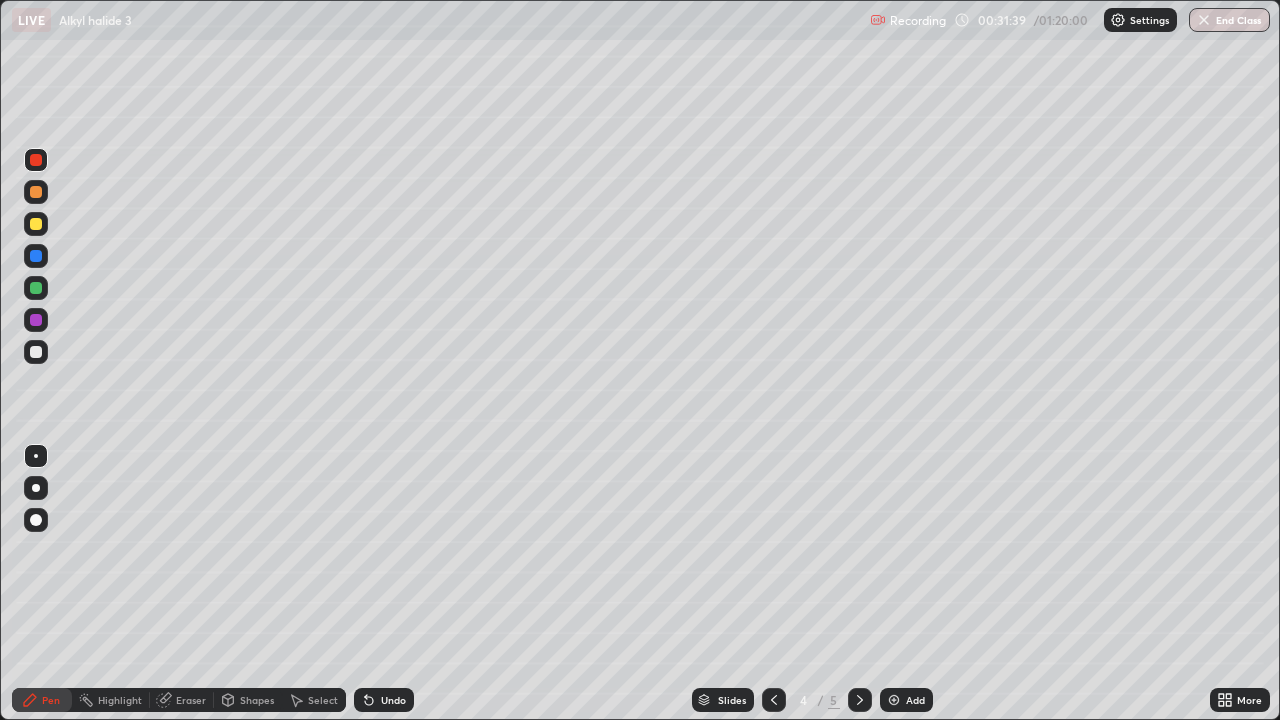 click at bounding box center [860, 700] 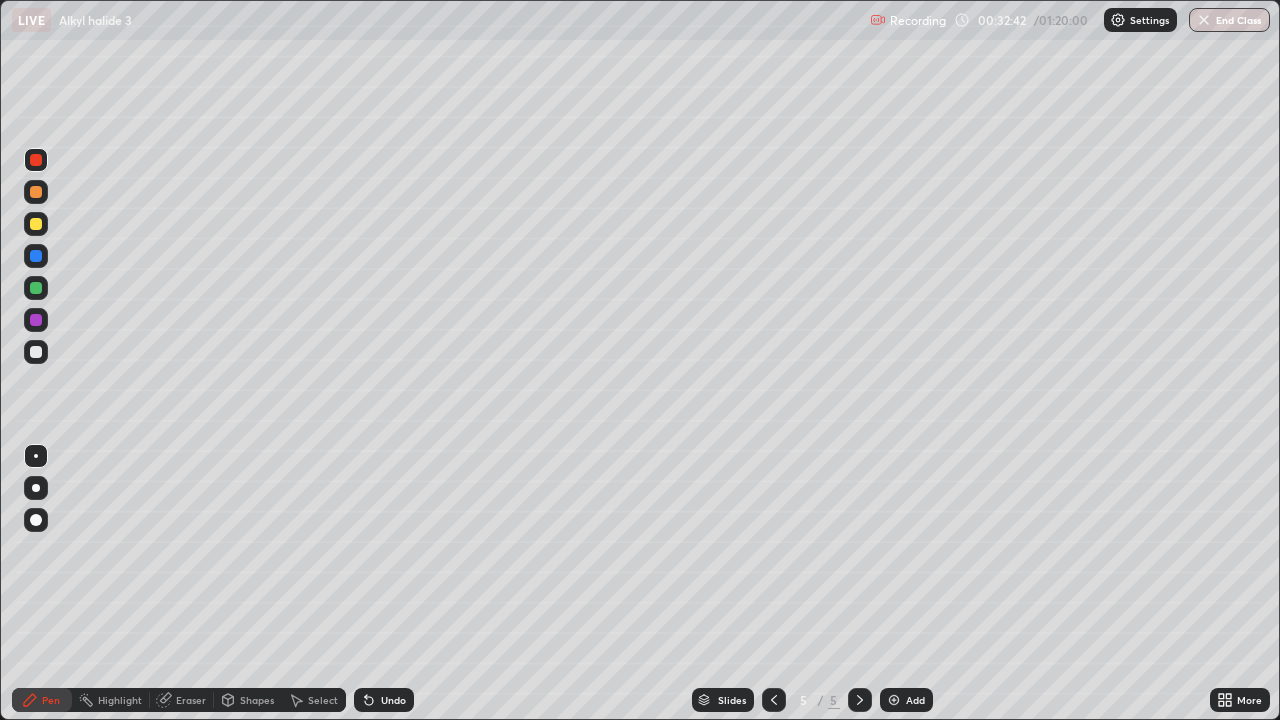 click on "Add" at bounding box center [906, 700] 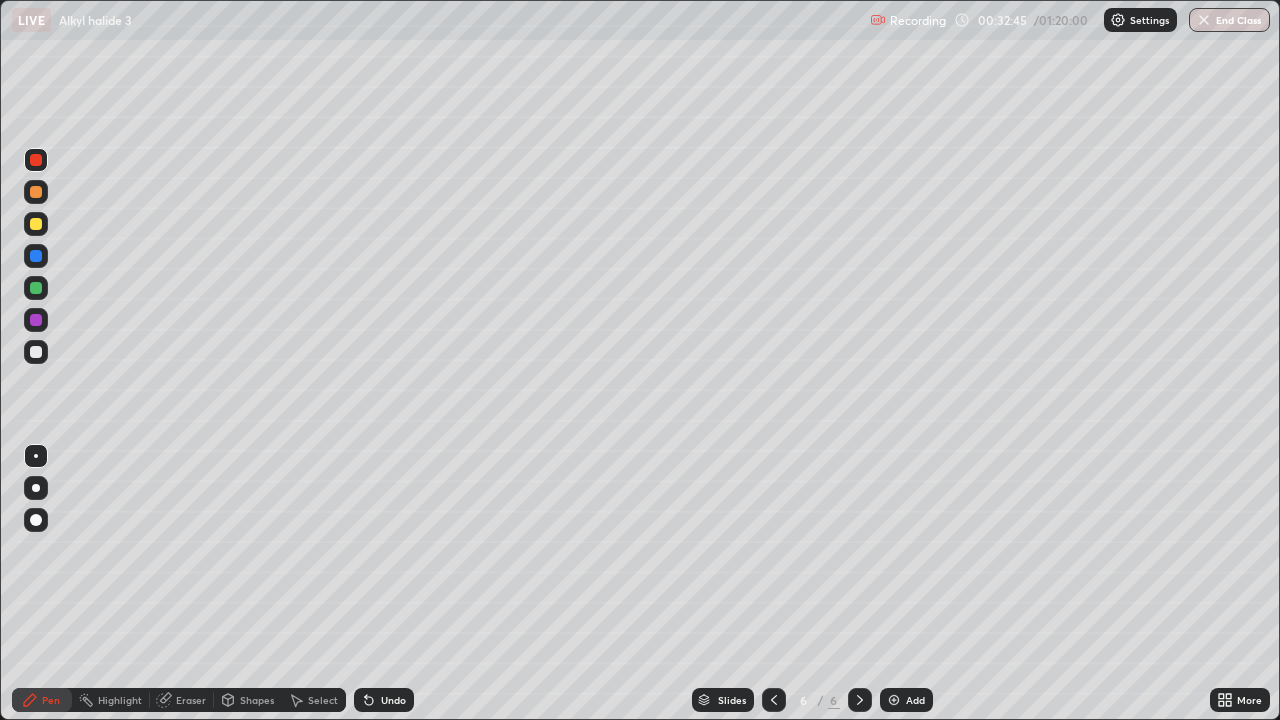 click at bounding box center [36, 352] 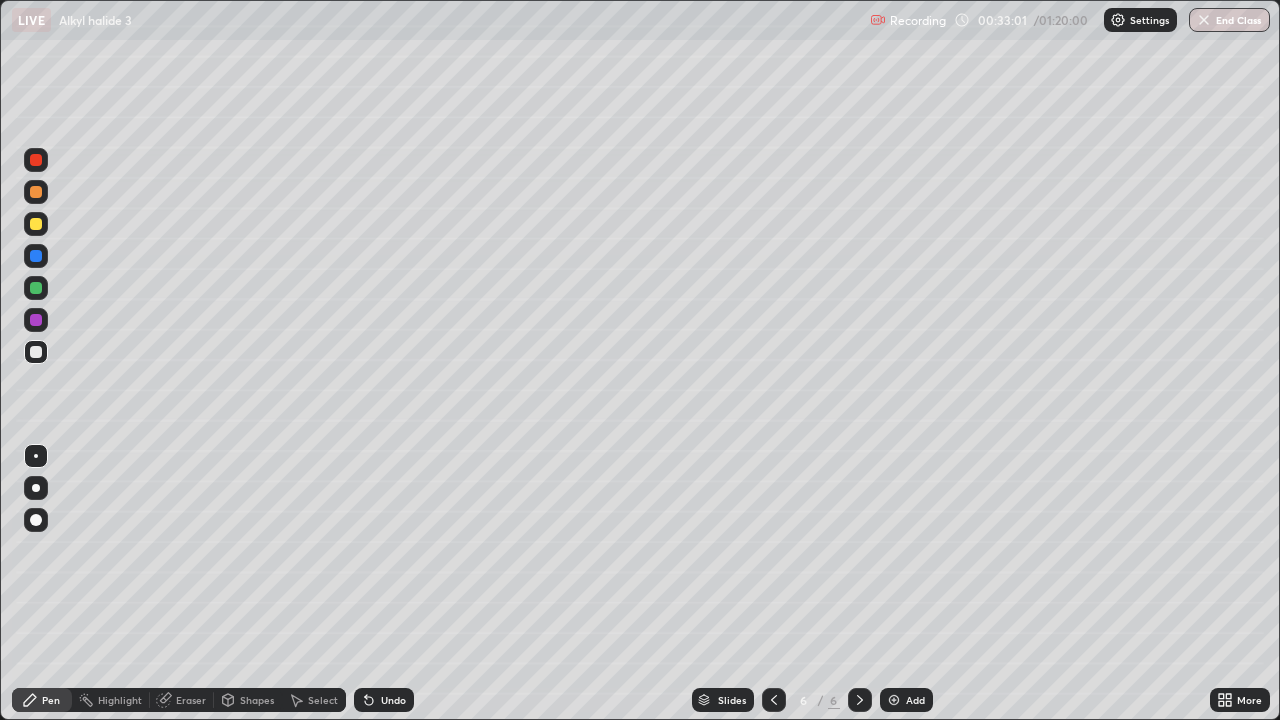 click on "Undo" at bounding box center [384, 700] 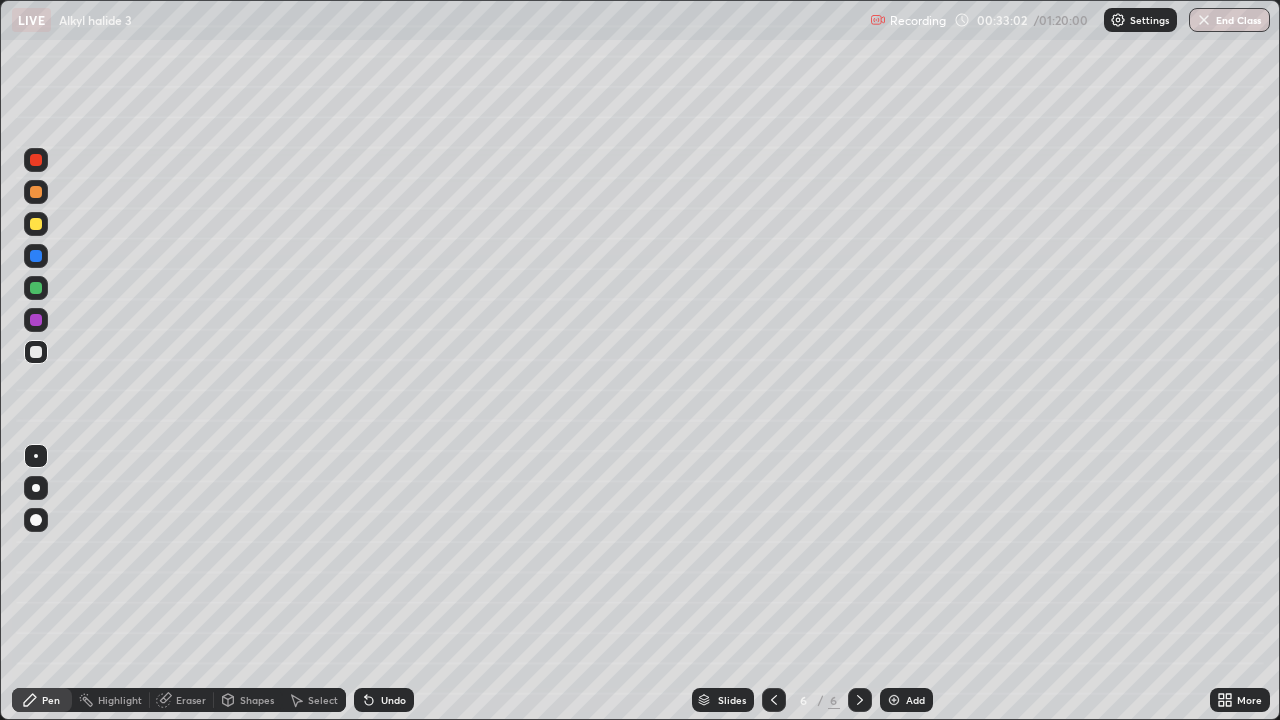 click on "Undo" at bounding box center (384, 700) 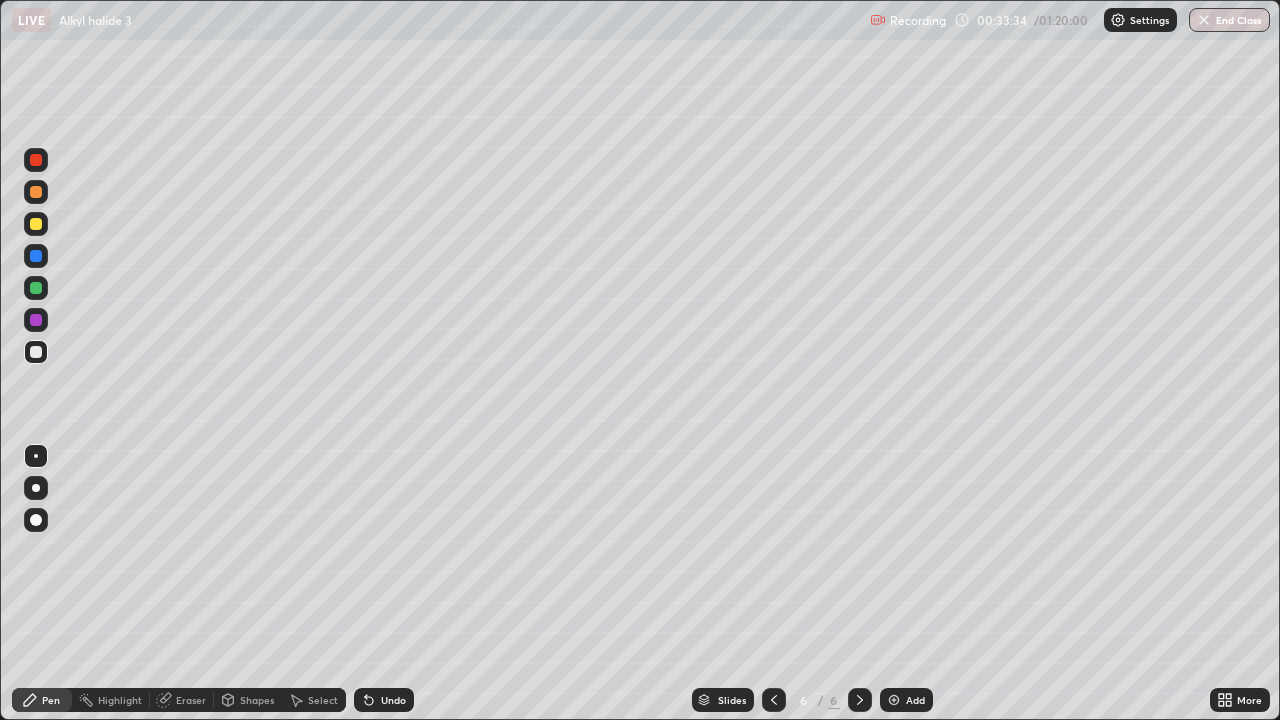 click at bounding box center [36, 192] 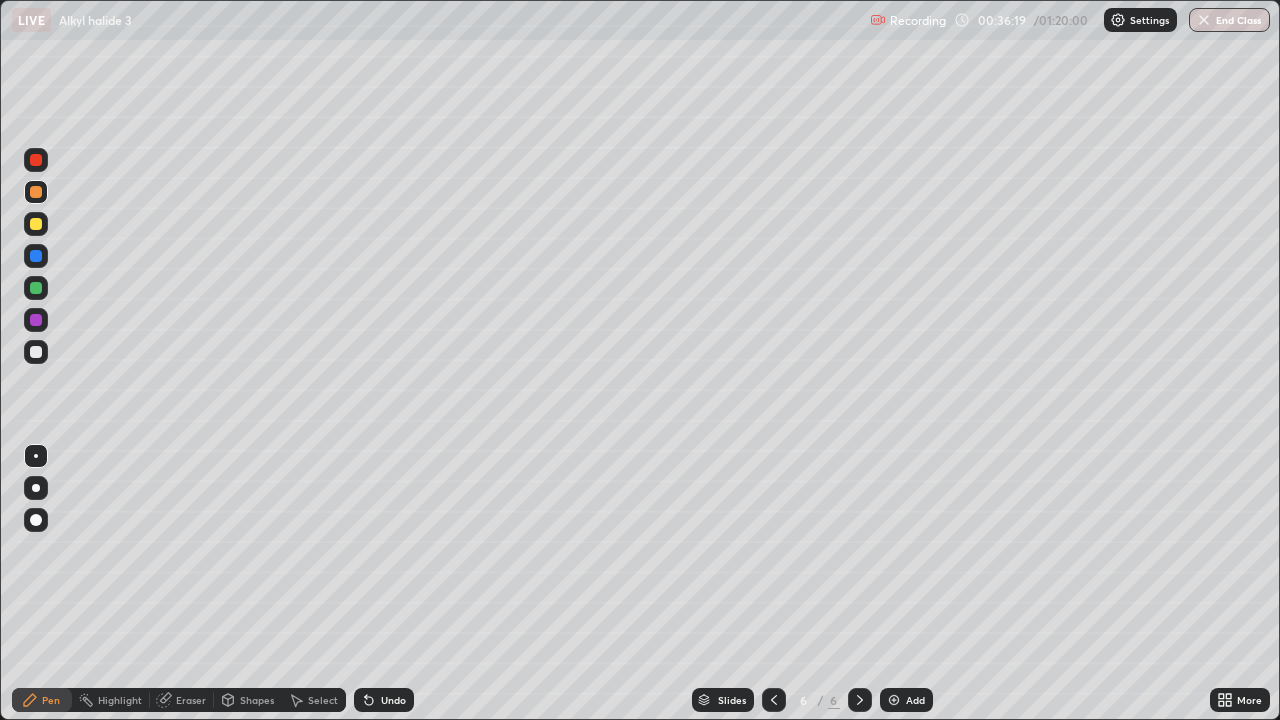 click on "Eraser" at bounding box center [191, 700] 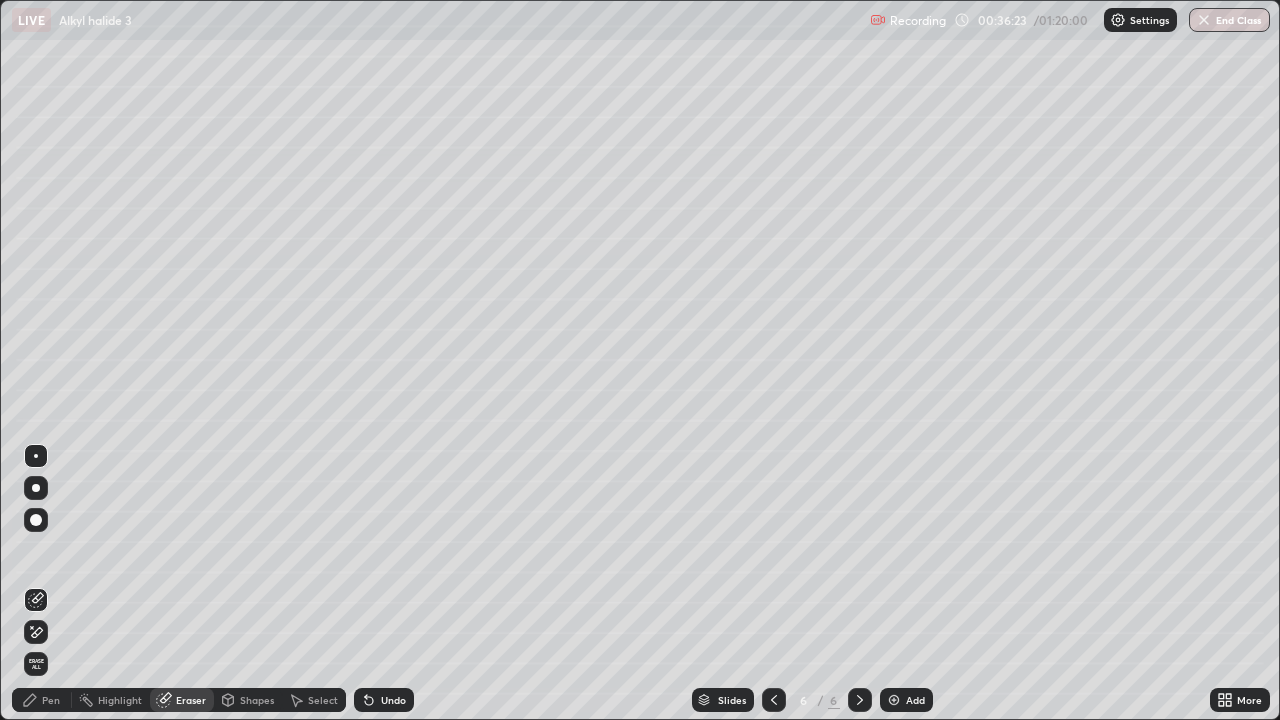 click on "Pen" at bounding box center [42, 700] 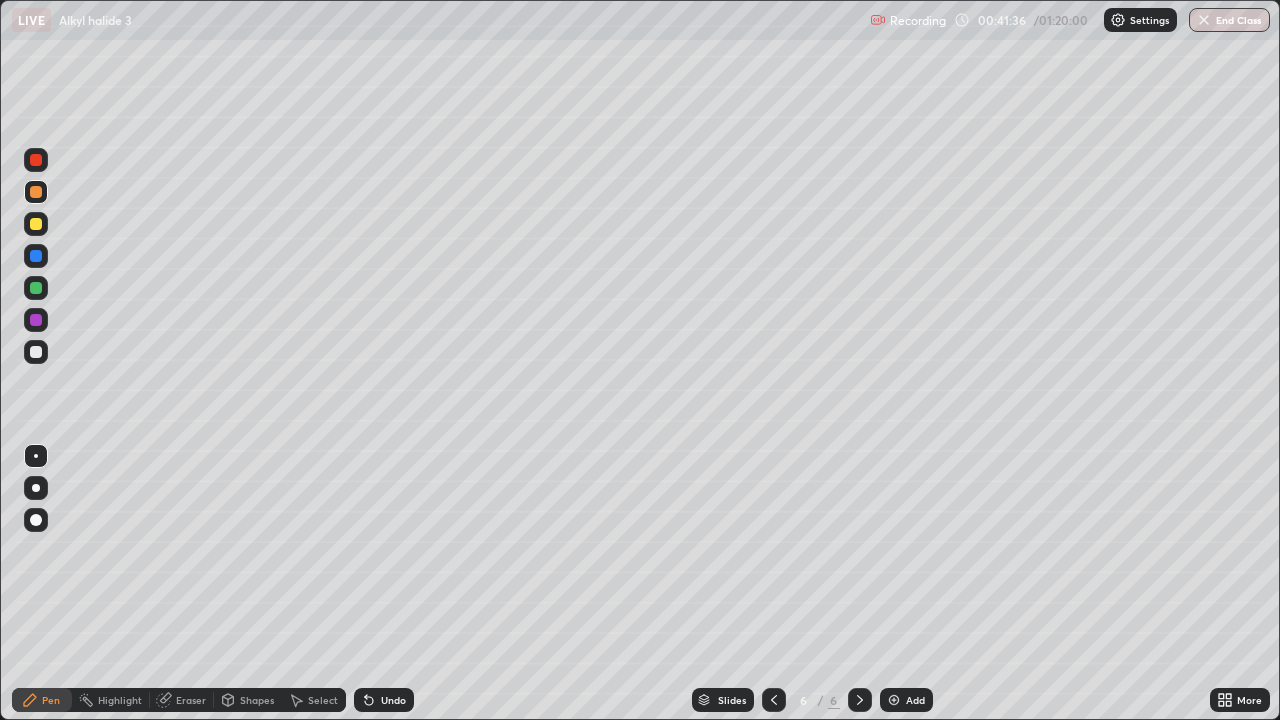 click on "Undo" at bounding box center (393, 700) 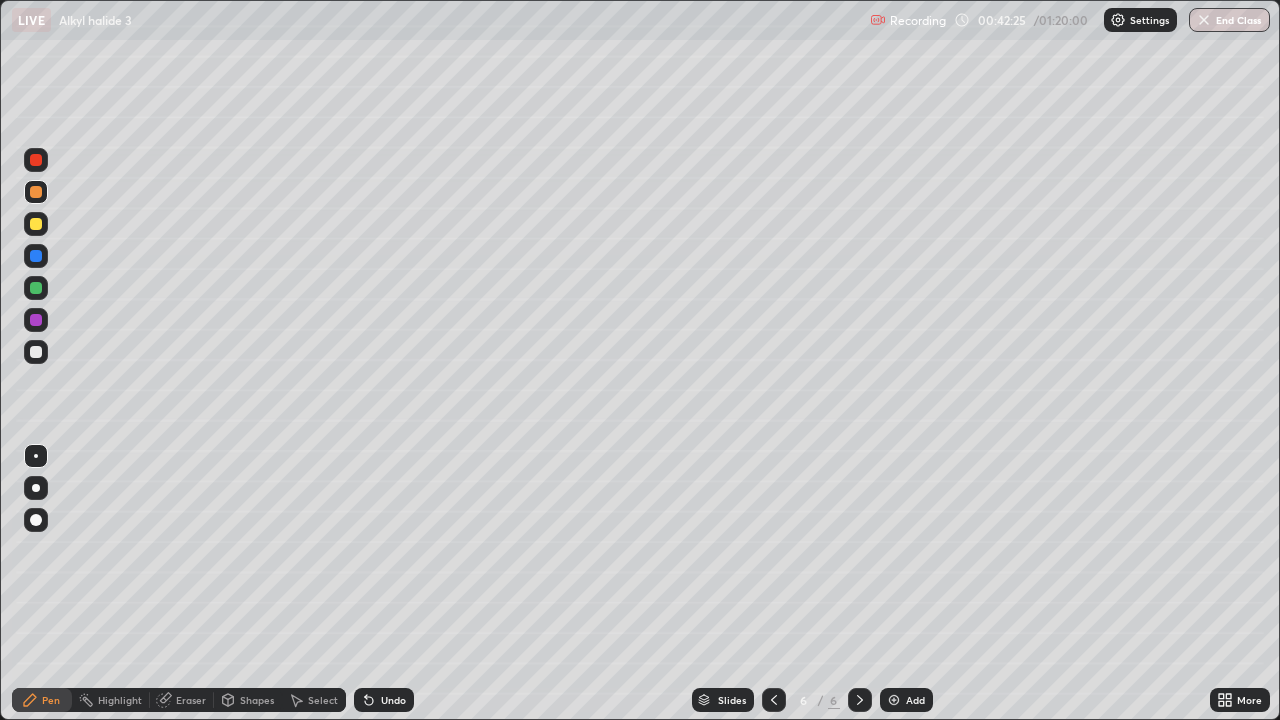 click at bounding box center [36, 320] 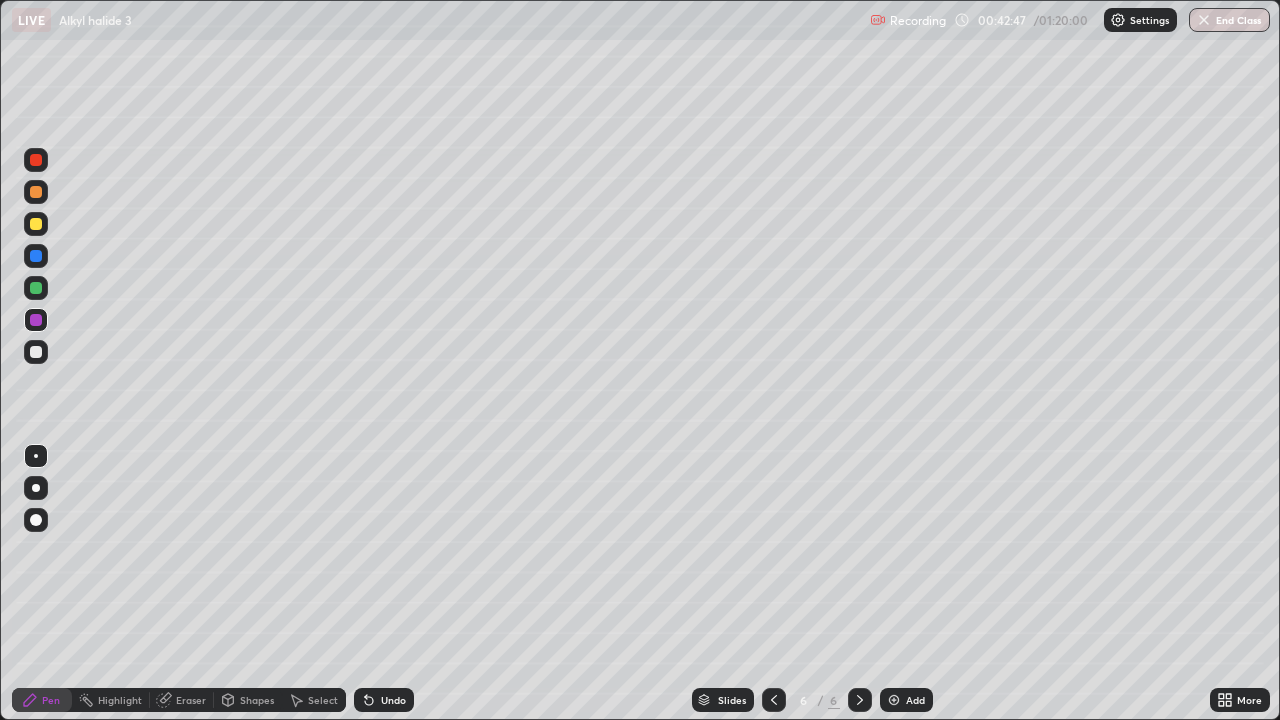 click on "Add" at bounding box center [906, 700] 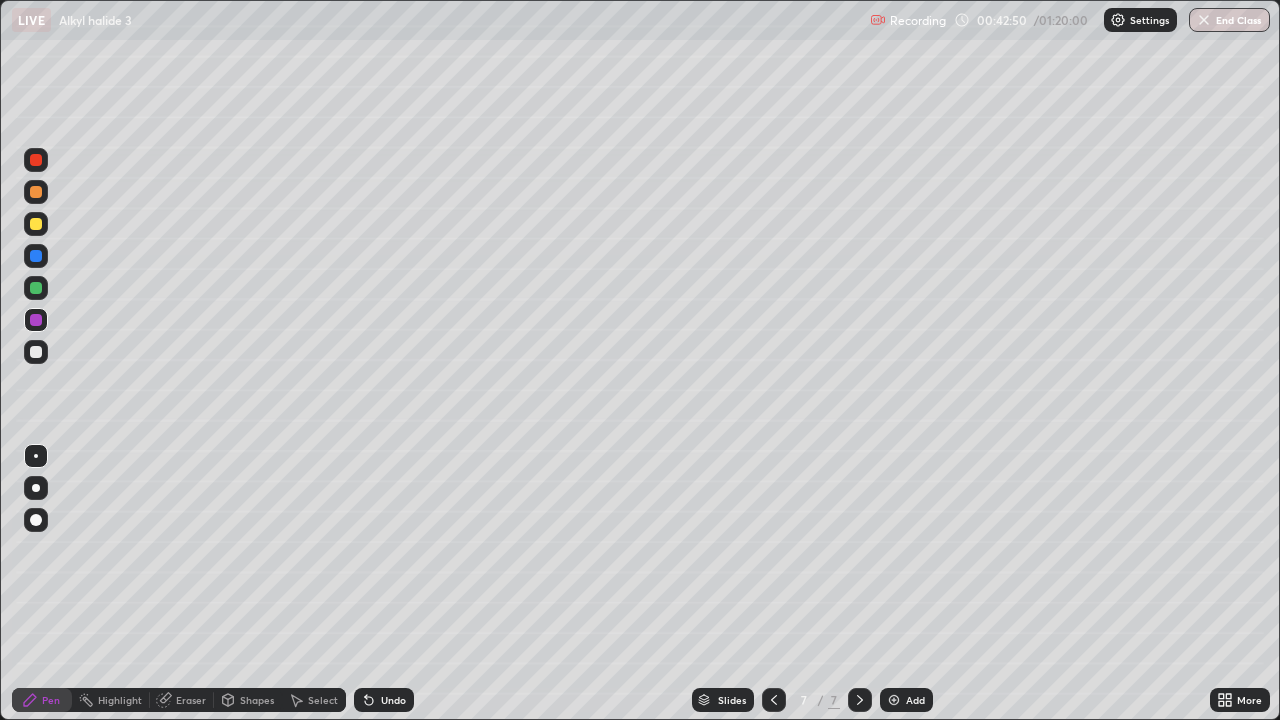 click at bounding box center [36, 160] 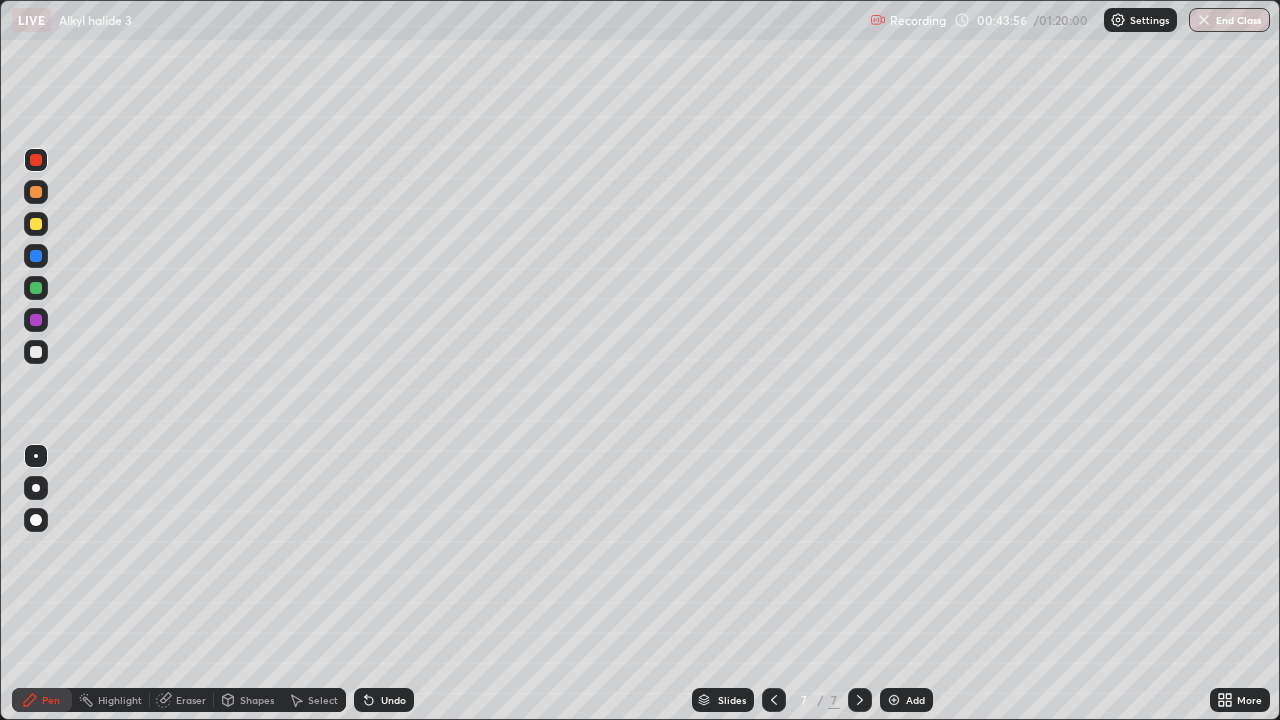 click at bounding box center [36, 192] 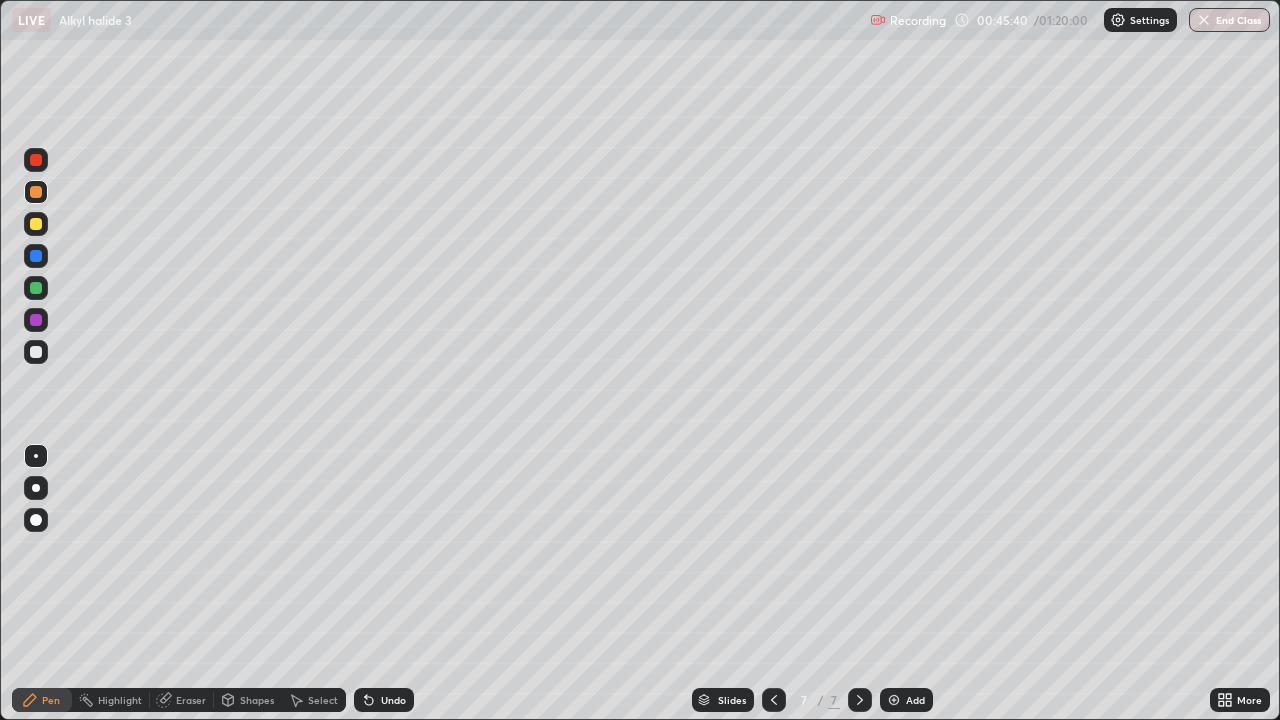 click at bounding box center [36, 160] 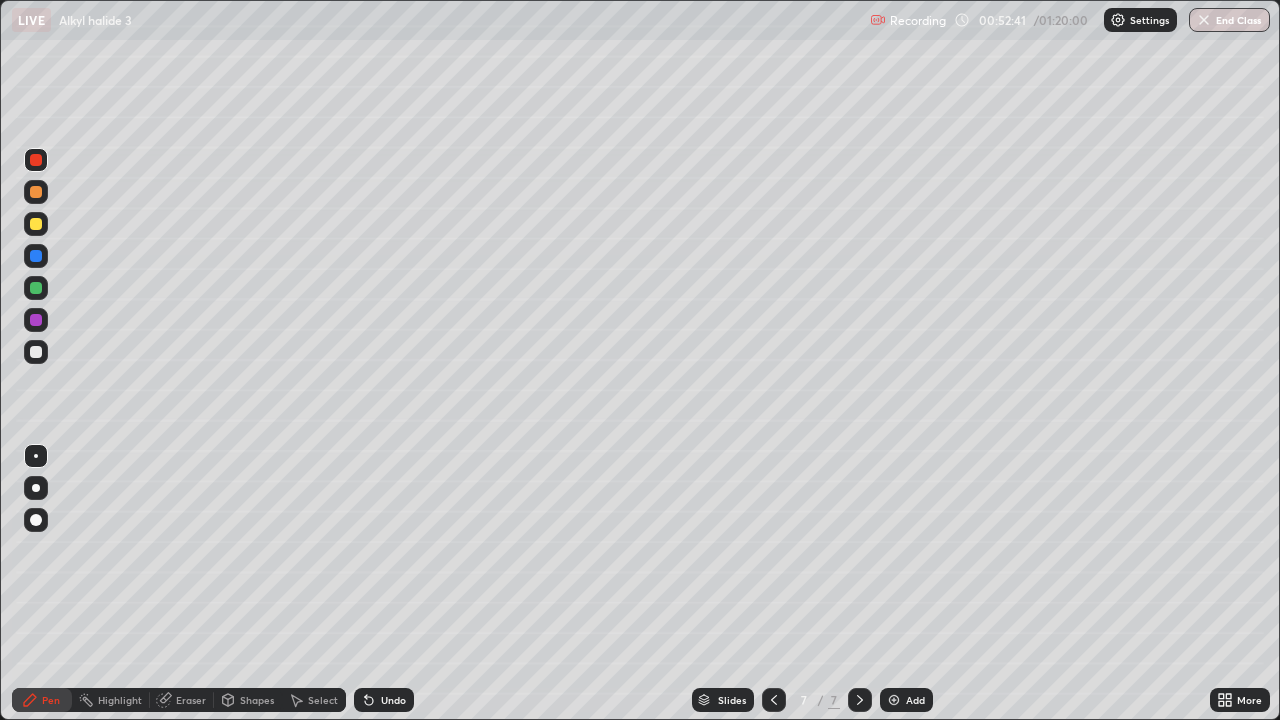 click on "Add" at bounding box center [906, 700] 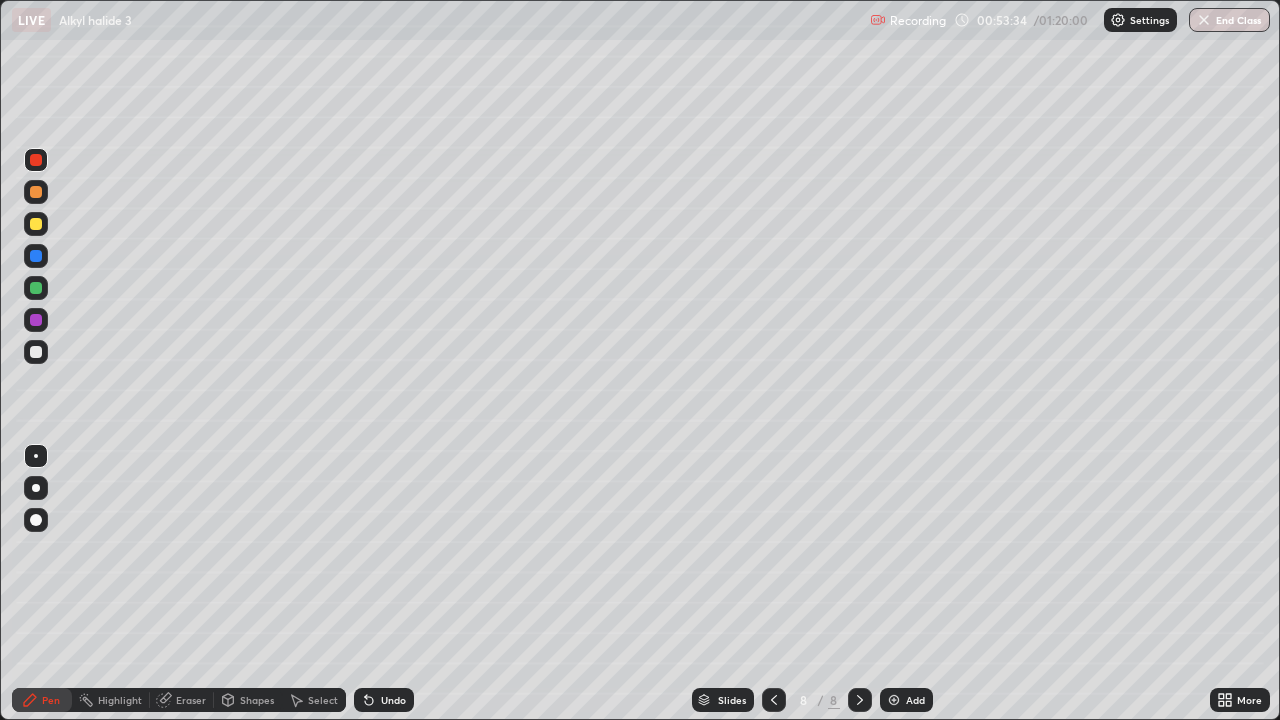 click 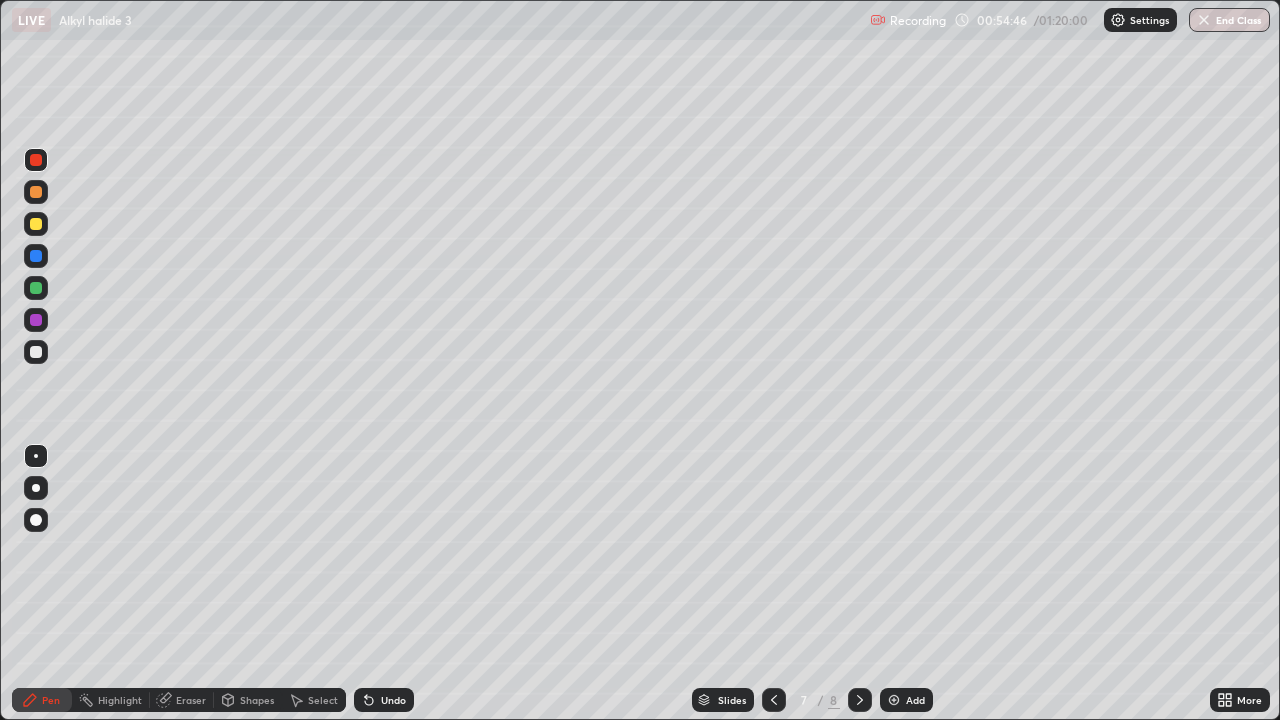 click 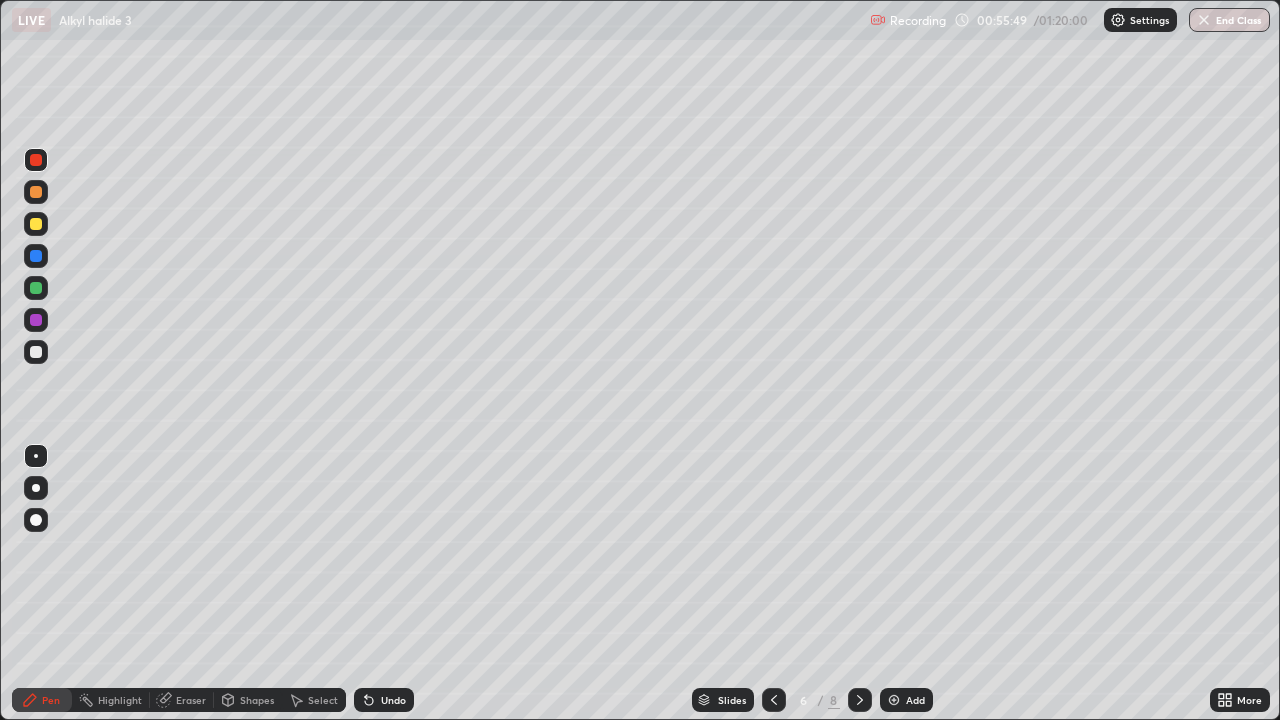 click 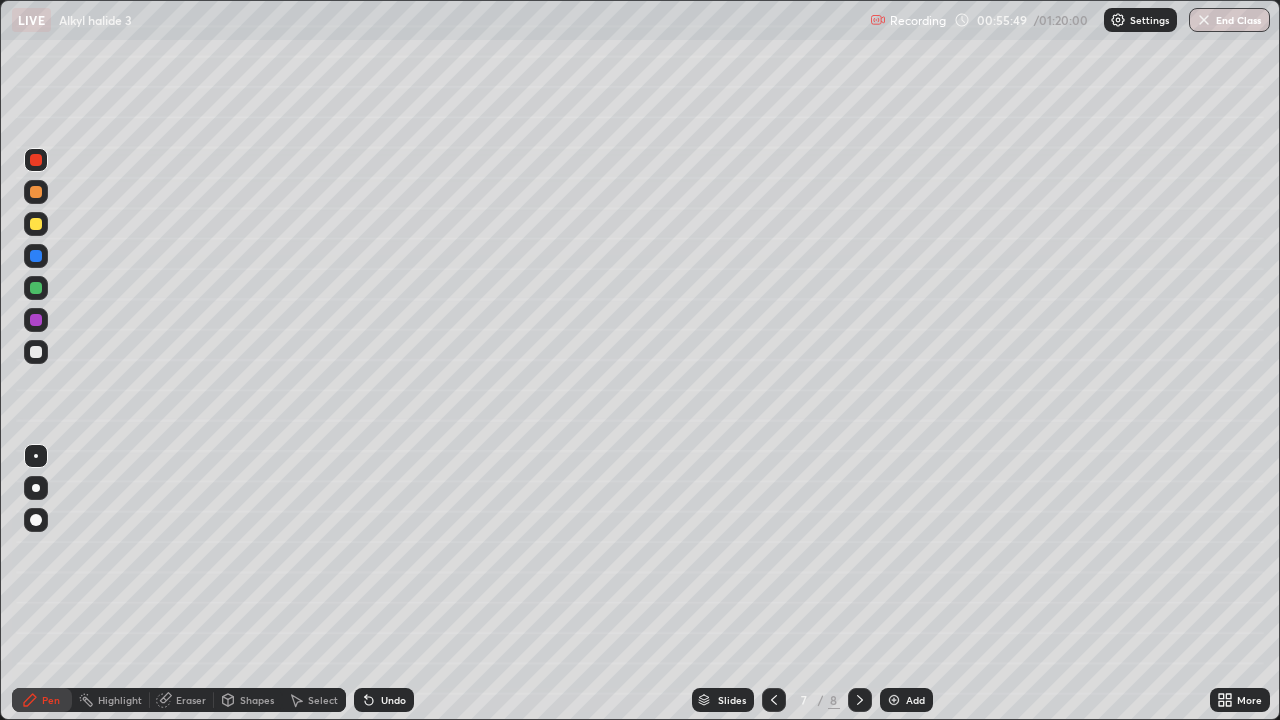 click at bounding box center [860, 700] 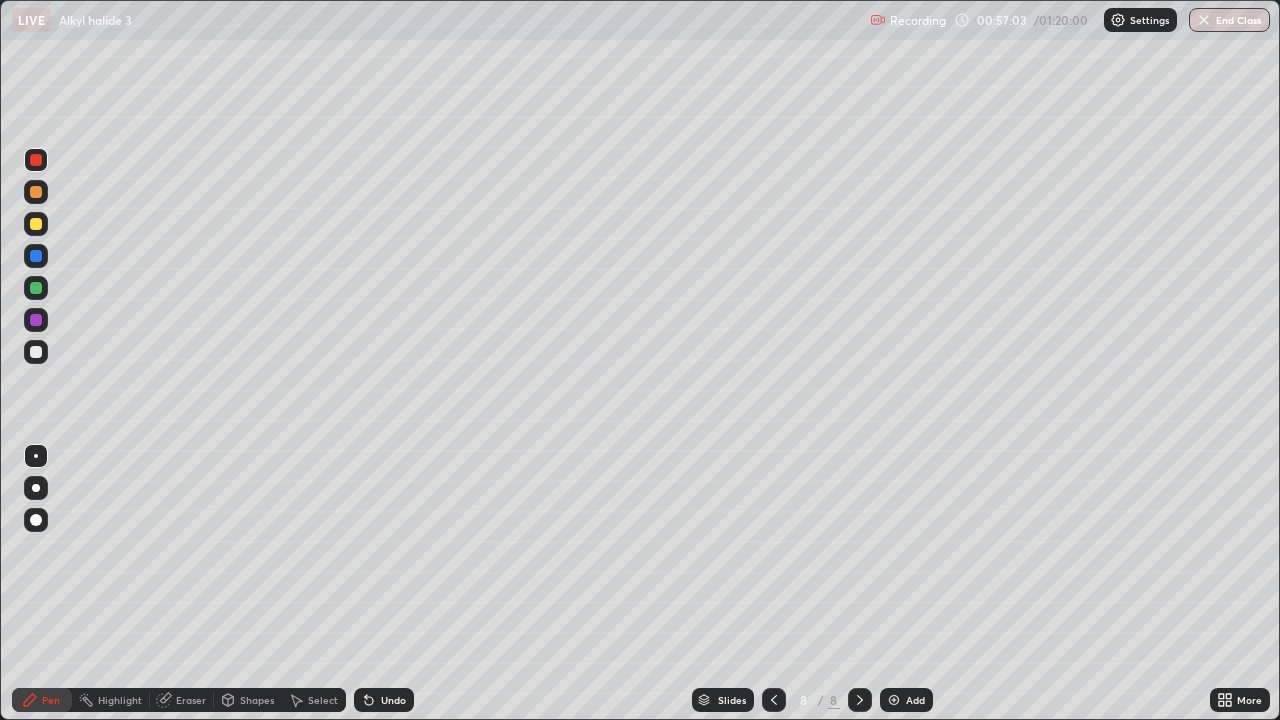 click at bounding box center (36, 352) 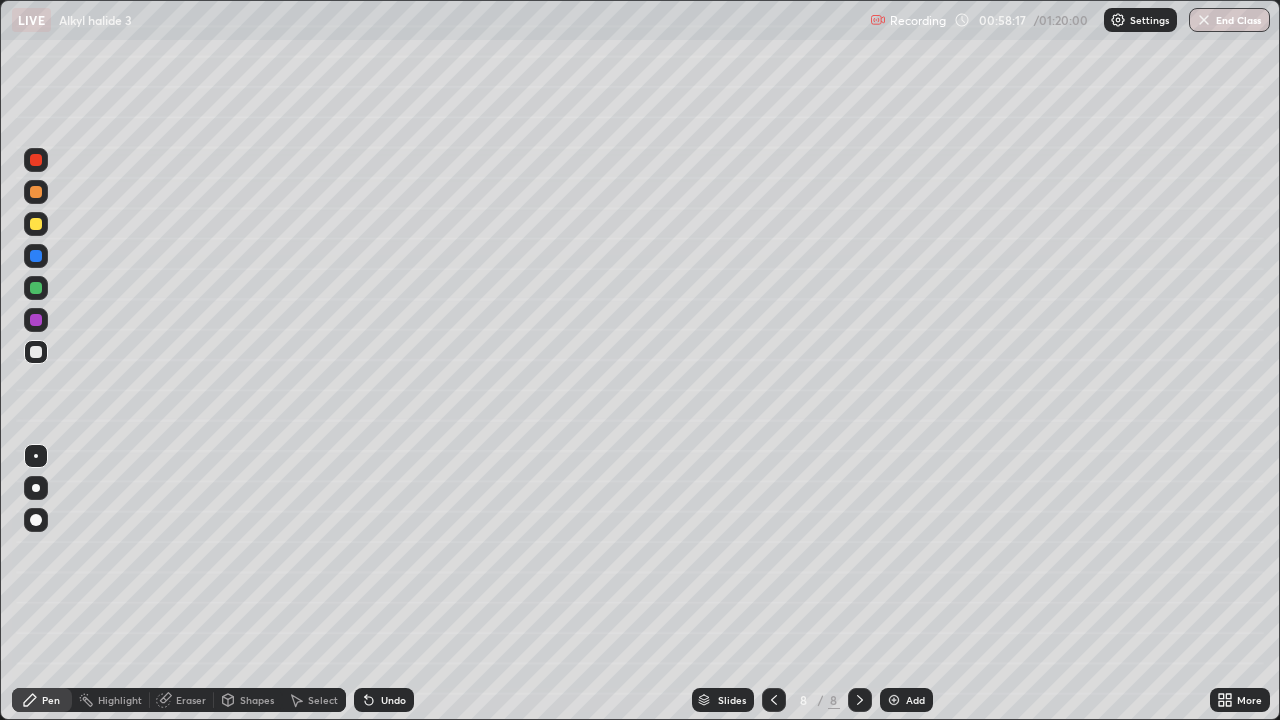 click at bounding box center [36, 320] 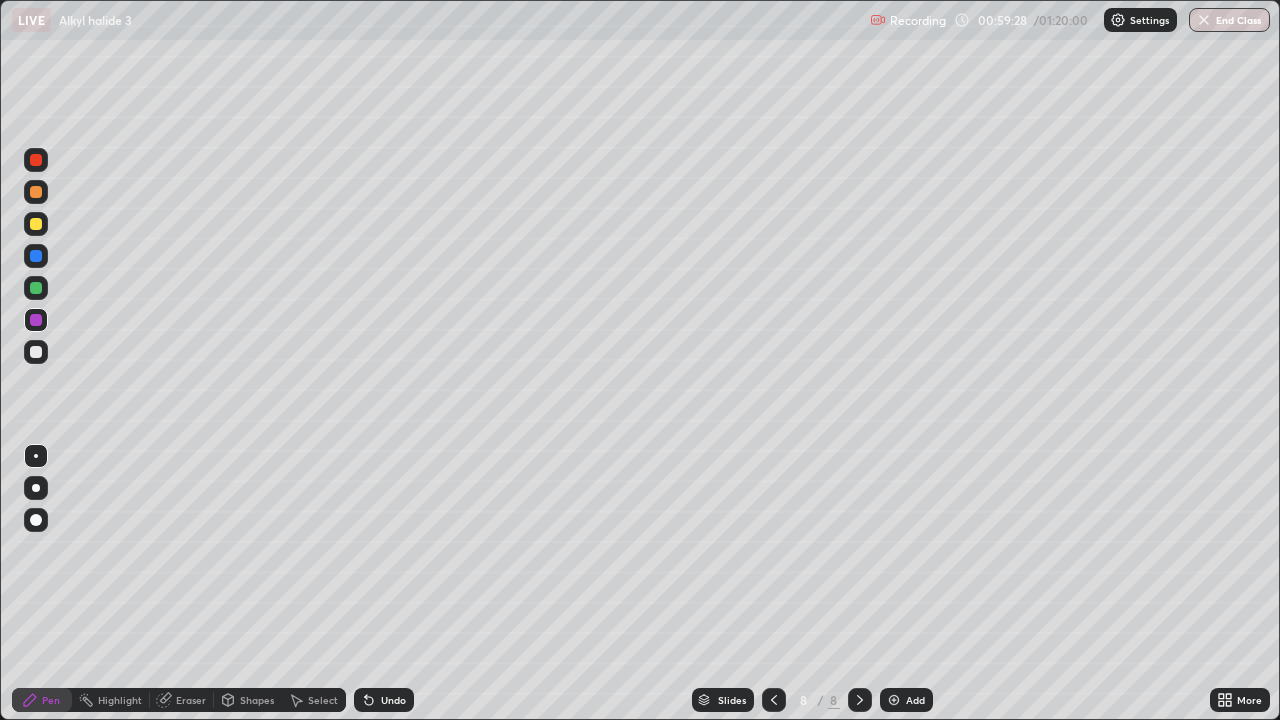 click at bounding box center [36, 224] 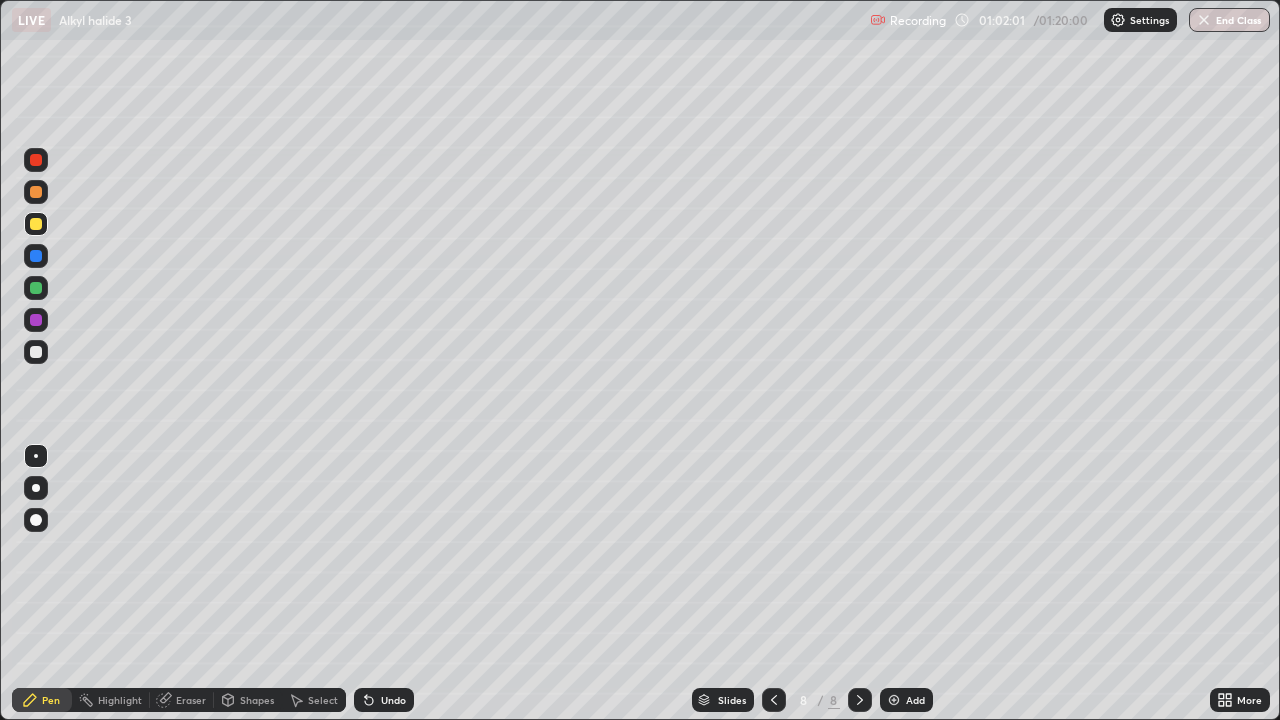 click on "Select" at bounding box center [323, 700] 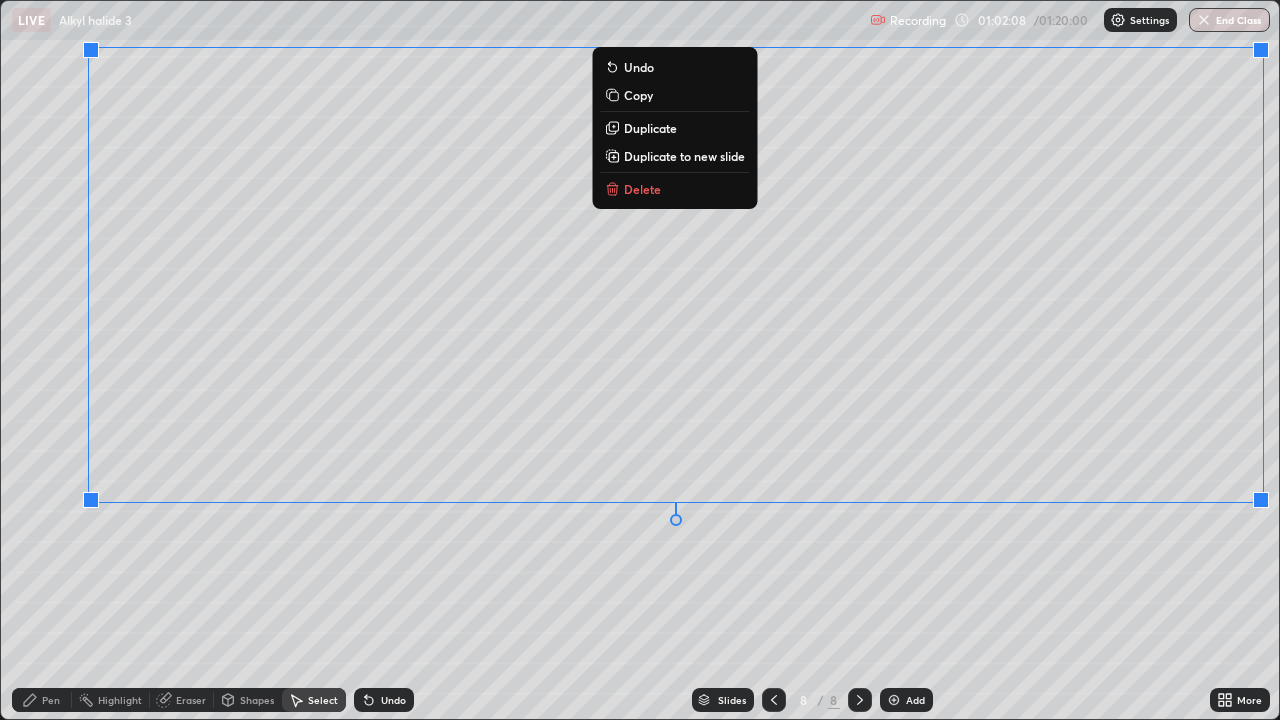click on "0 ° Undo Copy Duplicate Duplicate to new slide Delete" at bounding box center [640, 360] 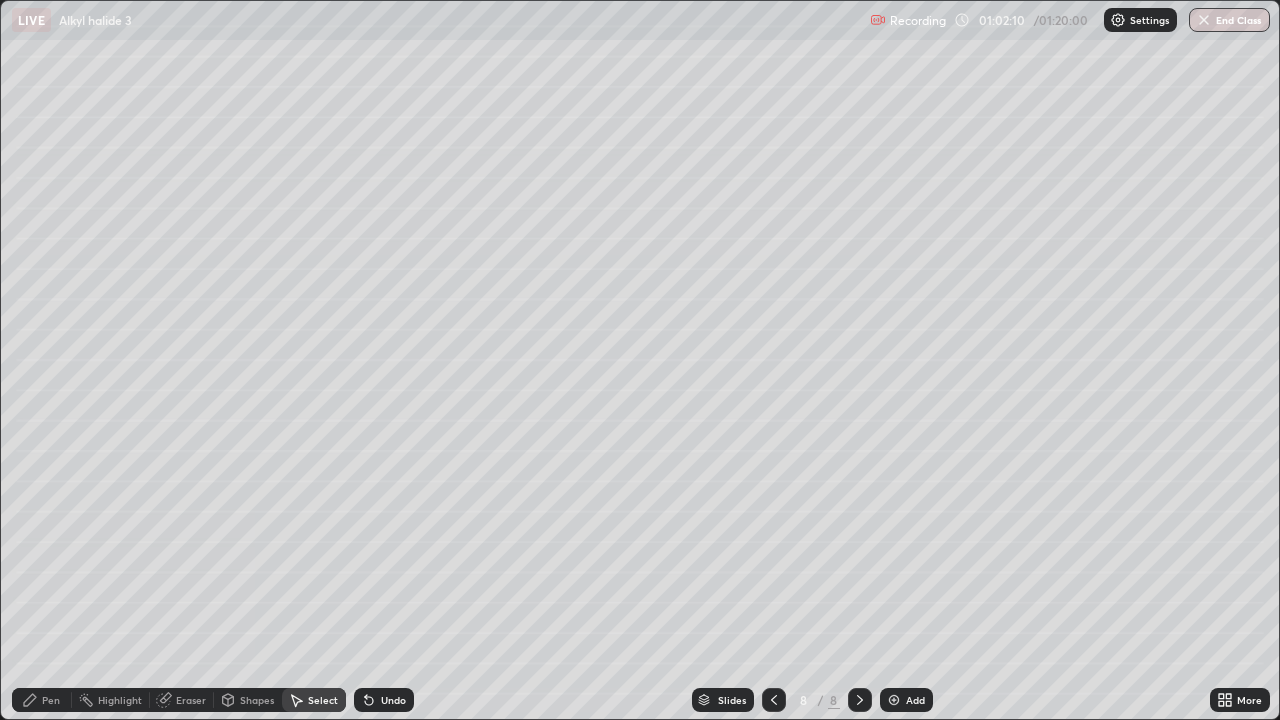 click on "Pen" at bounding box center (51, 700) 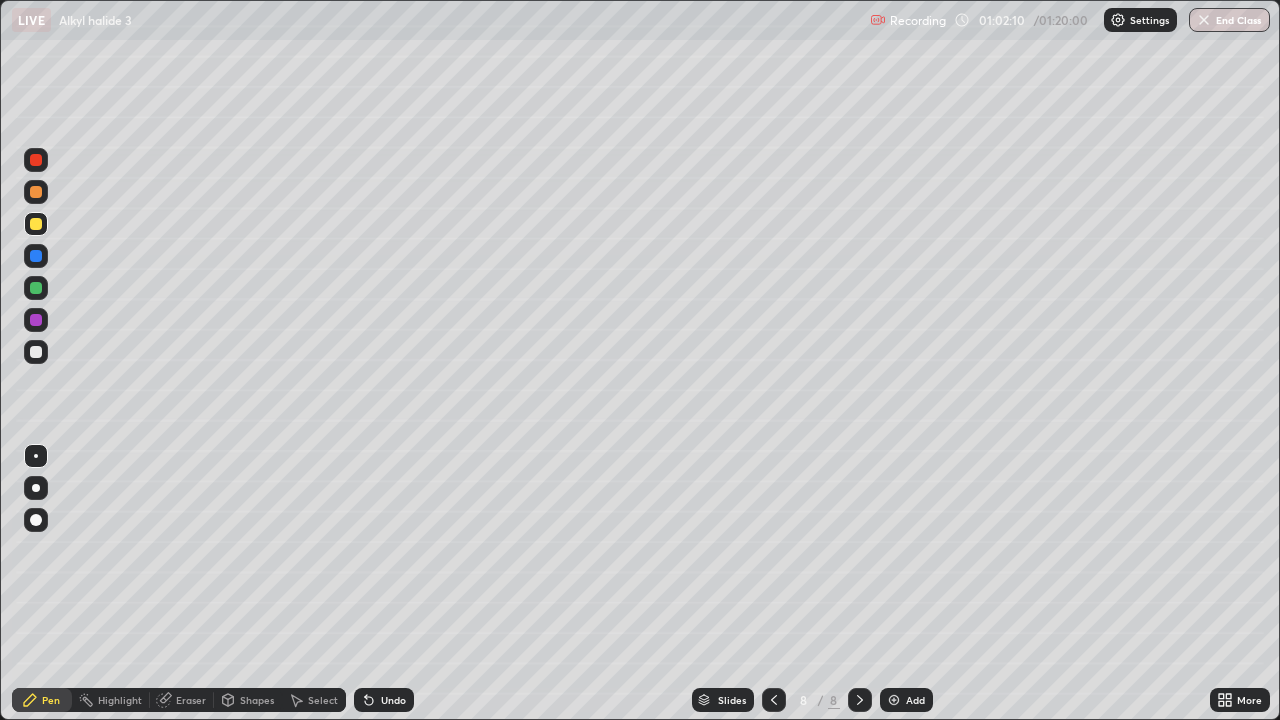 click at bounding box center [36, 352] 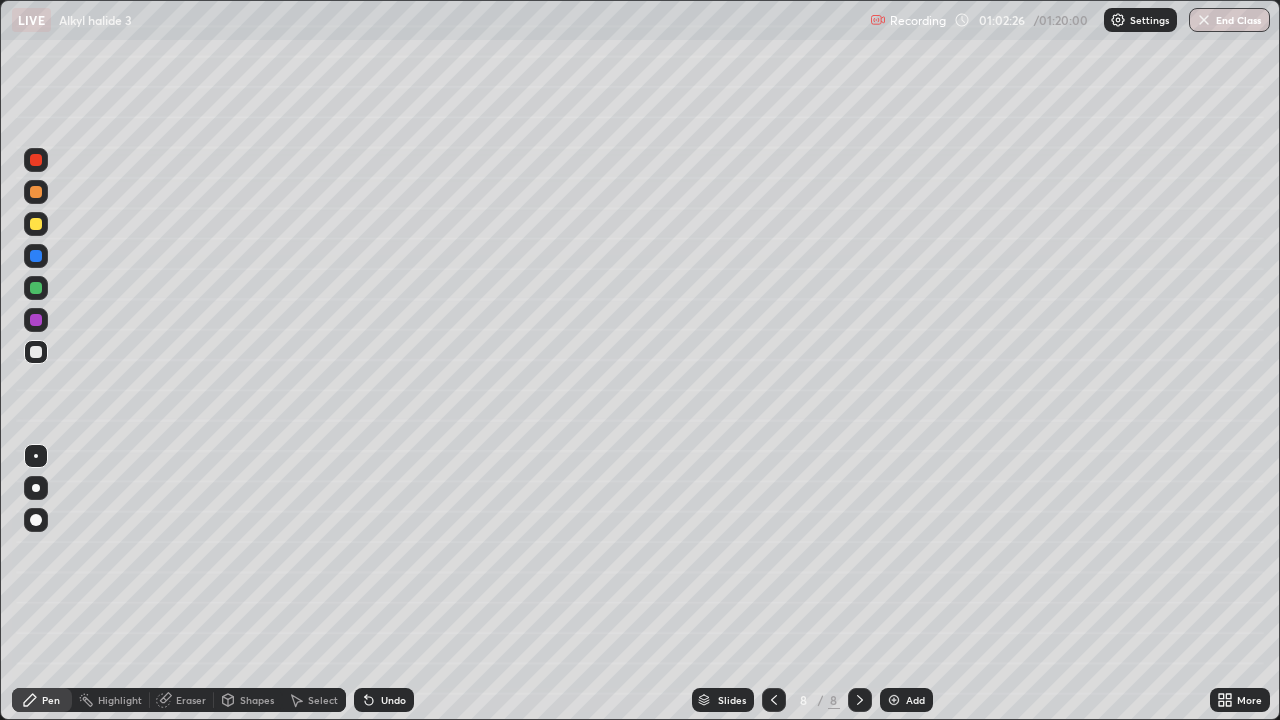 click at bounding box center [36, 288] 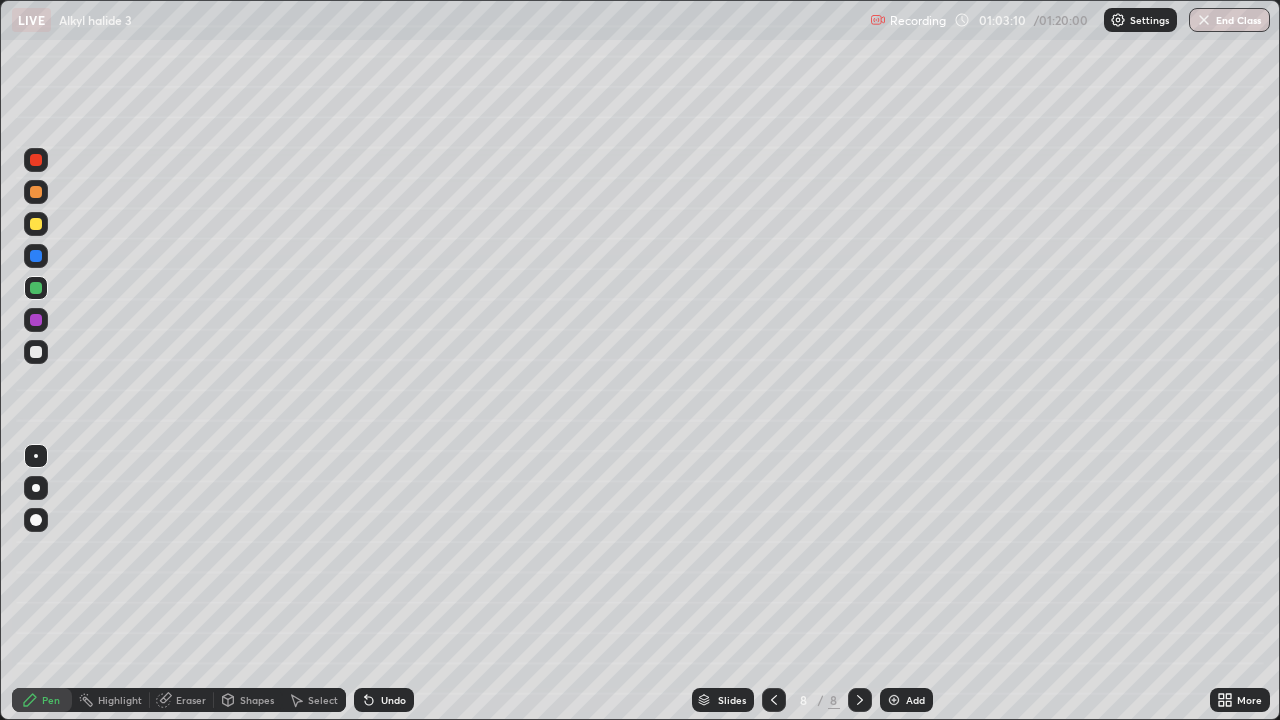 click at bounding box center (36, 352) 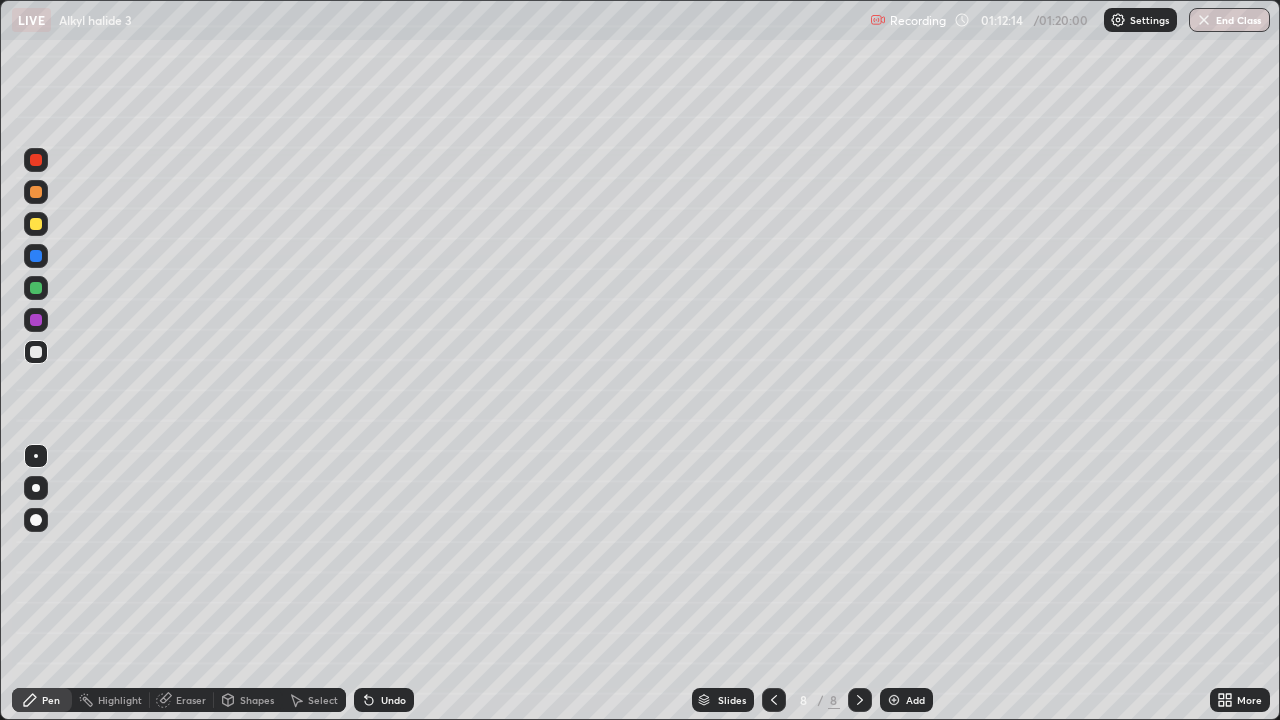click on "Add" at bounding box center [915, 700] 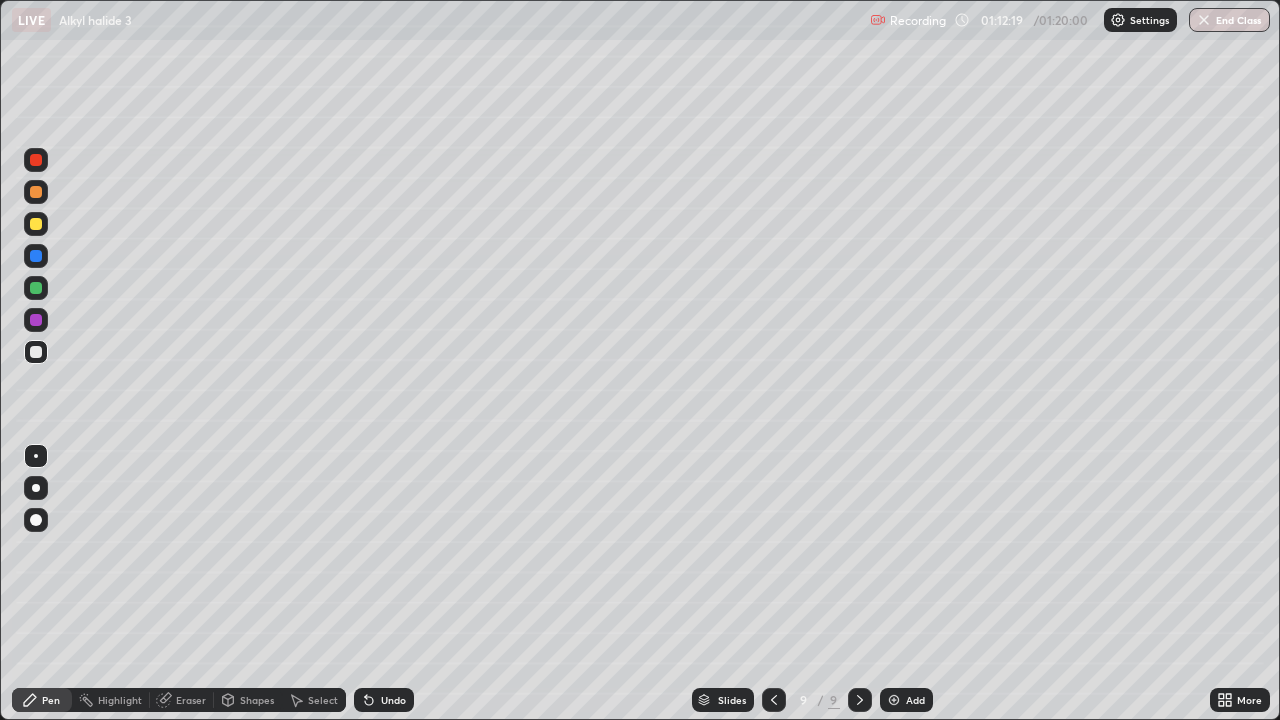 click at bounding box center (36, 352) 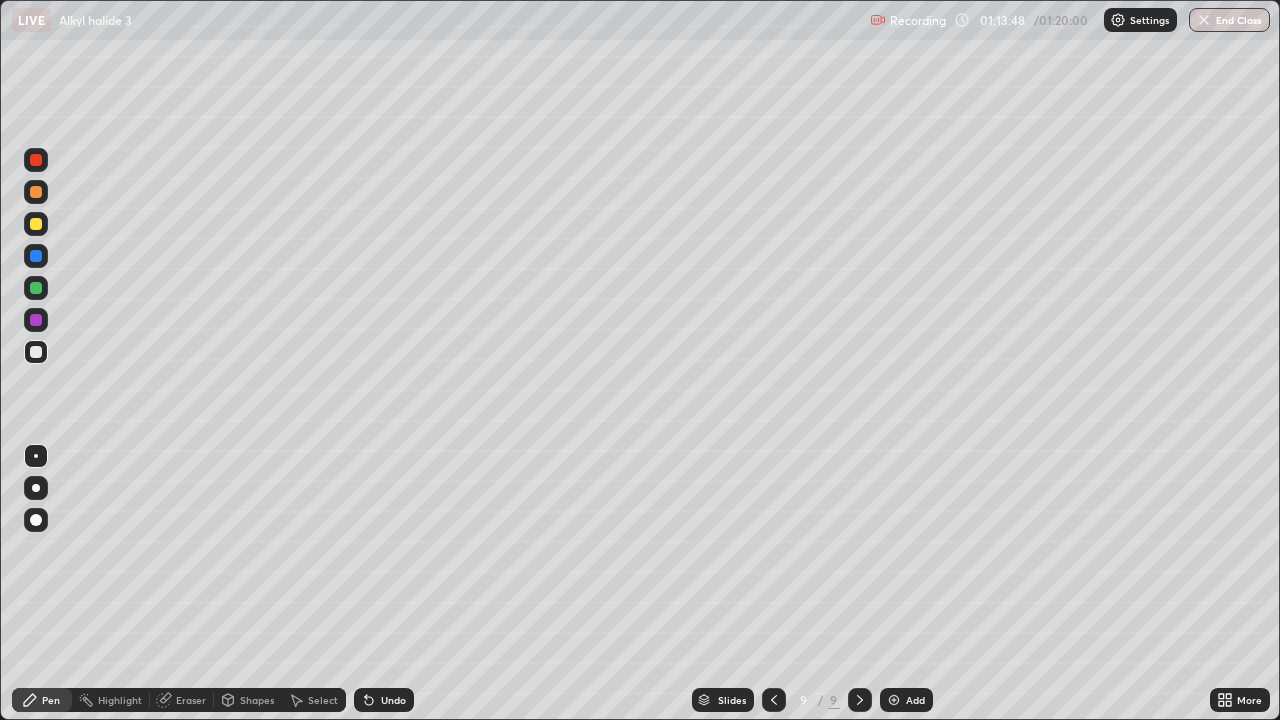 click at bounding box center (36, 256) 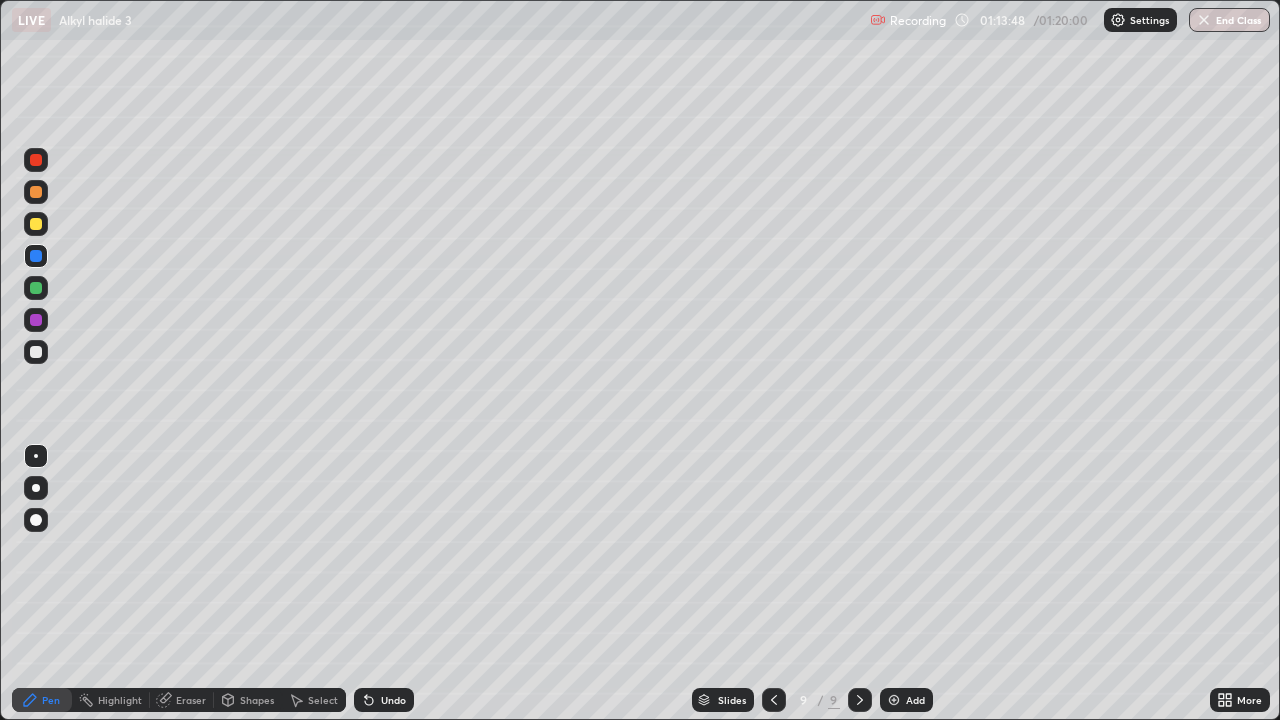 click at bounding box center (36, 224) 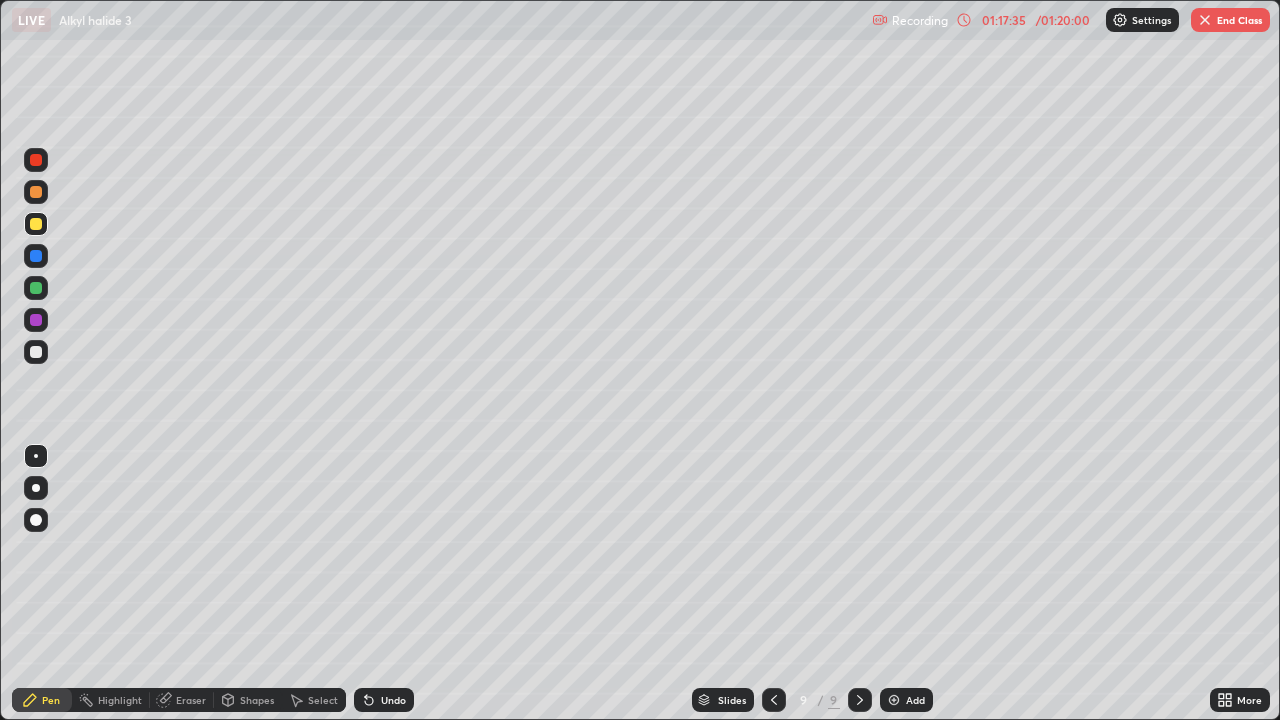 click at bounding box center [36, 320] 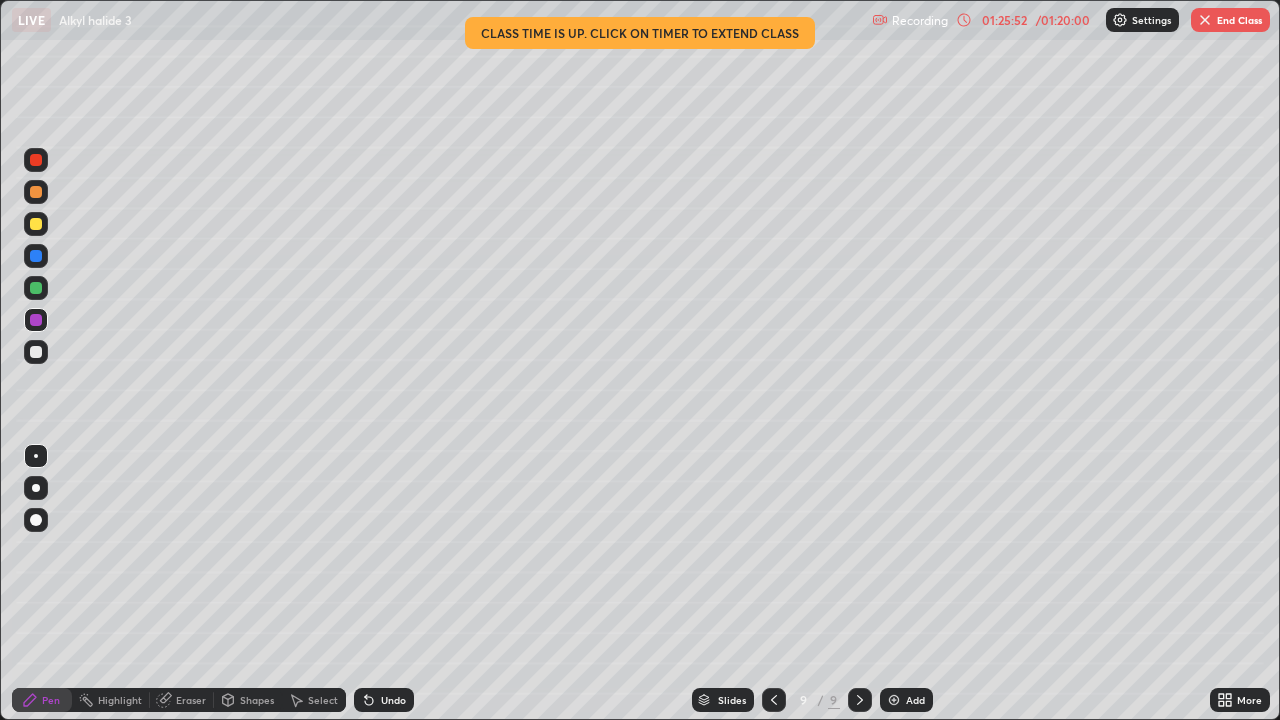 click on "/  01:20:00" at bounding box center (1063, 20) 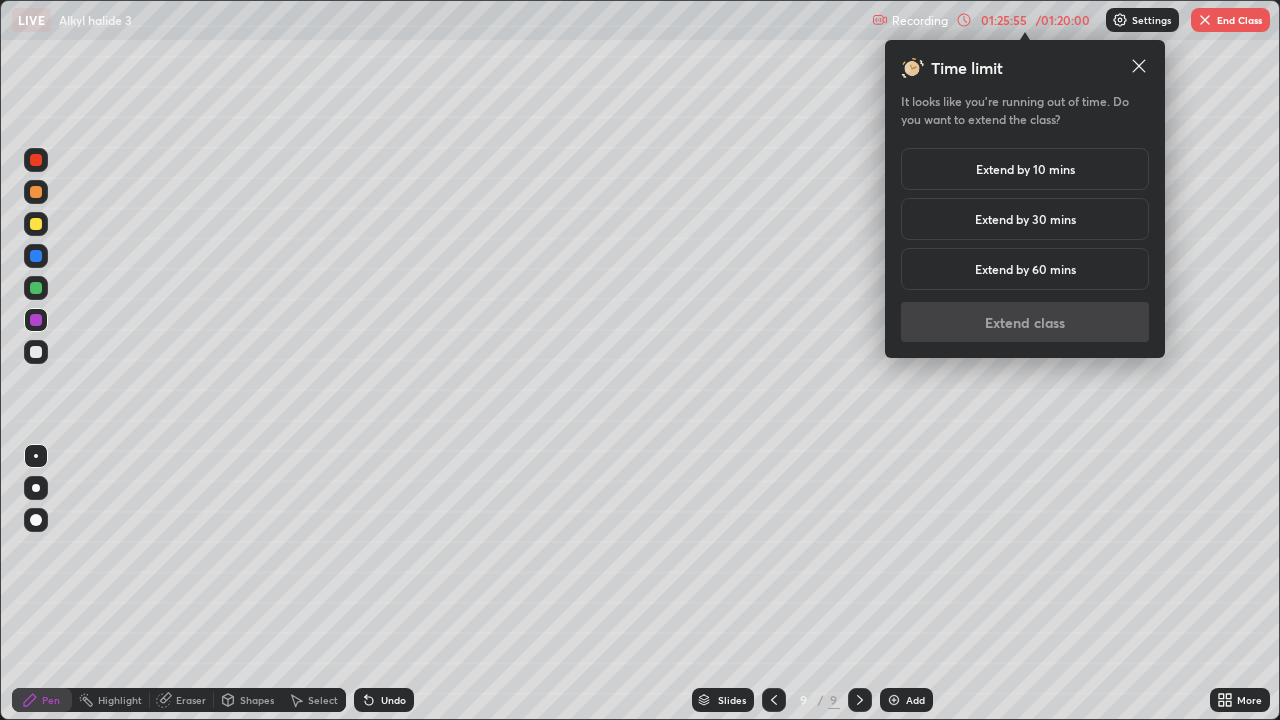 click on "Extend by 30 mins" at bounding box center [1025, 219] 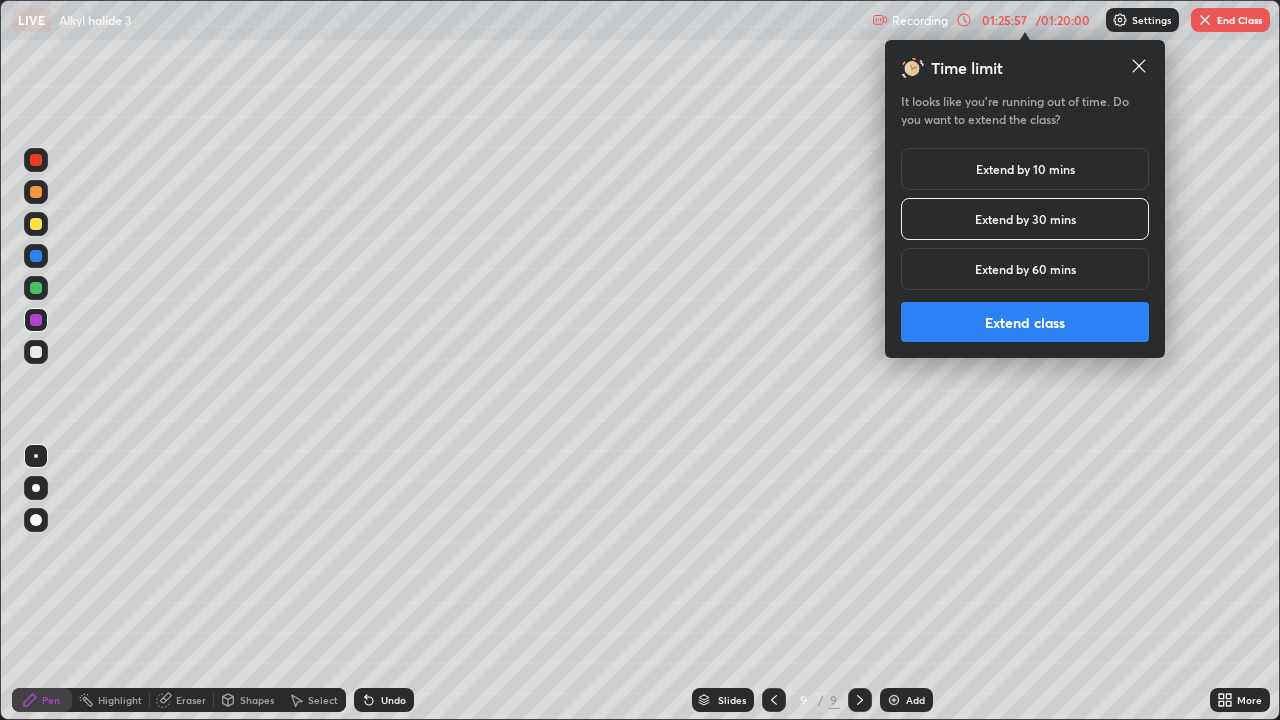 click on "Extend class" at bounding box center [1025, 322] 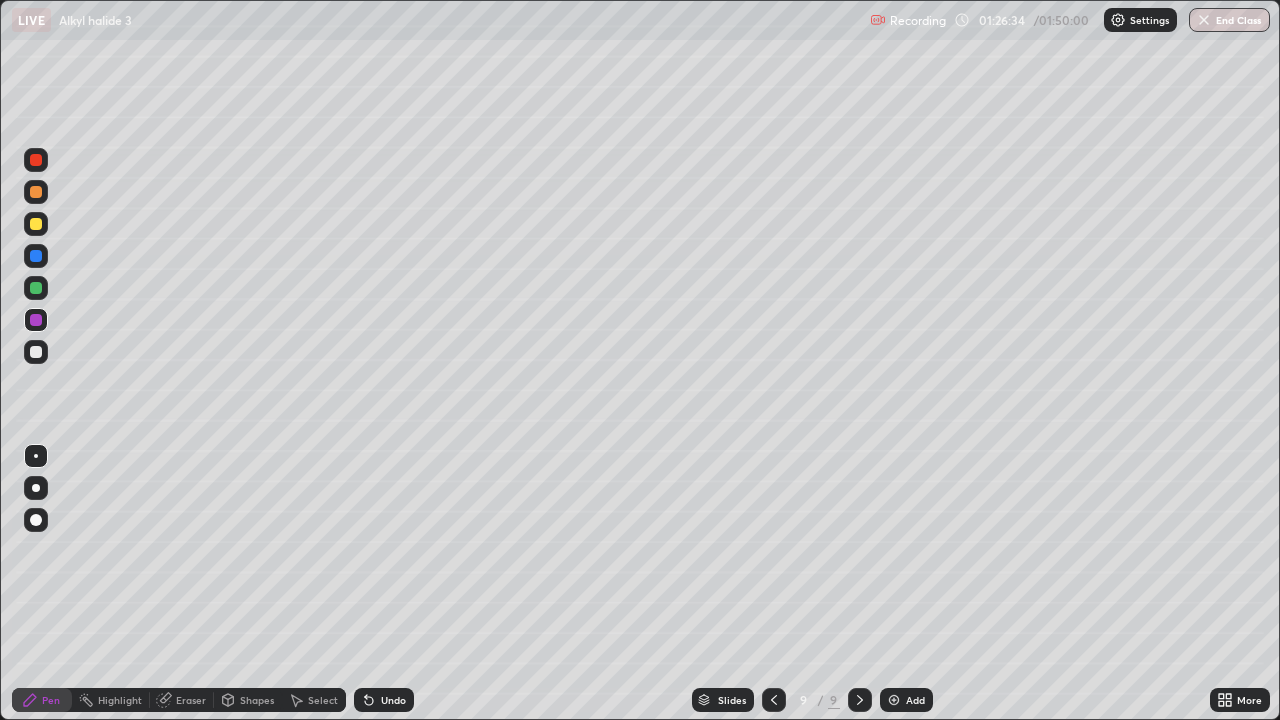click on "End Class" at bounding box center (1229, 20) 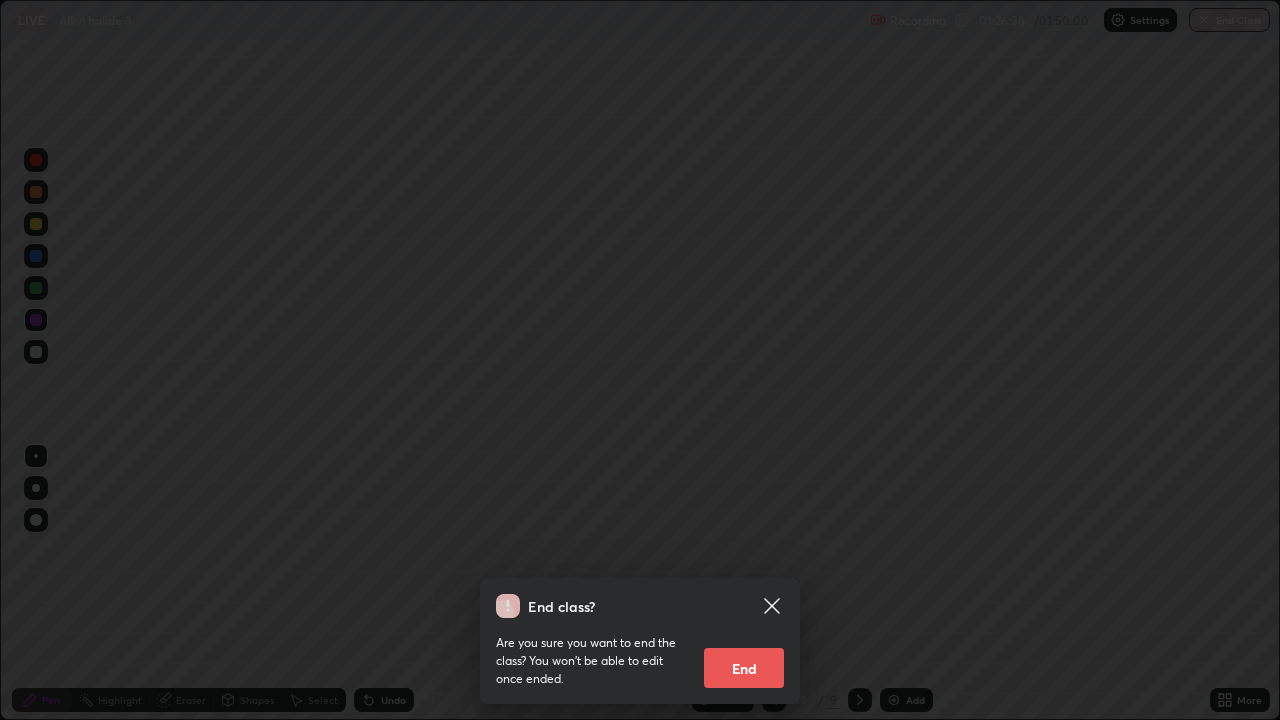 click on "End" at bounding box center [744, 668] 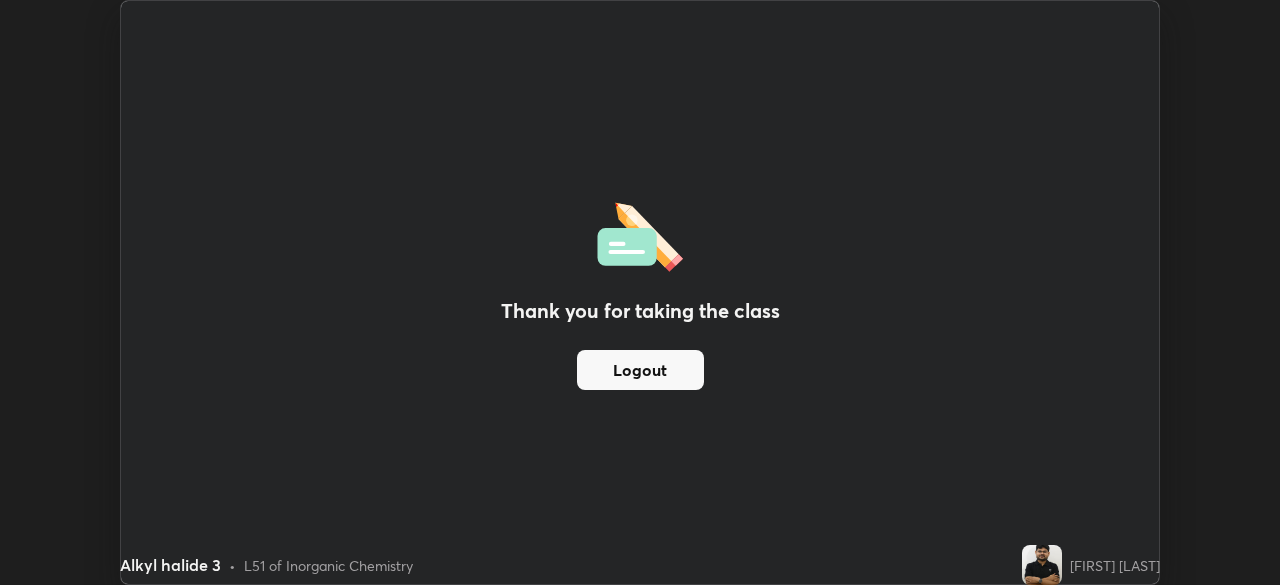 scroll, scrollTop: 585, scrollLeft: 1280, axis: both 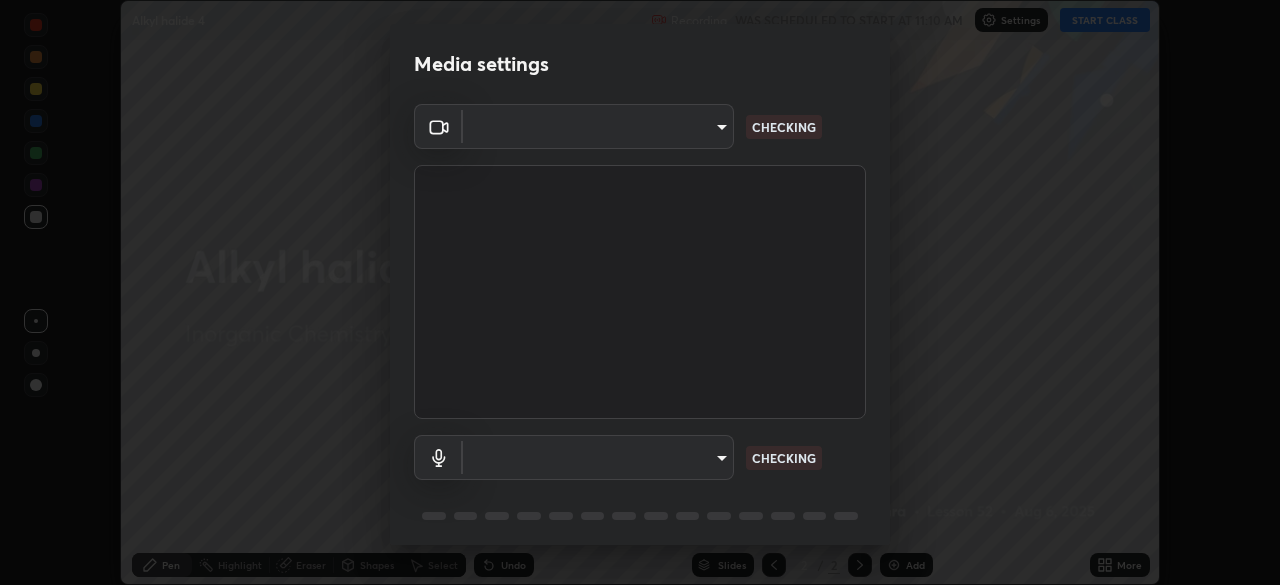 type on "495e9aafafa99ab02b2630cd73316b4ffac4e6b0a44c495734db4bb24564e739" 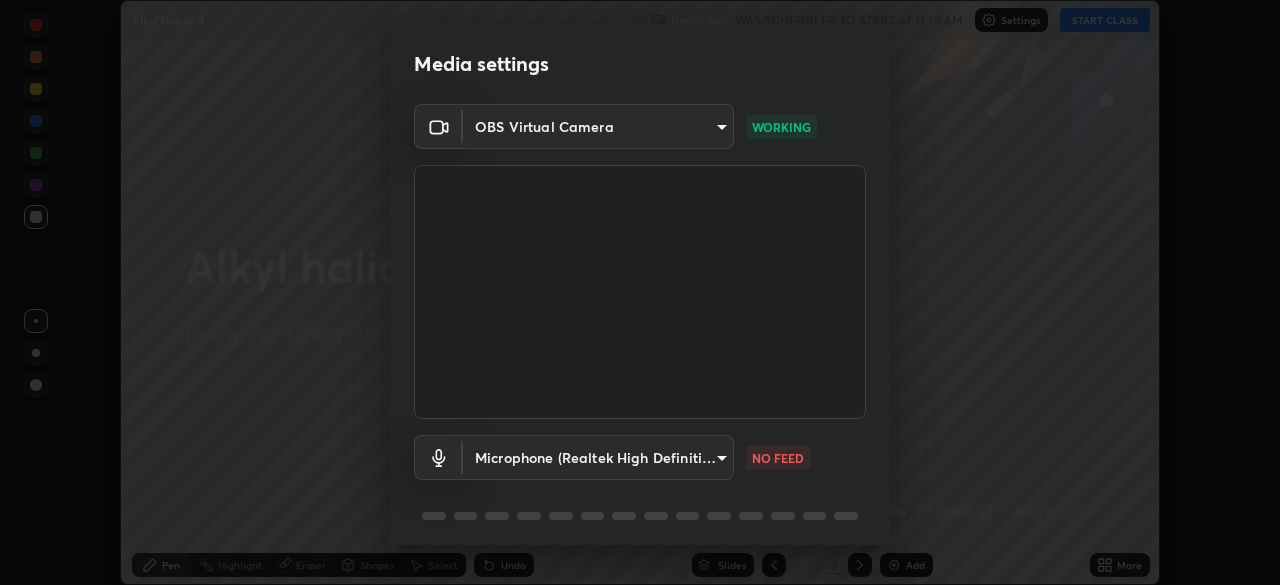 click on "Erase all Alkyl halide 4 Recording WAS SCHEDULED TO START AT  11:10 AM Settings START CLASS Setting up your live class Alkyl halide 4 • L52 of Inorganic Chemistry Vivek Kumar Mishra Pen Highlight Eraser Shapes Select Undo Slides 2 / 2 Add More No doubts shared Encourage your learners to ask a doubt for better clarity Report an issue Reason for reporting Buffering Chat not working Audio - Video sync issue Educator video quality low ​ Attach an image Report Media settings OBS Virtual Camera 495e9aafafa99ab02b2630cd73316b4ffac4e6b0a44c495734db4bb24564e739 WORKING Microphone (Realtek High Definition Audio) 596642b751d8d0027b016c771bf2e341865489ee3c6395a207e1f5bbaf1c2065 NO FEED 1 / 5 Next" at bounding box center (640, 292) 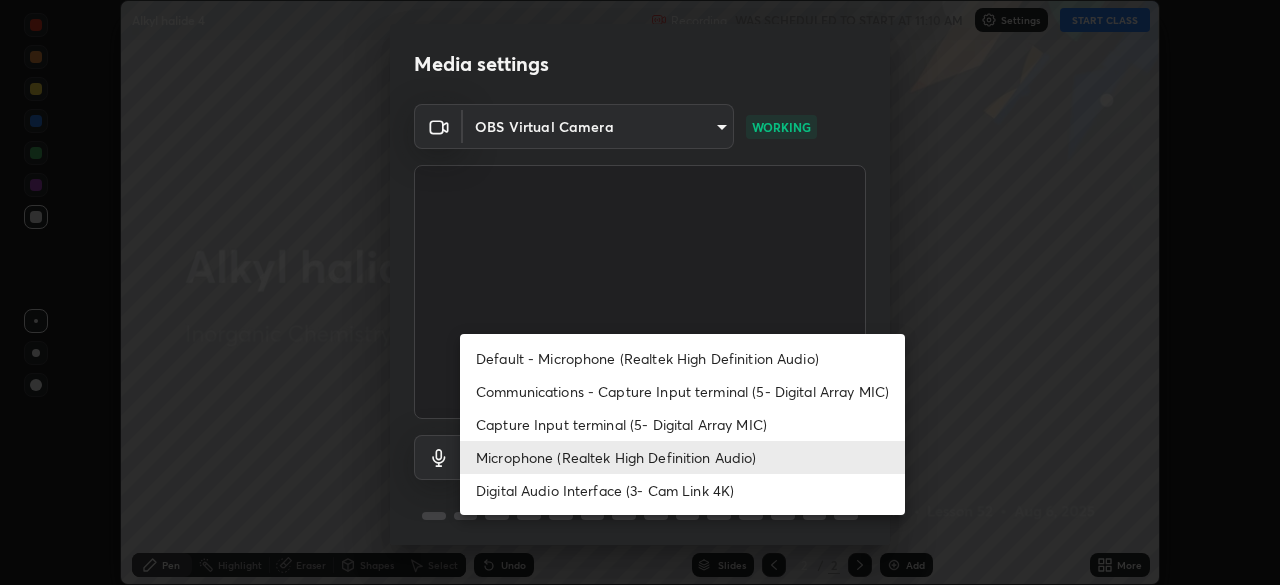 click on "Digital Audio Interface (3- Cam Link 4K)" at bounding box center (682, 490) 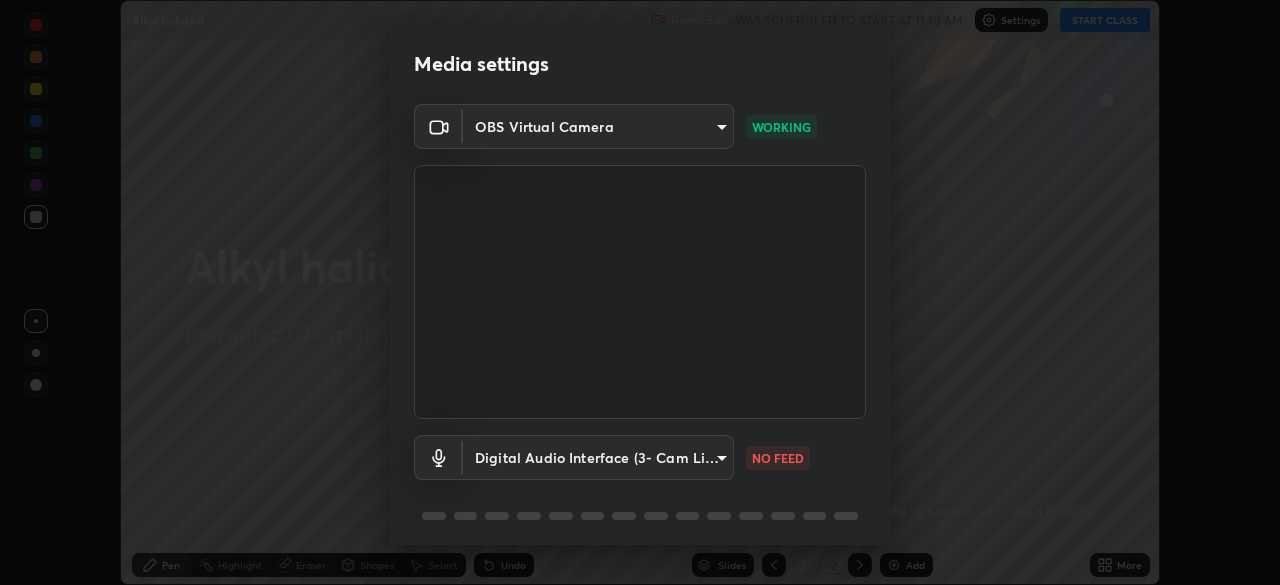 click on "Erase all Alkyl halide 4 Recording WAS SCHEDULED TO START AT  11:10 AM Settings START CLASS Setting up your live class Alkyl halide 4 • L52 of Inorganic Chemistry Vivek Kumar Mishra Pen Highlight Eraser Shapes Select Undo Slides 2 / 2 Add More No doubts shared Encourage your learners to ask a doubt for better clarity Report an issue Reason for reporting Buffering Chat not working Audio - Video sync issue Educator video quality low ​ Attach an image Report Media settings OBS Virtual Camera 495e9aafafa99ab02b2630cd73316b4ffac4e6b0a44c495734db4bb24564e739 WORKING Digital Audio Interface (3- Cam Link 4K) 0024ce1ea8ce4d3aab9d08eca4c9cee24b98fedcb9a249205c2b3308818f2740 NO FEED 1 / 5 Next" at bounding box center [640, 292] 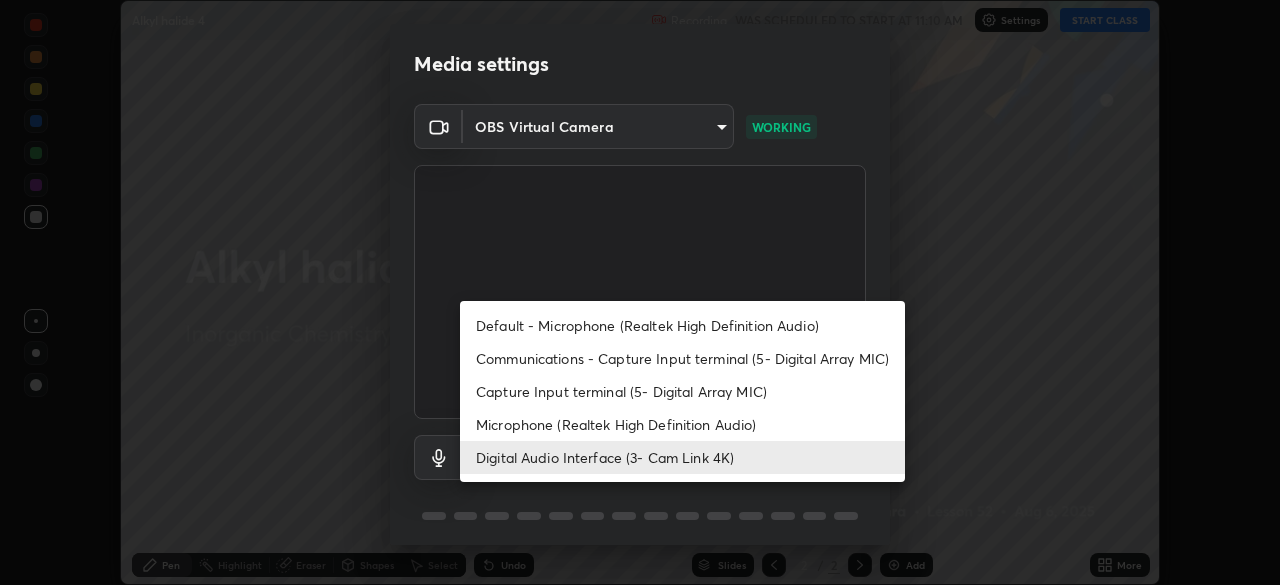click on "Microphone (Realtek High Definition Audio)" at bounding box center (682, 424) 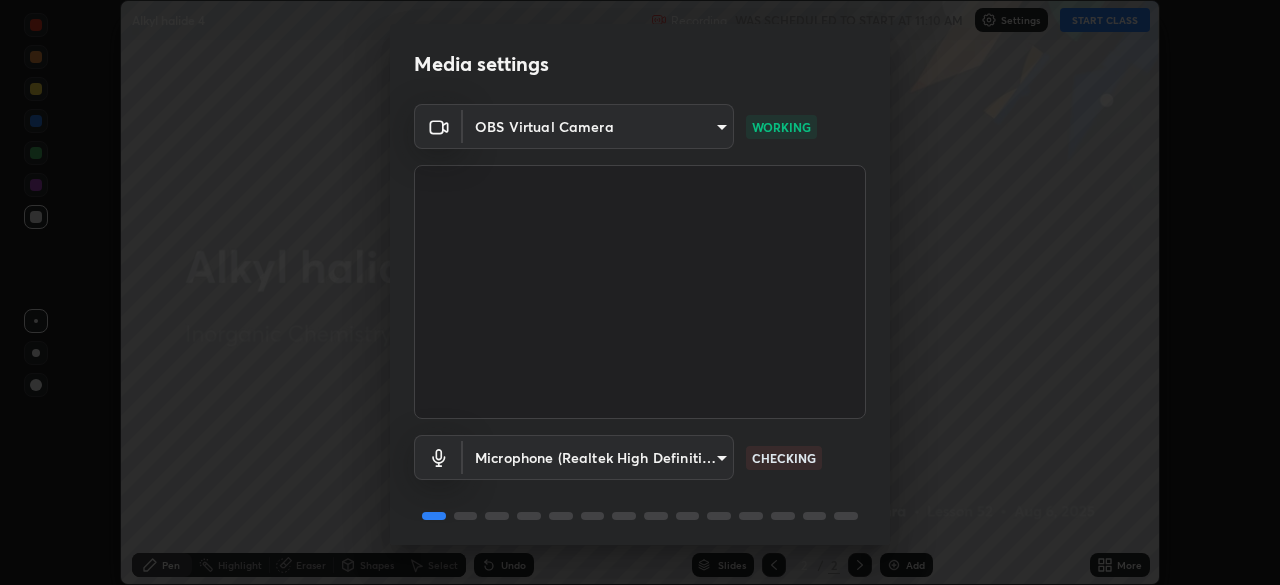 scroll, scrollTop: 71, scrollLeft: 0, axis: vertical 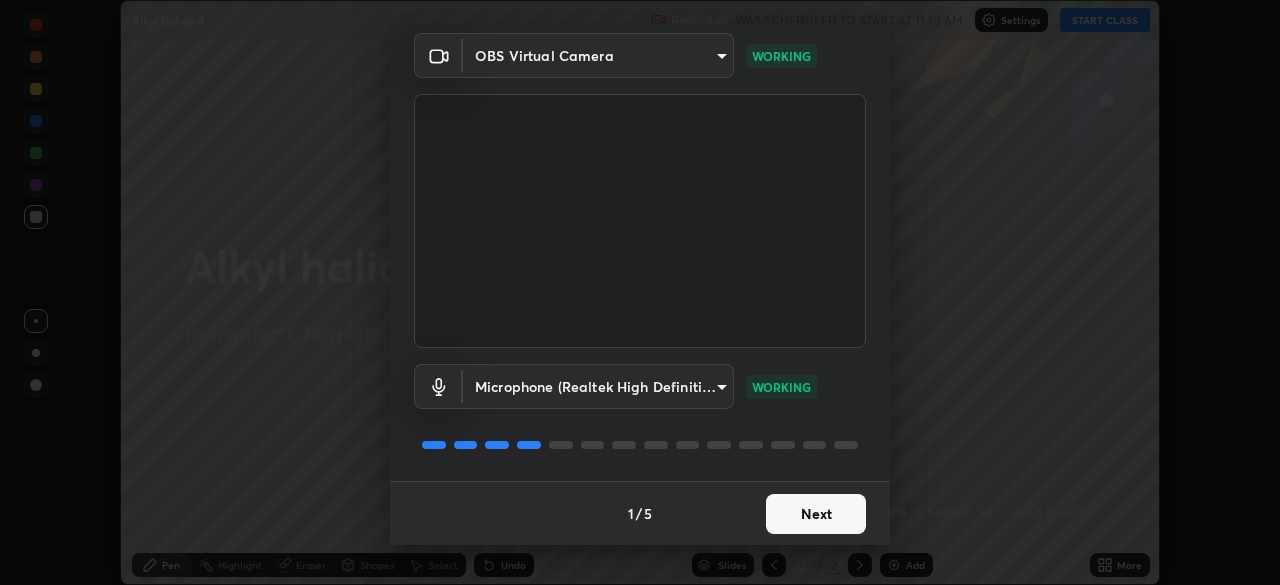 click on "Next" at bounding box center [816, 514] 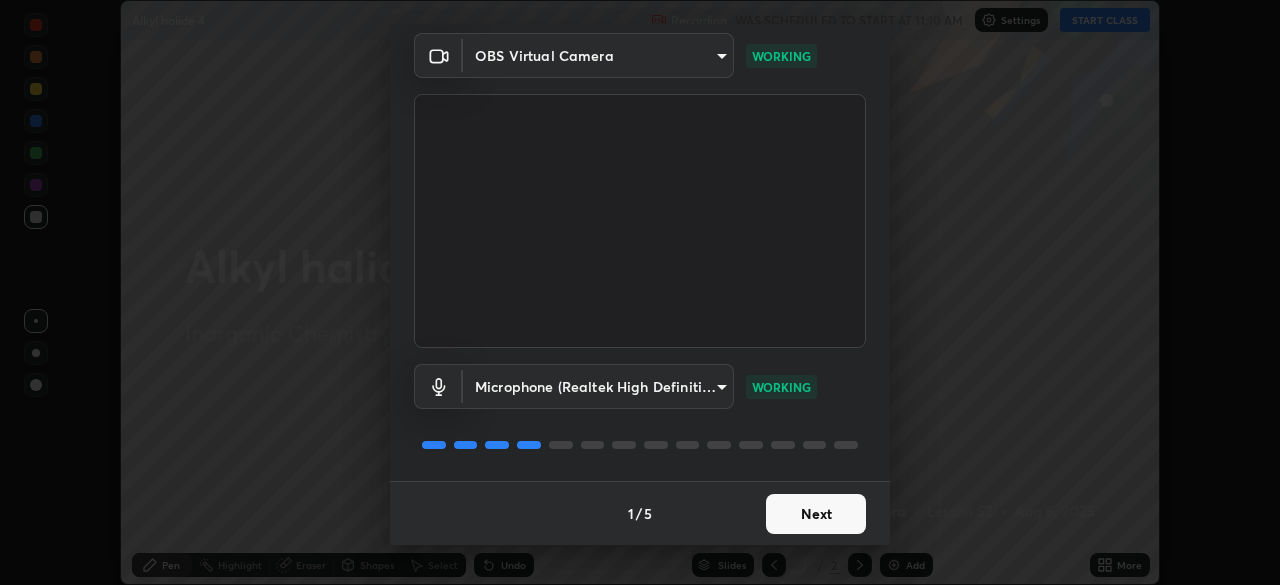 scroll, scrollTop: 0, scrollLeft: 0, axis: both 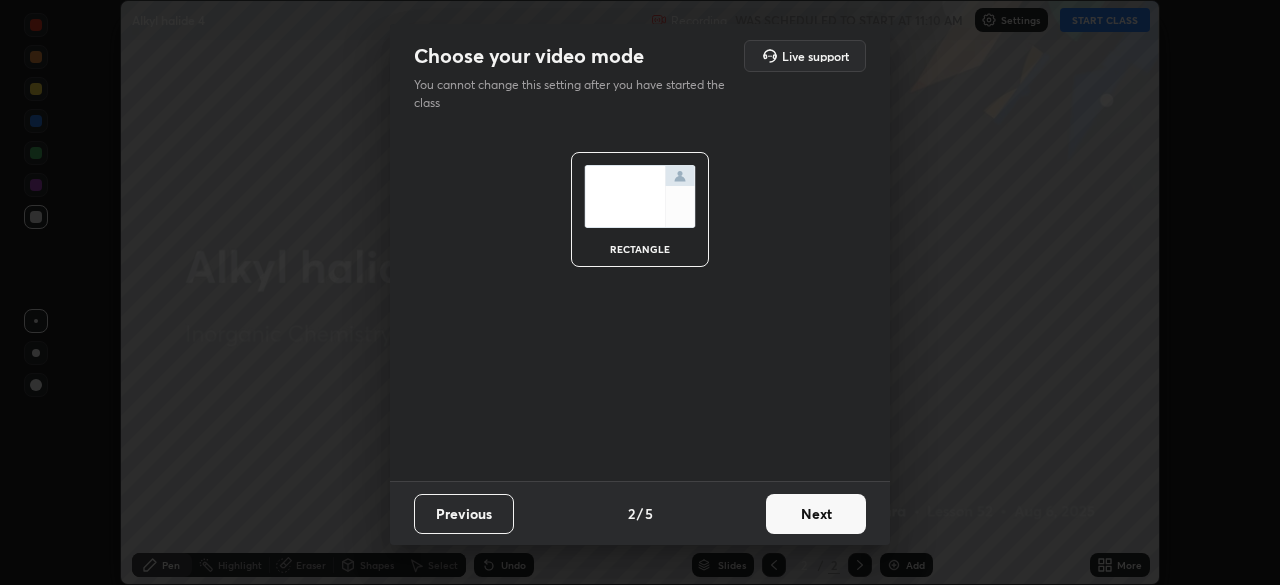 click on "Next" at bounding box center [816, 514] 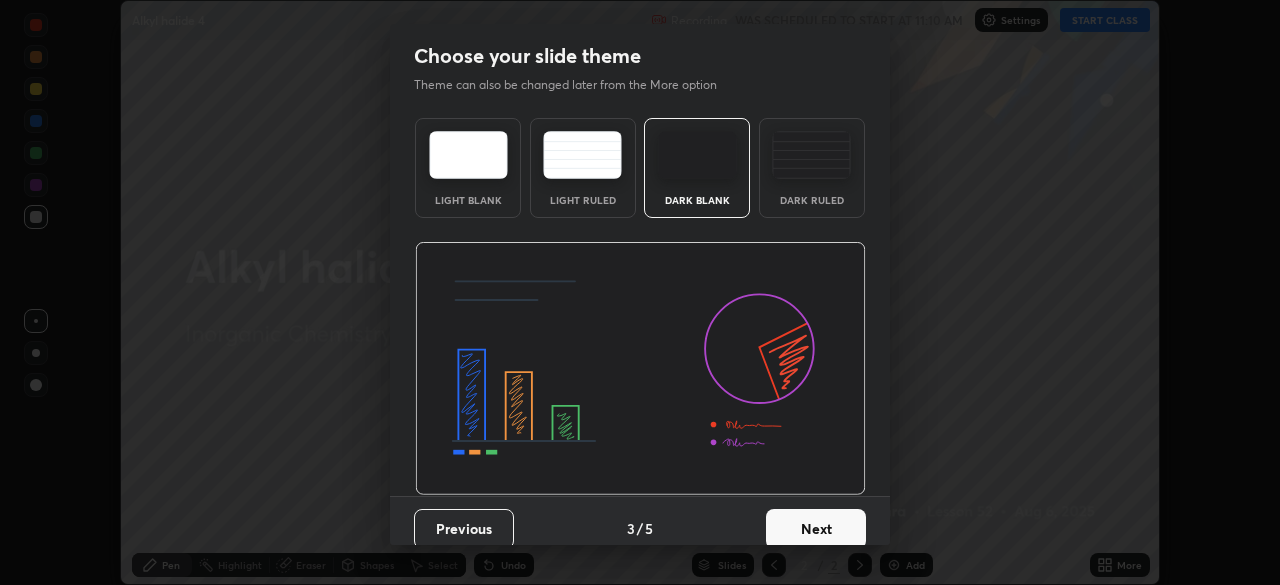 click on "Next" at bounding box center (816, 529) 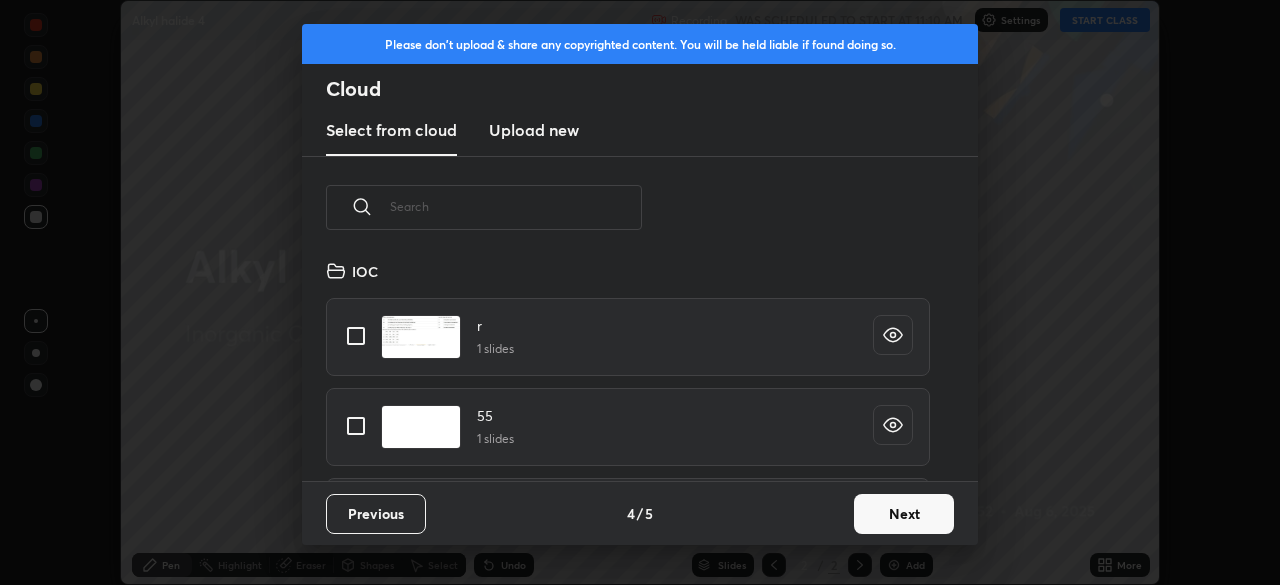 scroll, scrollTop: 7, scrollLeft: 11, axis: both 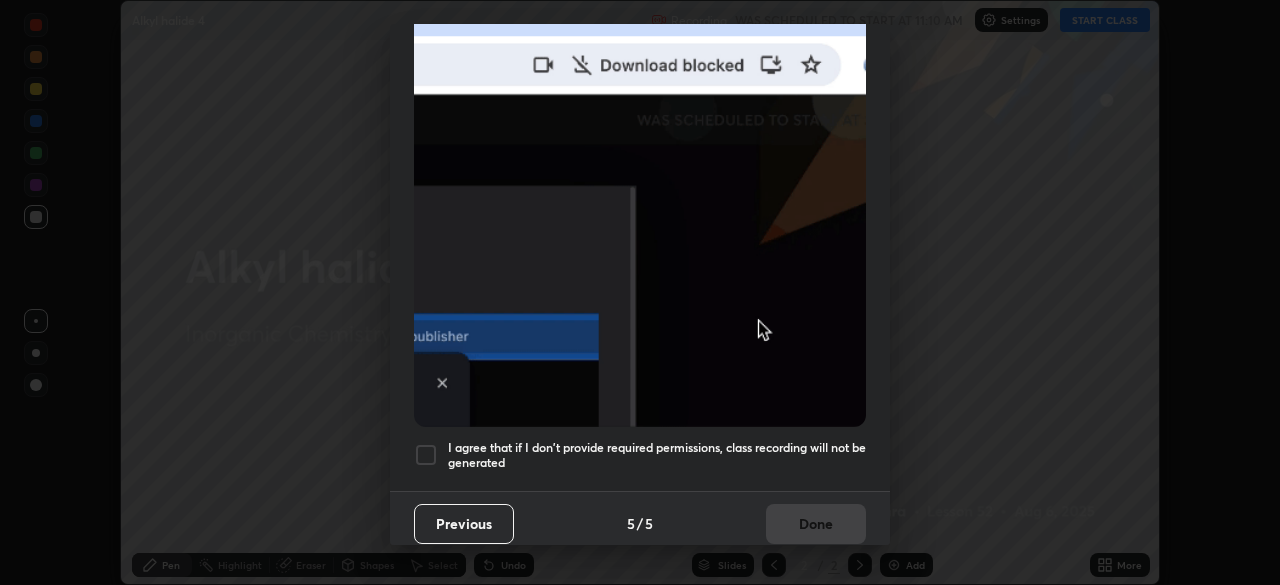 click on "I agree that if I don't provide required permissions, class recording will not be generated" at bounding box center [657, 455] 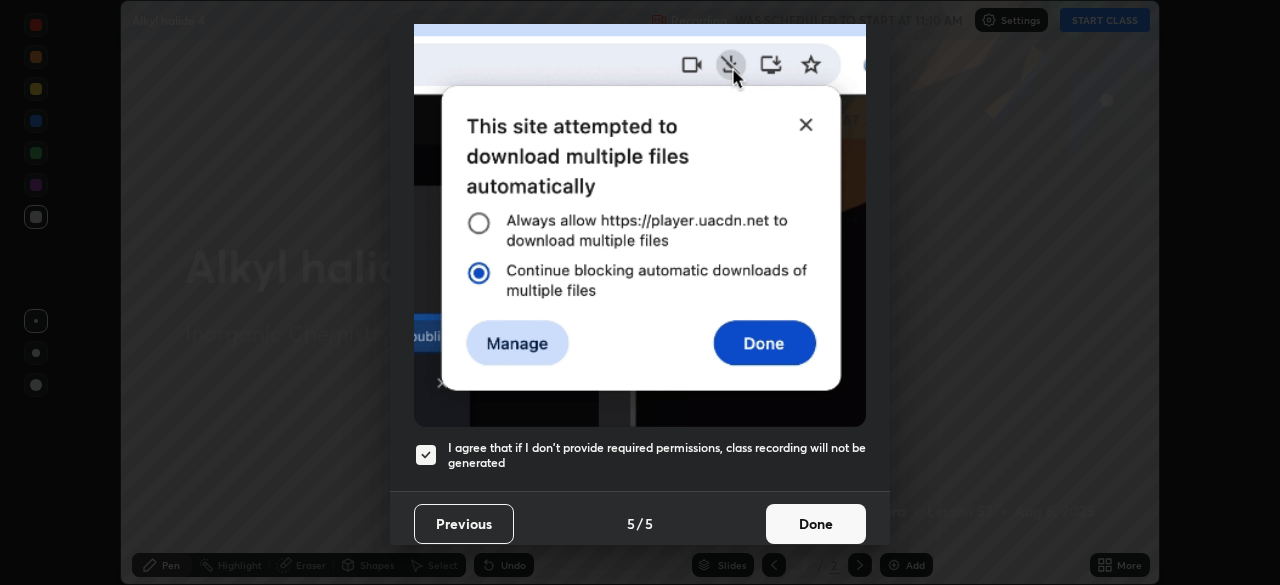 click on "Done" at bounding box center [816, 524] 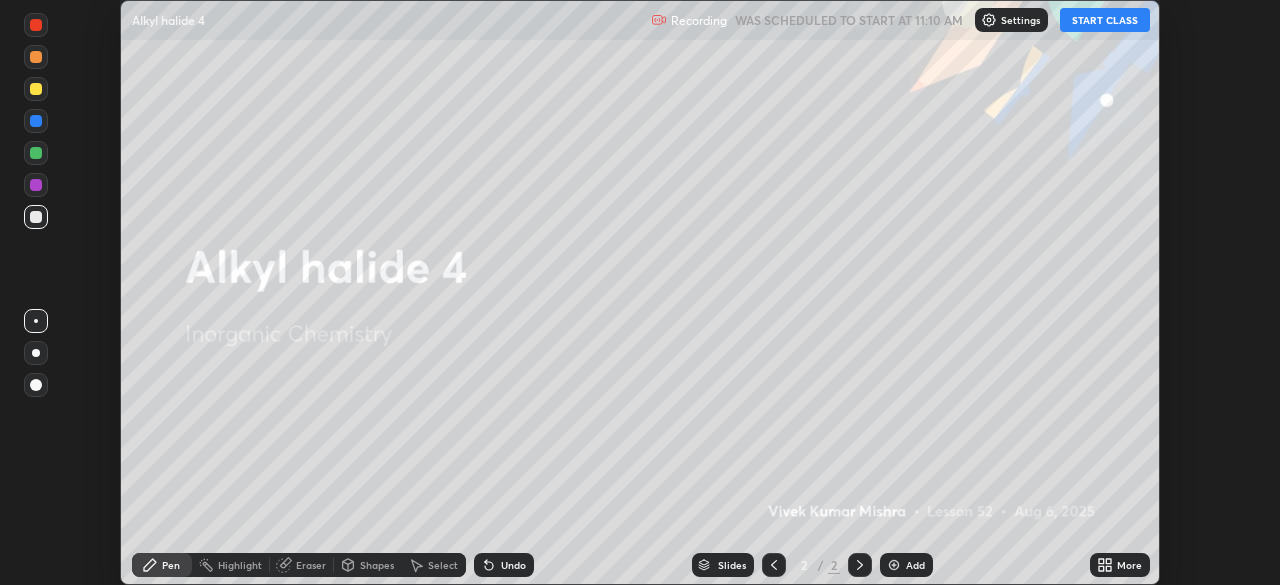 click on "START CLASS" at bounding box center [1105, 20] 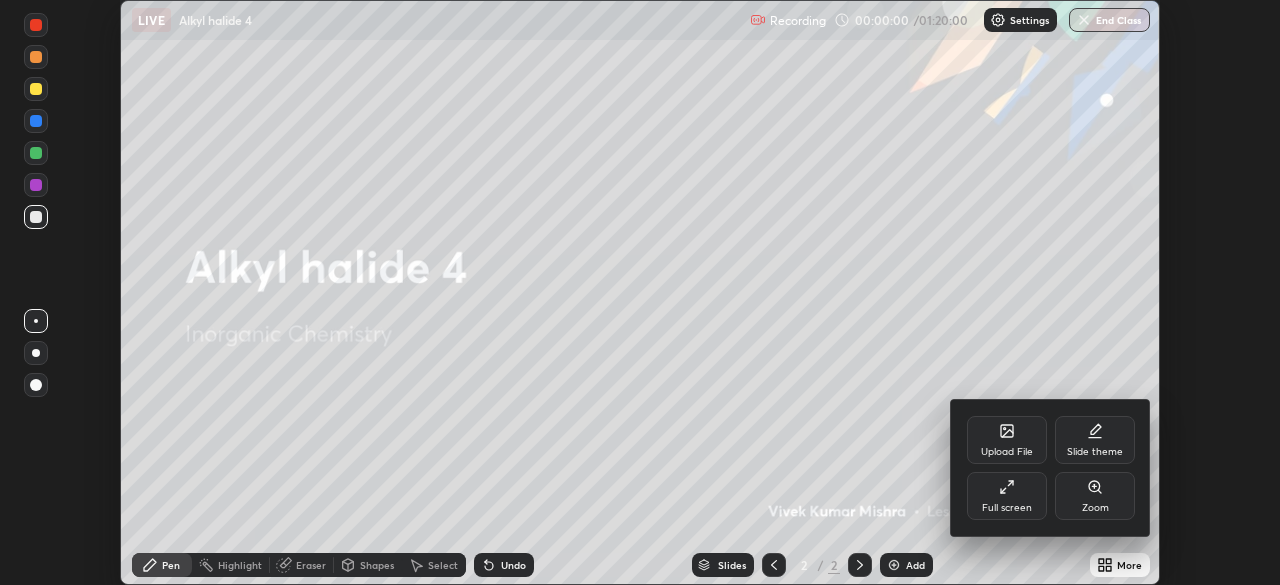 click on "Full screen" at bounding box center (1007, 496) 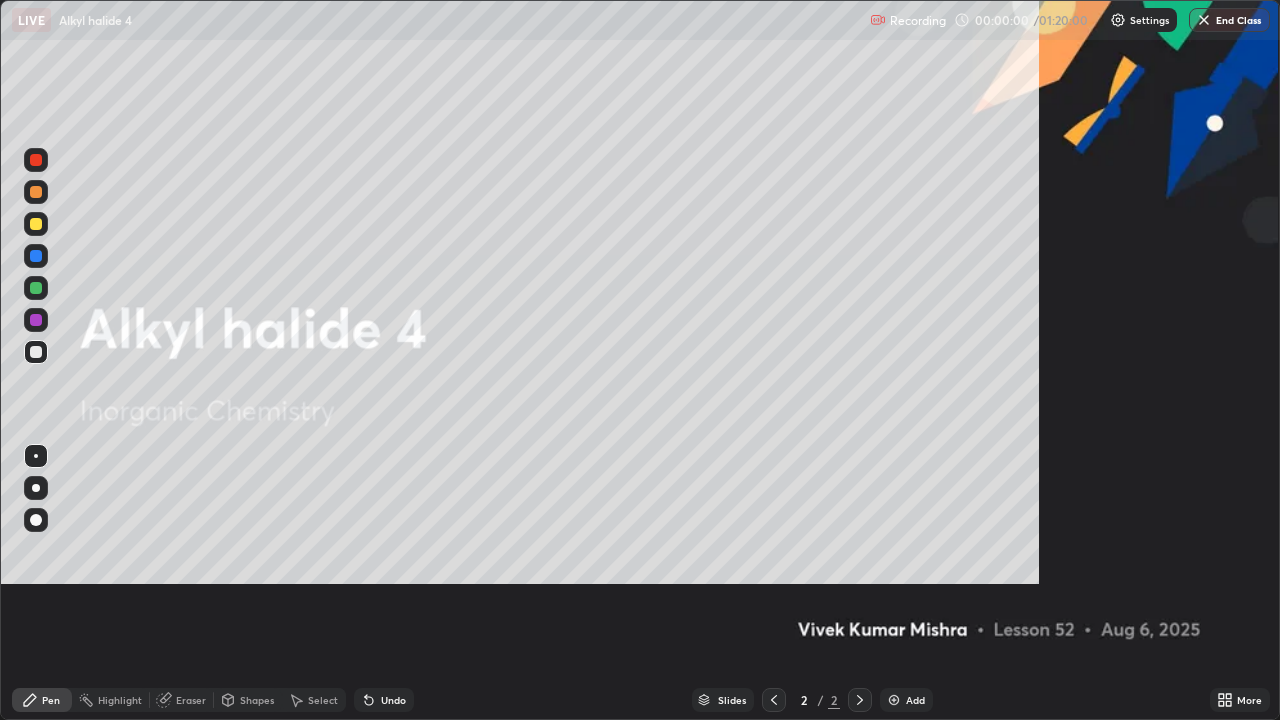 scroll, scrollTop: 99280, scrollLeft: 98720, axis: both 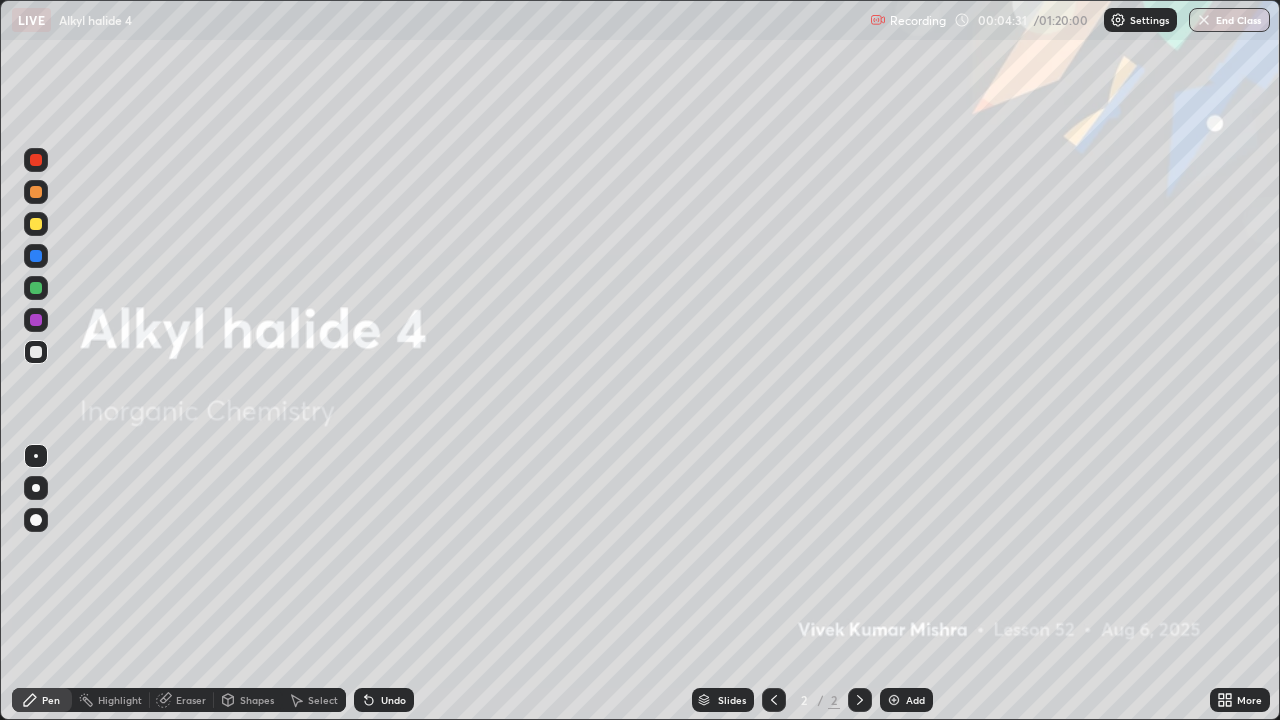 click on "Add" at bounding box center [906, 700] 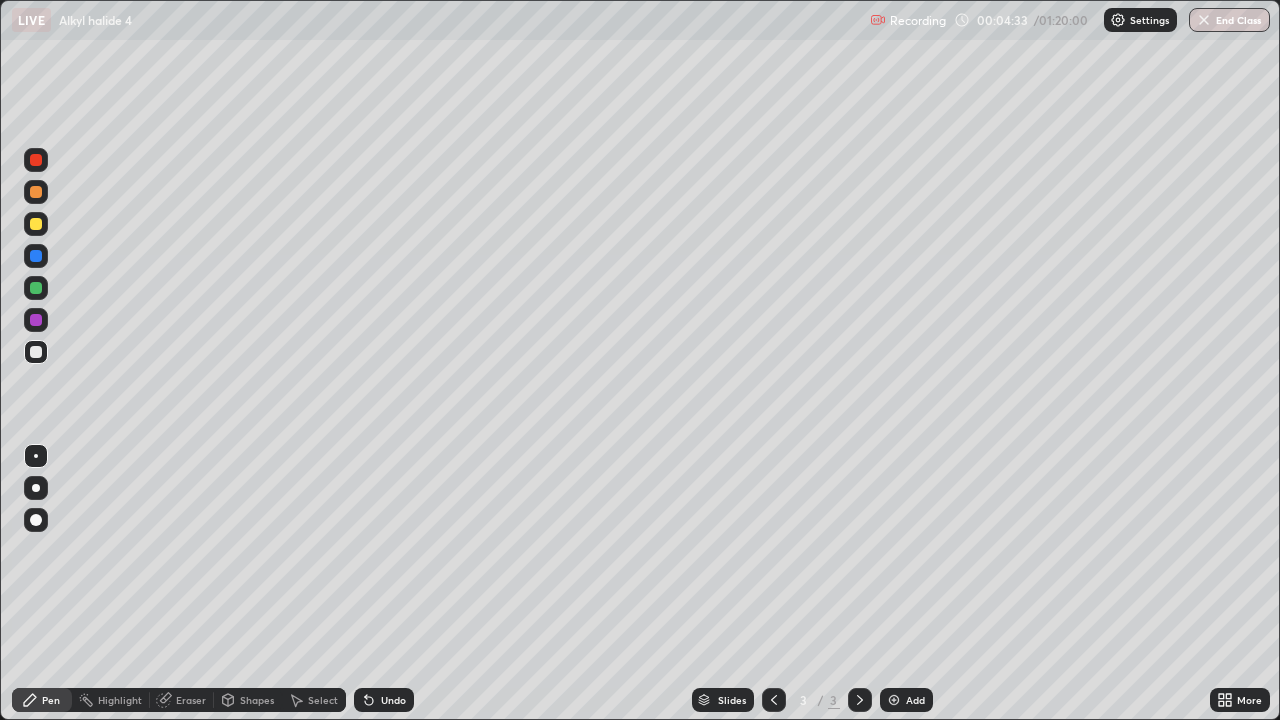 click 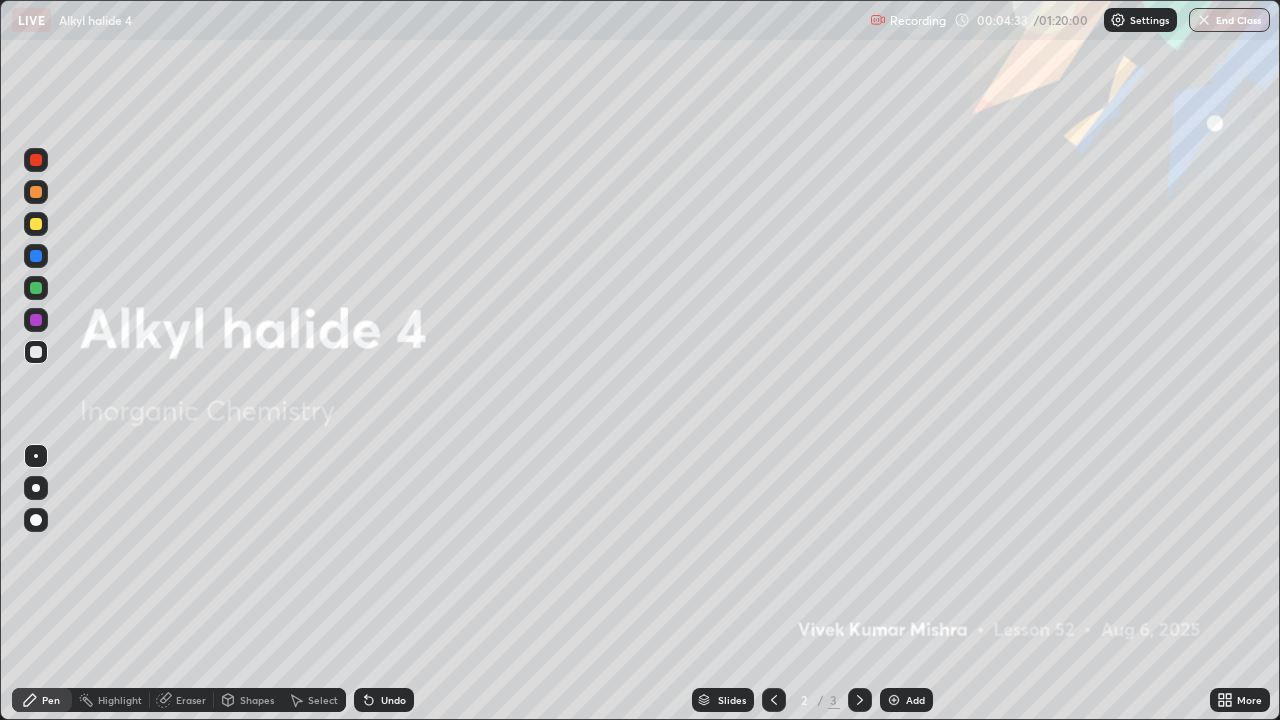 click 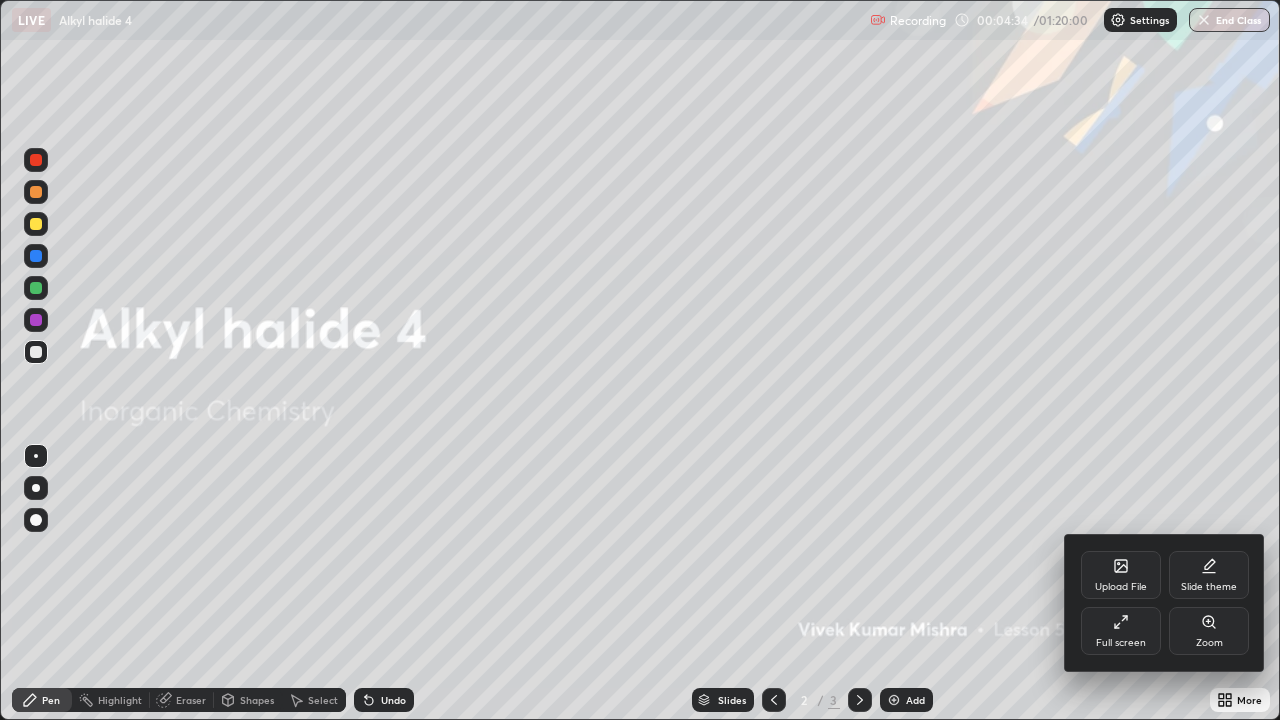 click on "Slide theme" at bounding box center [1209, 575] 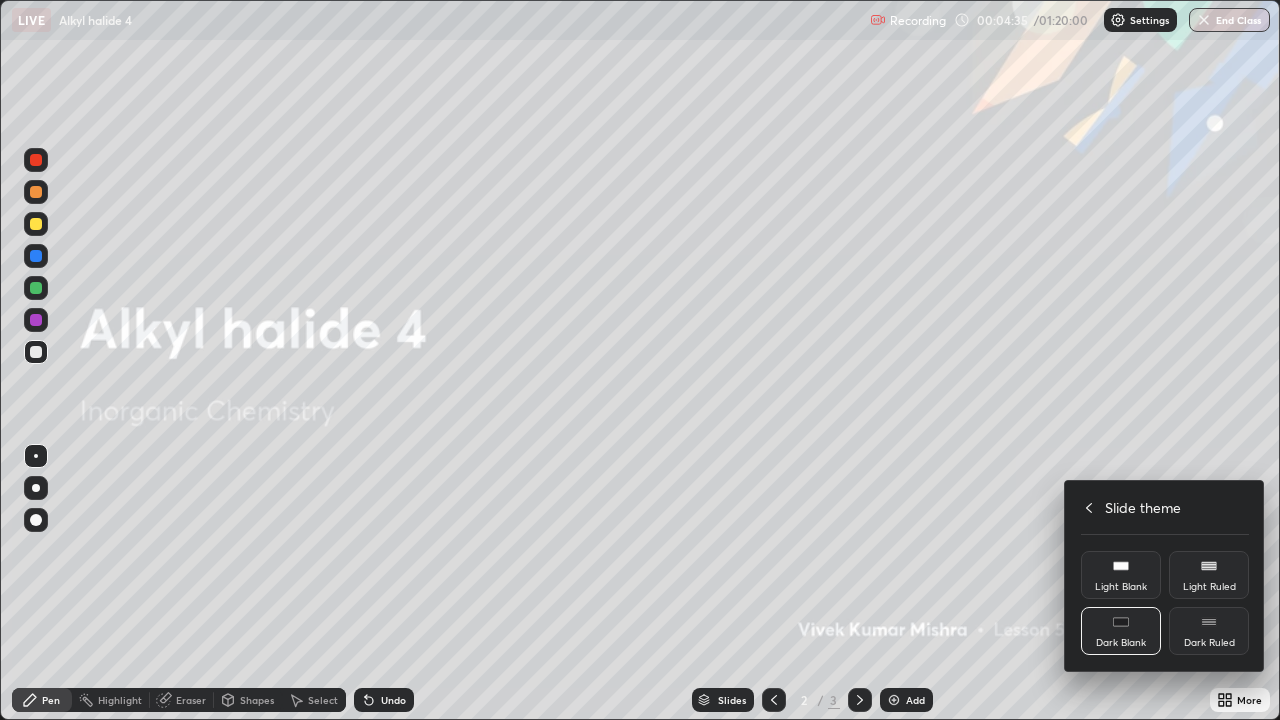 click 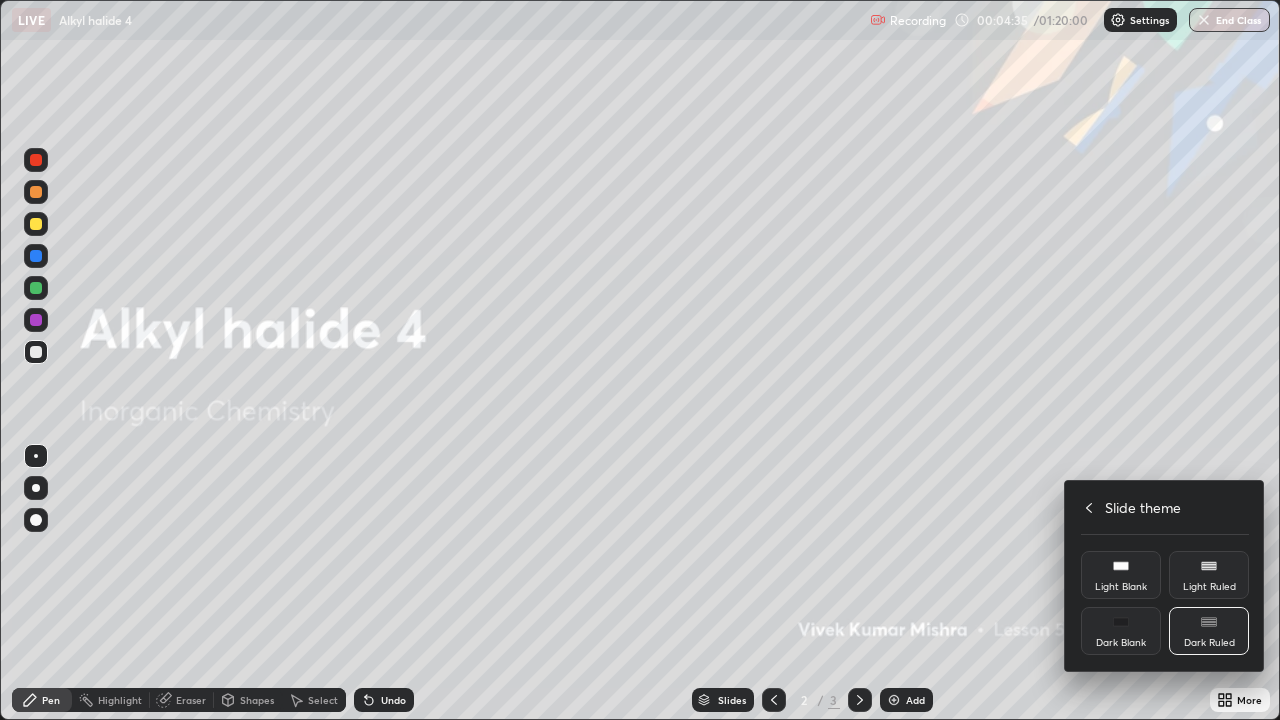 click 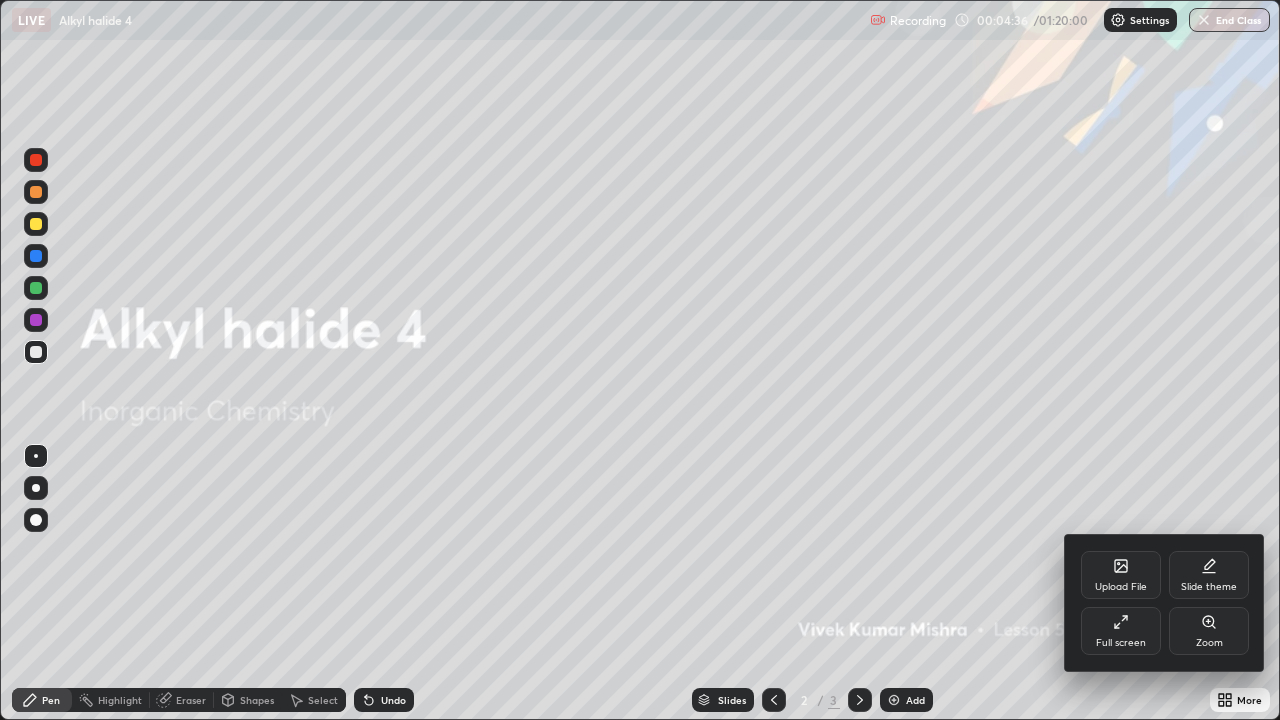 click at bounding box center (640, 360) 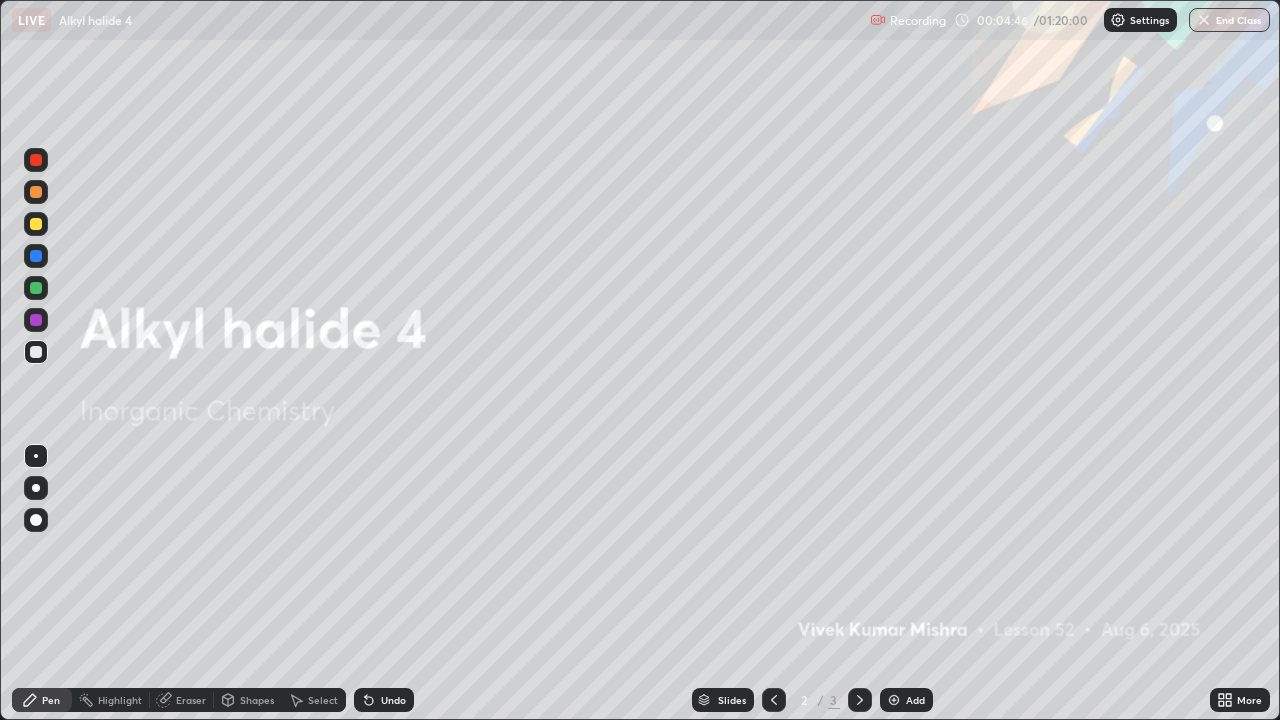 click on "Add" at bounding box center (906, 700) 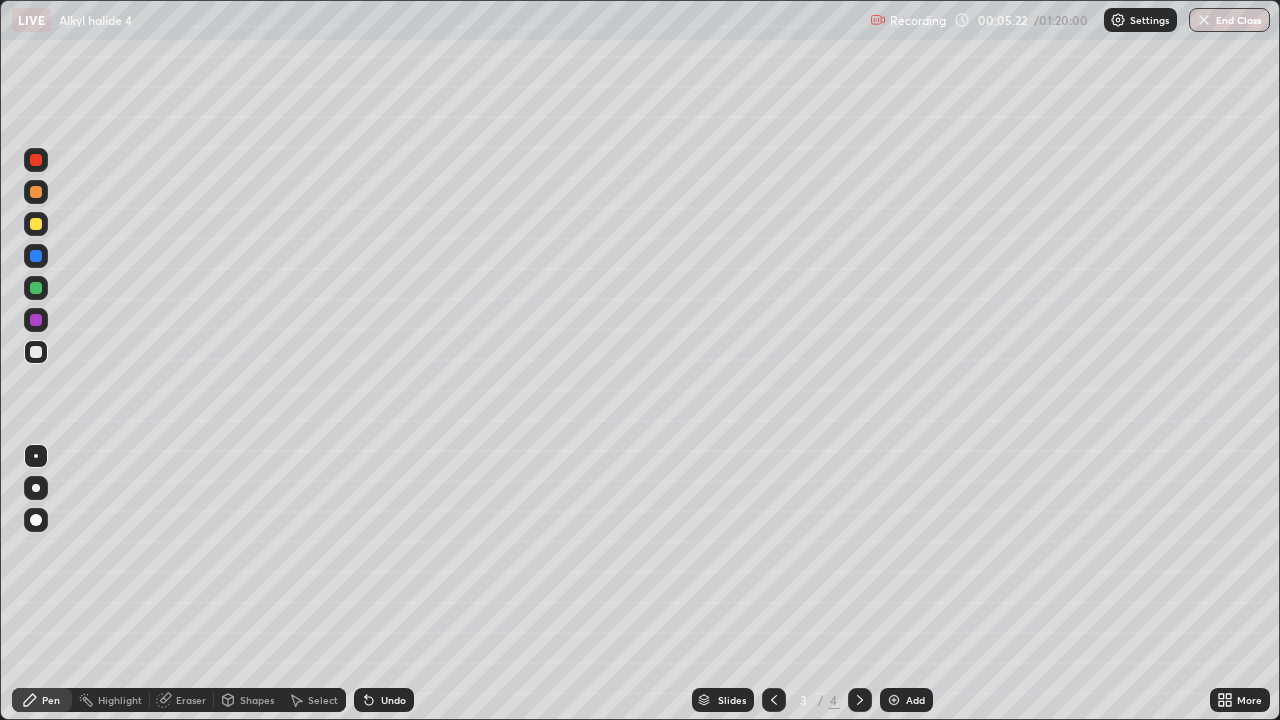 click on "Undo" at bounding box center [393, 700] 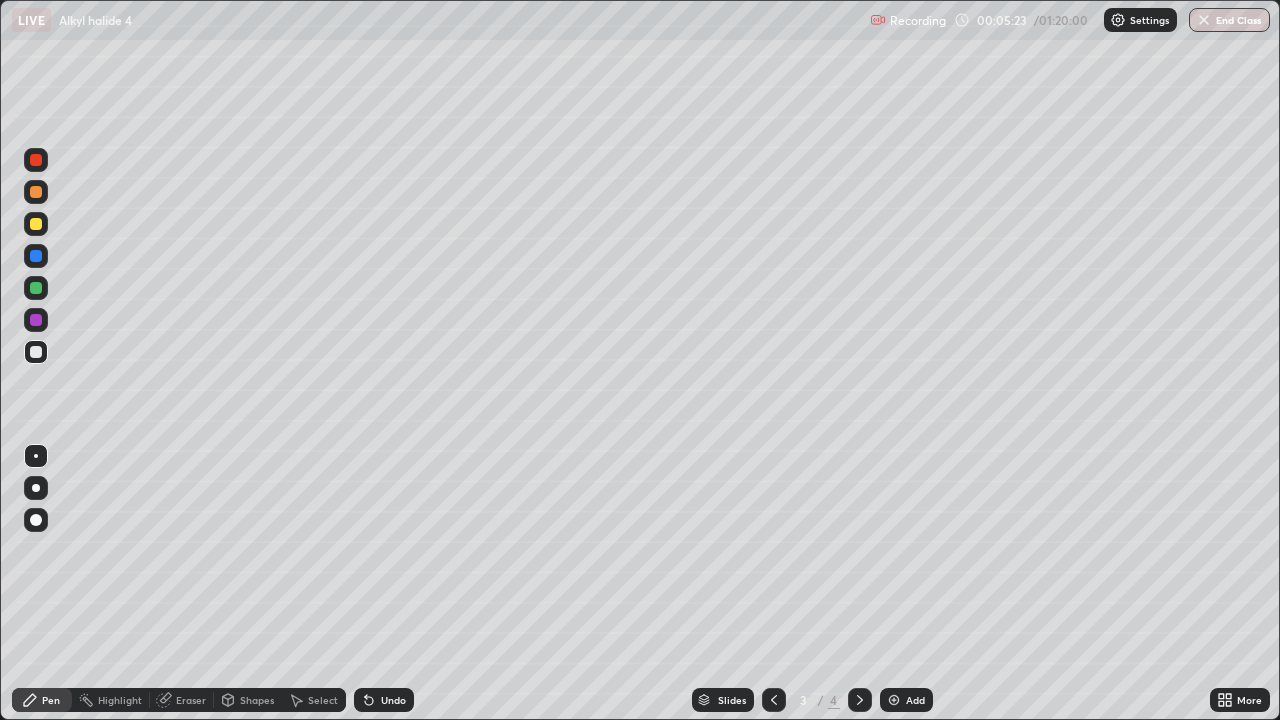 click on "Undo" at bounding box center (384, 700) 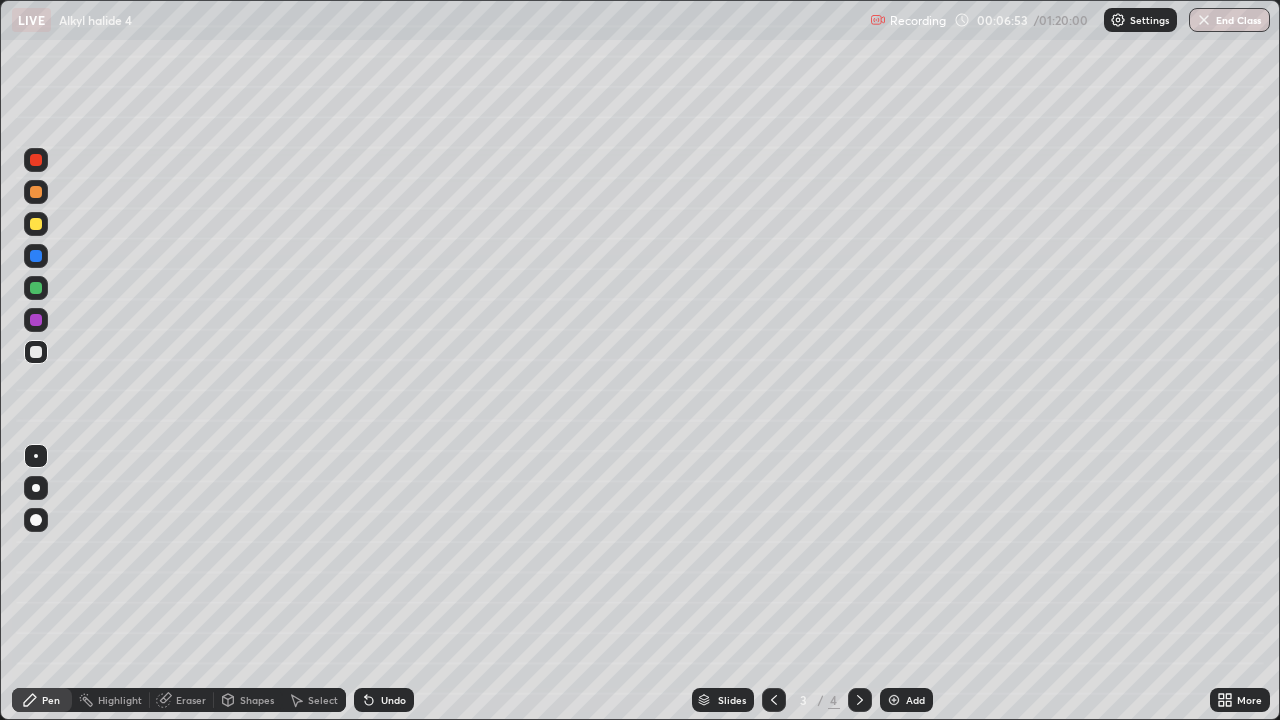 click at bounding box center [36, 224] 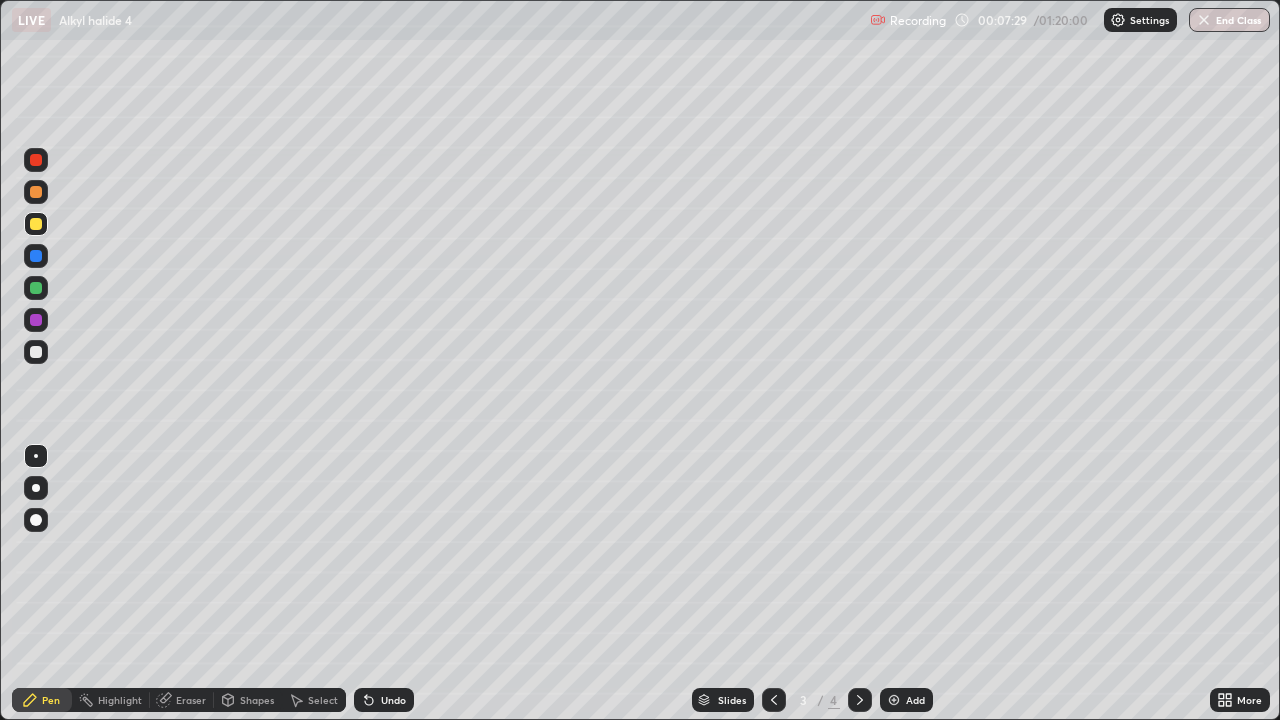 click at bounding box center [36, 352] 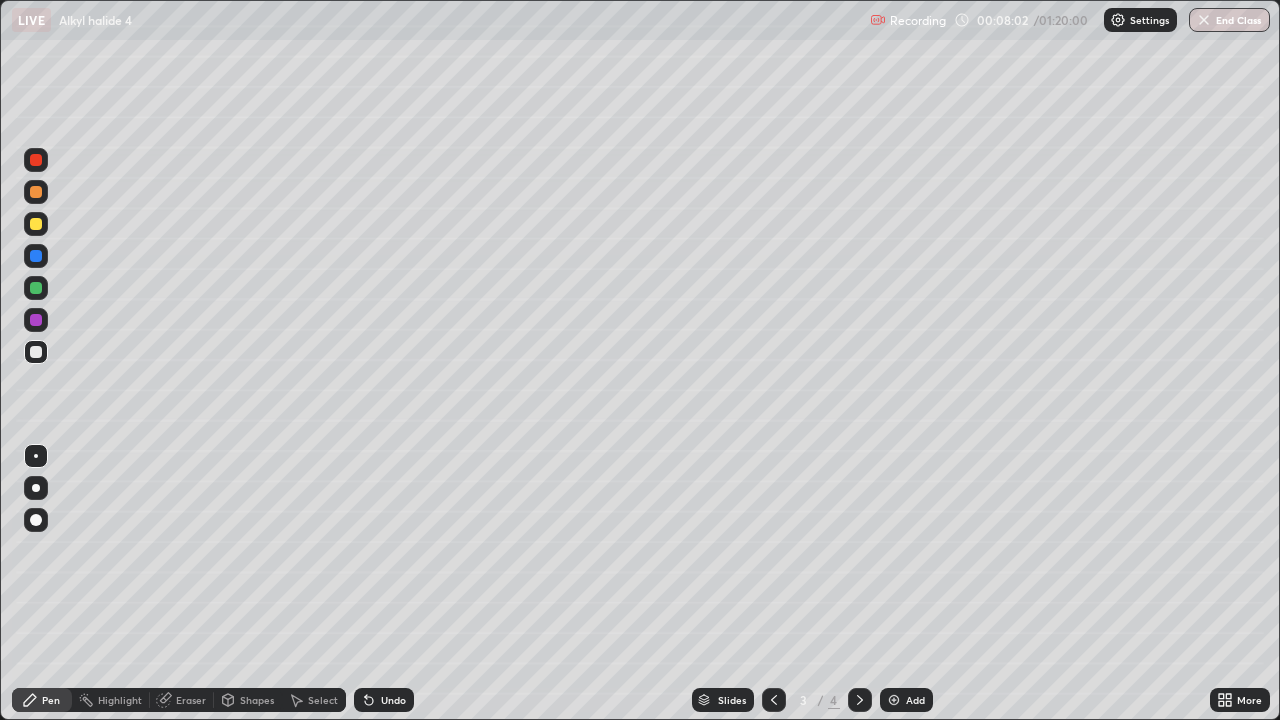 click on "Undo" at bounding box center [393, 700] 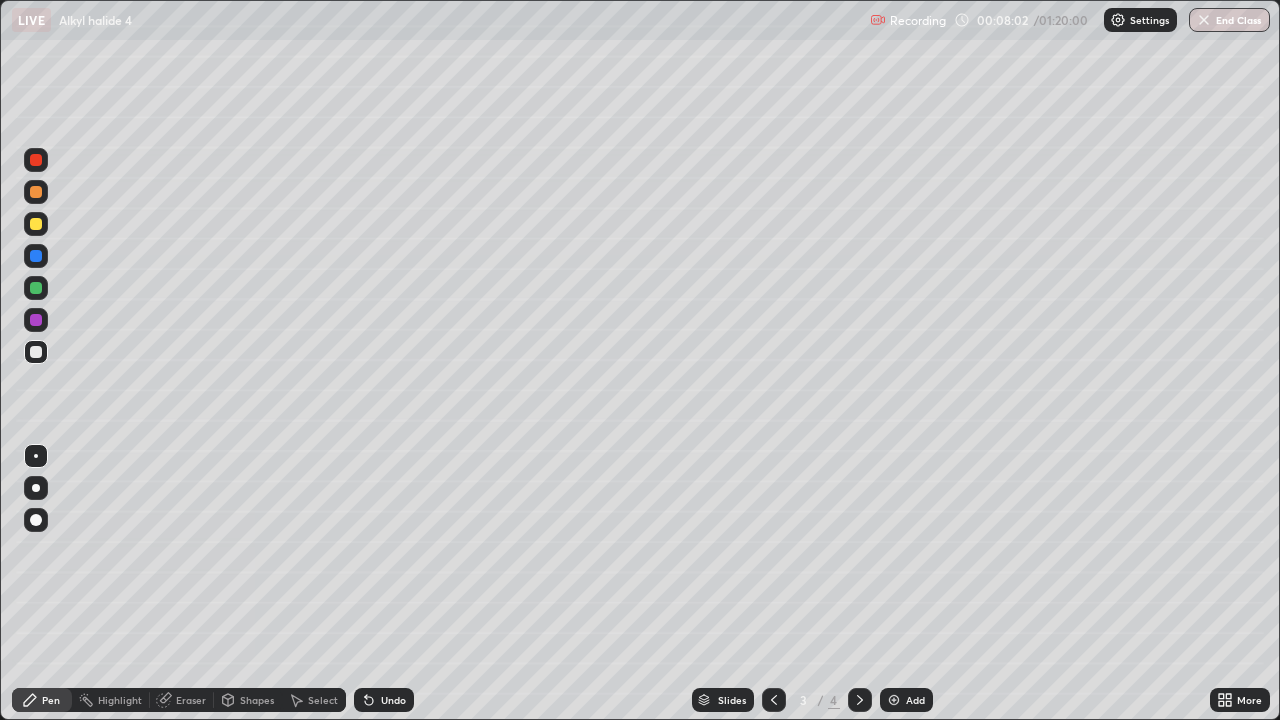 click on "Undo" at bounding box center [384, 700] 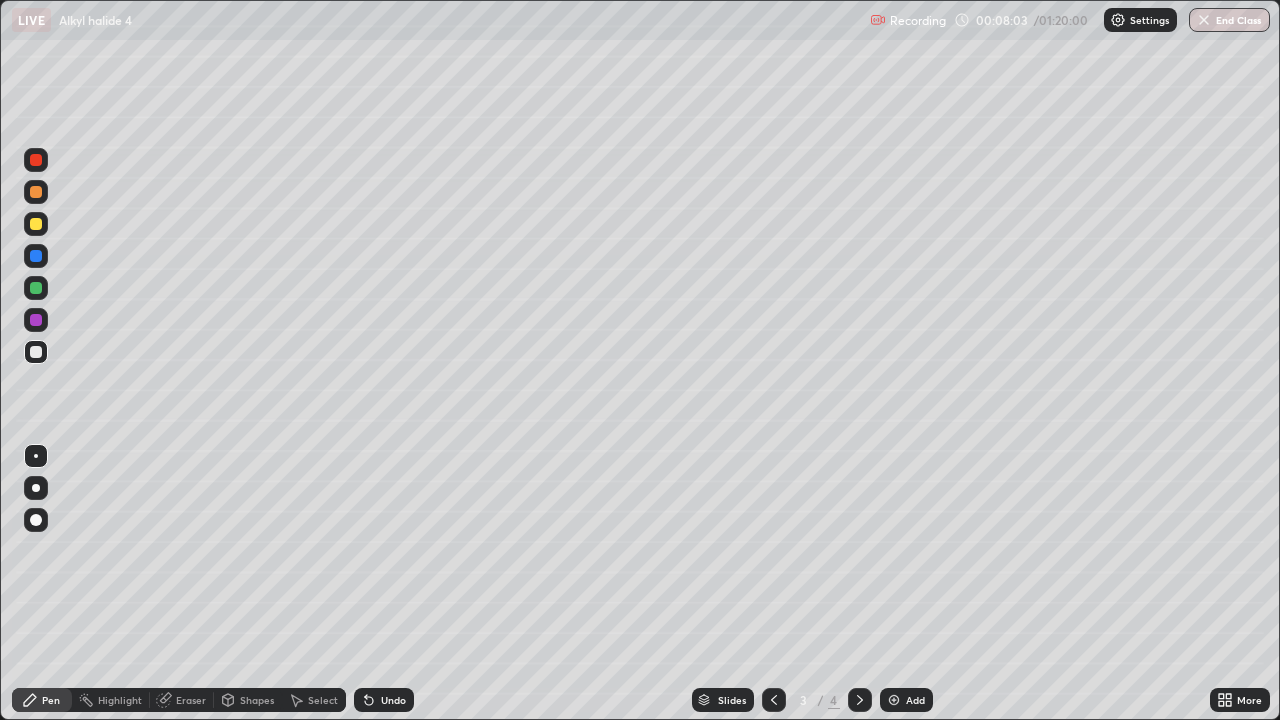 click on "Undo" at bounding box center [384, 700] 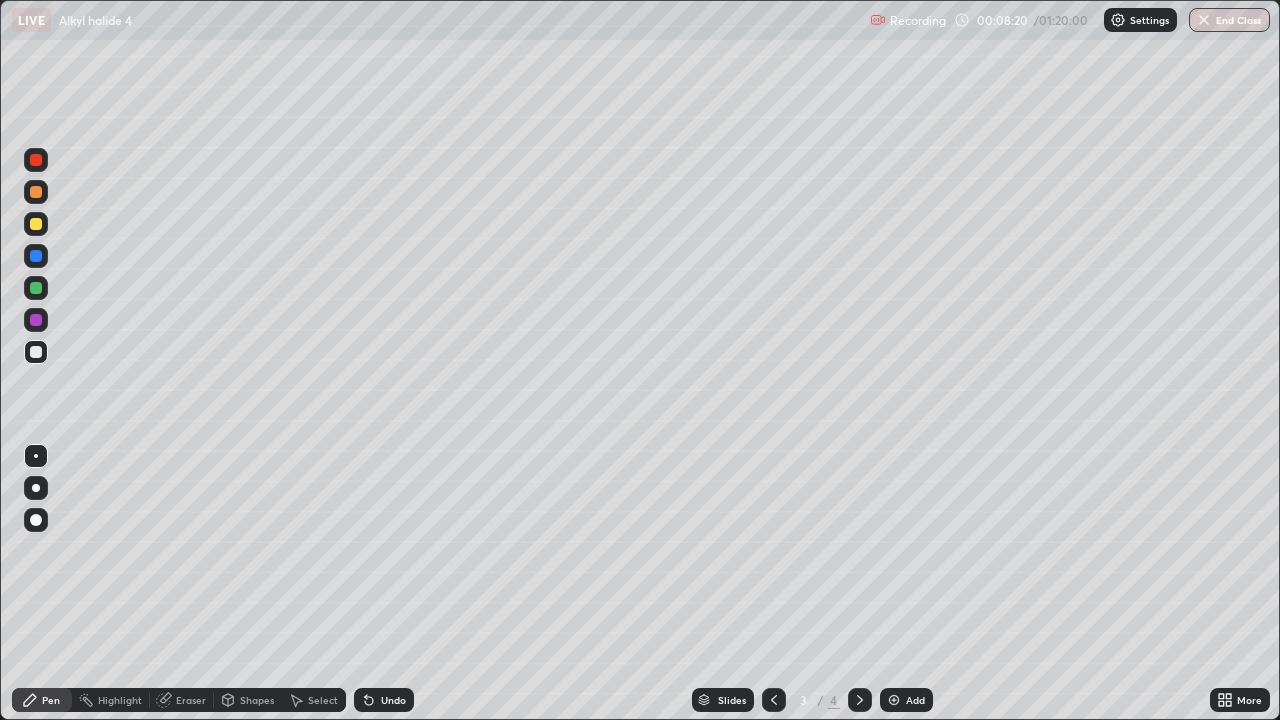 click on "Select" at bounding box center [323, 700] 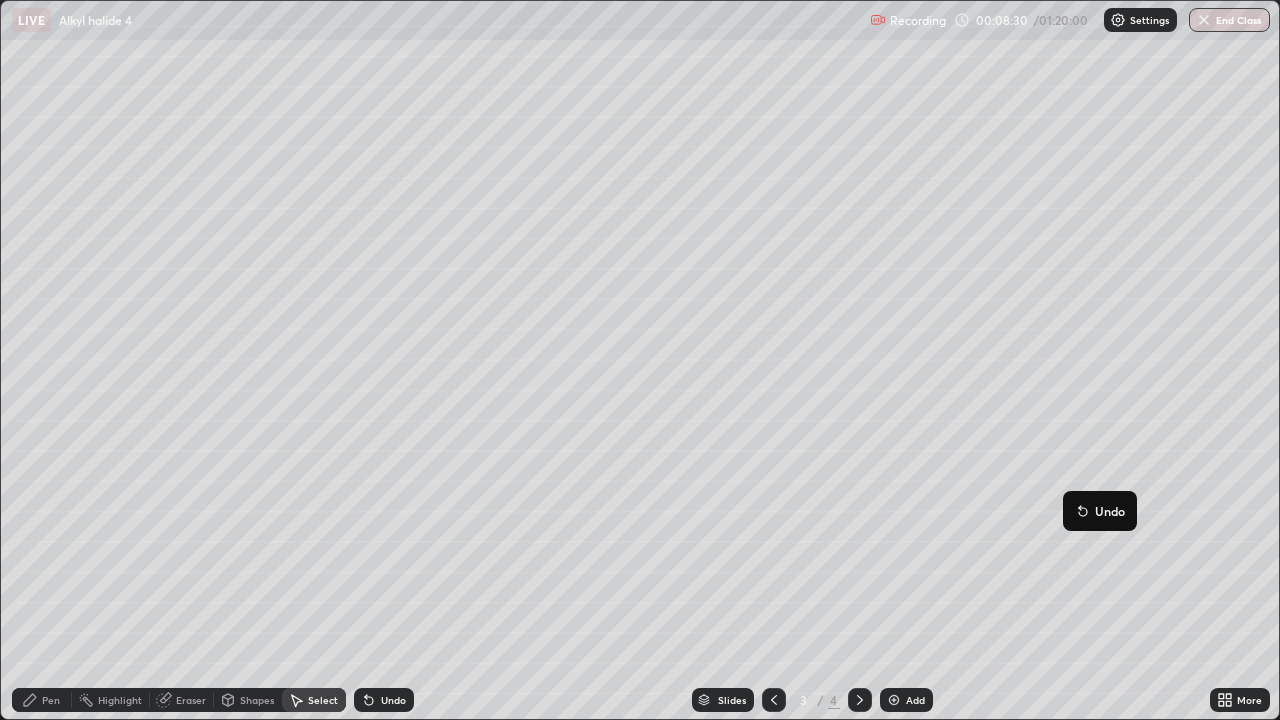 click on "0 ° Undo Copy Duplicate Duplicate to new slide Delete" at bounding box center (640, 360) 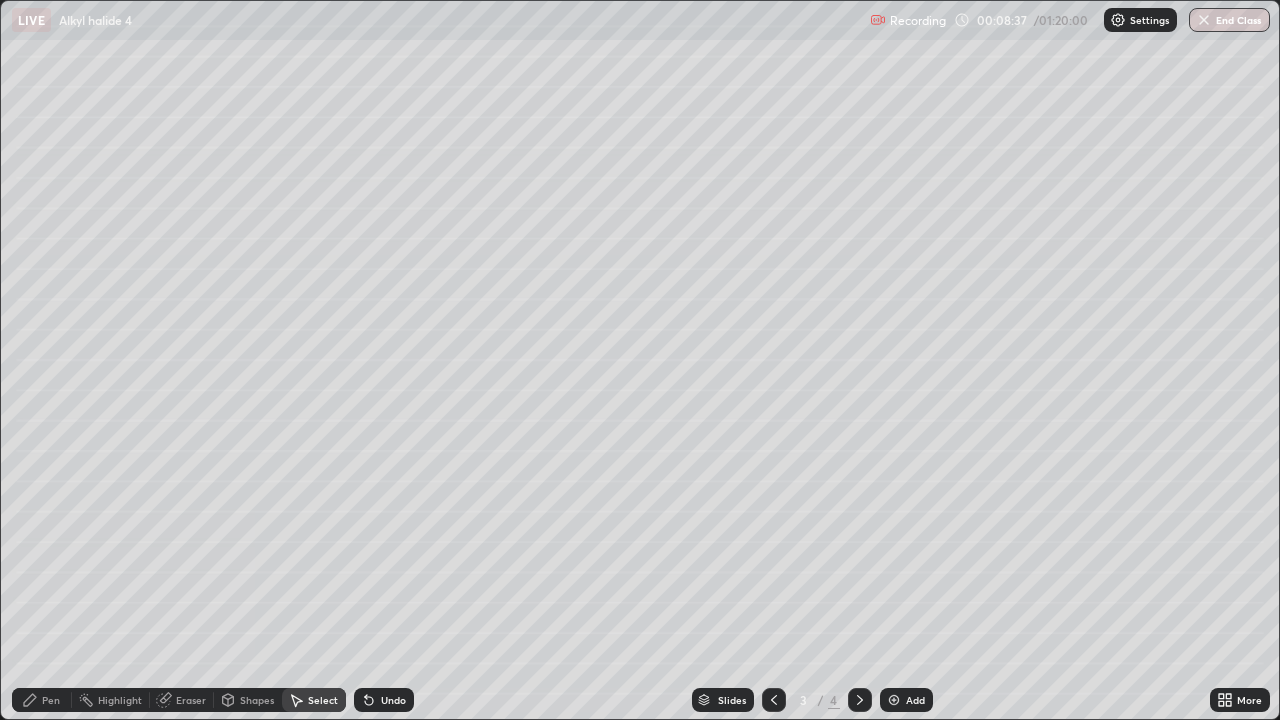 click 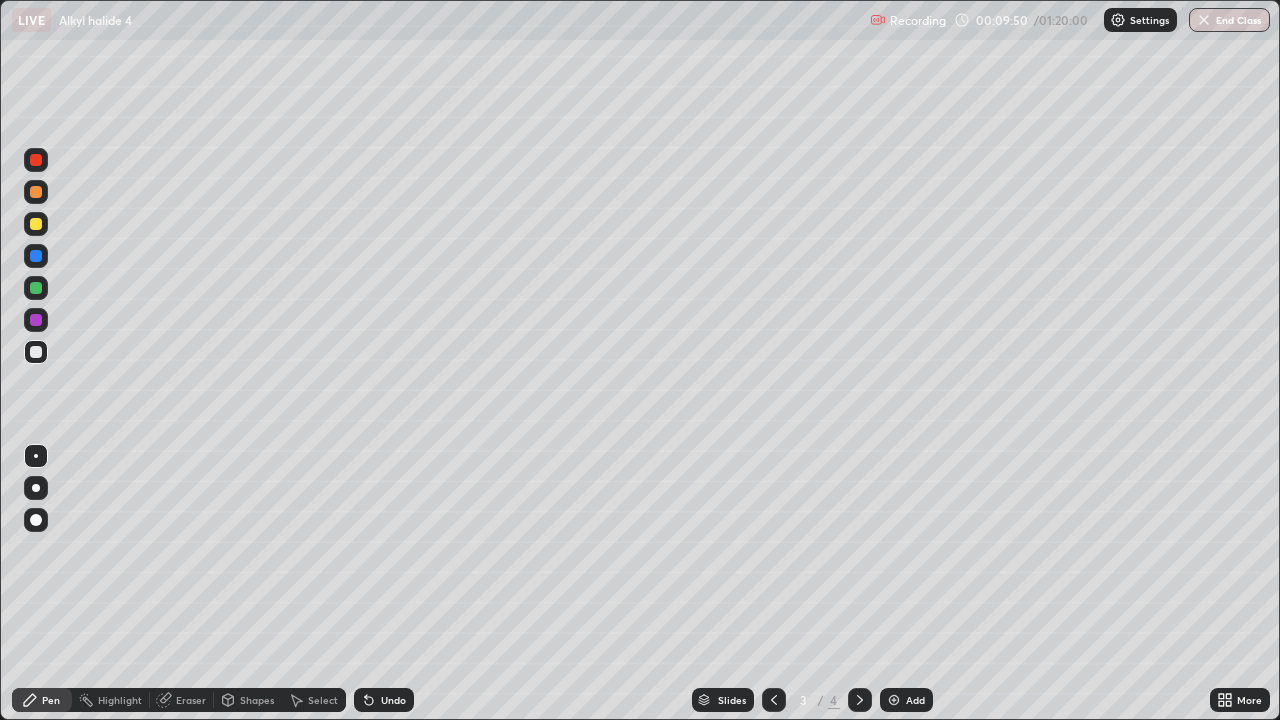 click at bounding box center (36, 288) 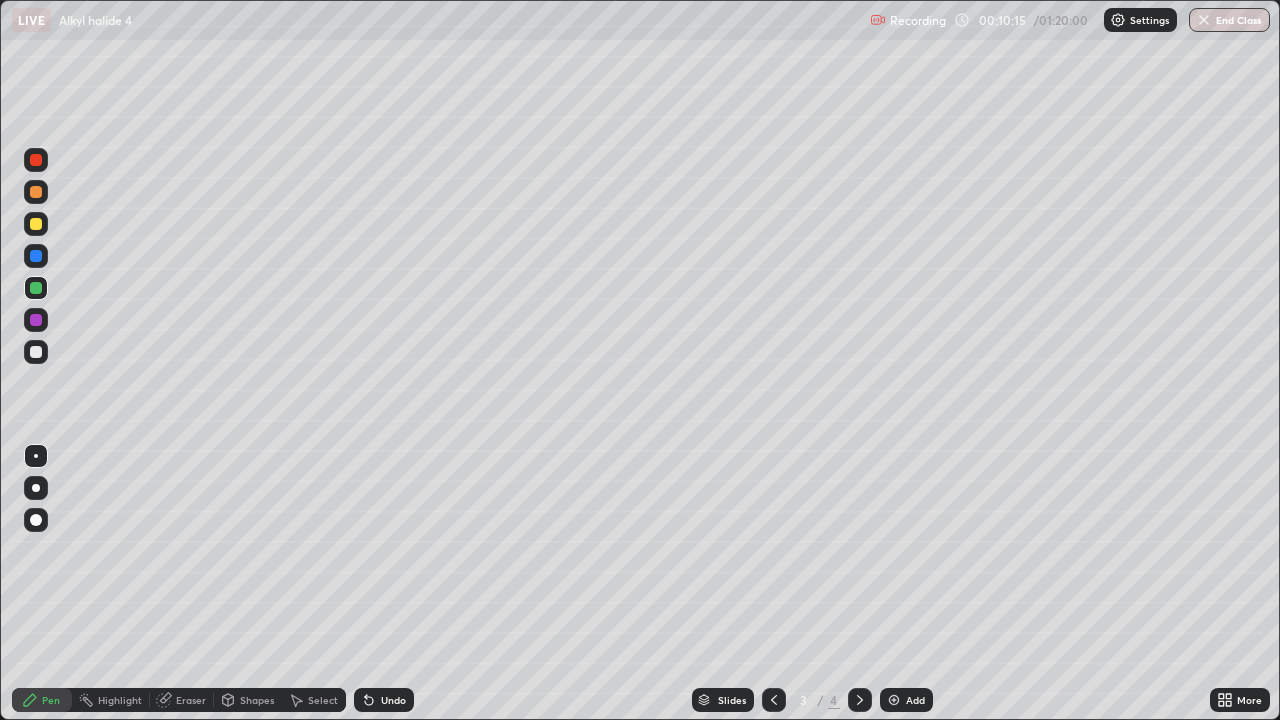 click at bounding box center (36, 352) 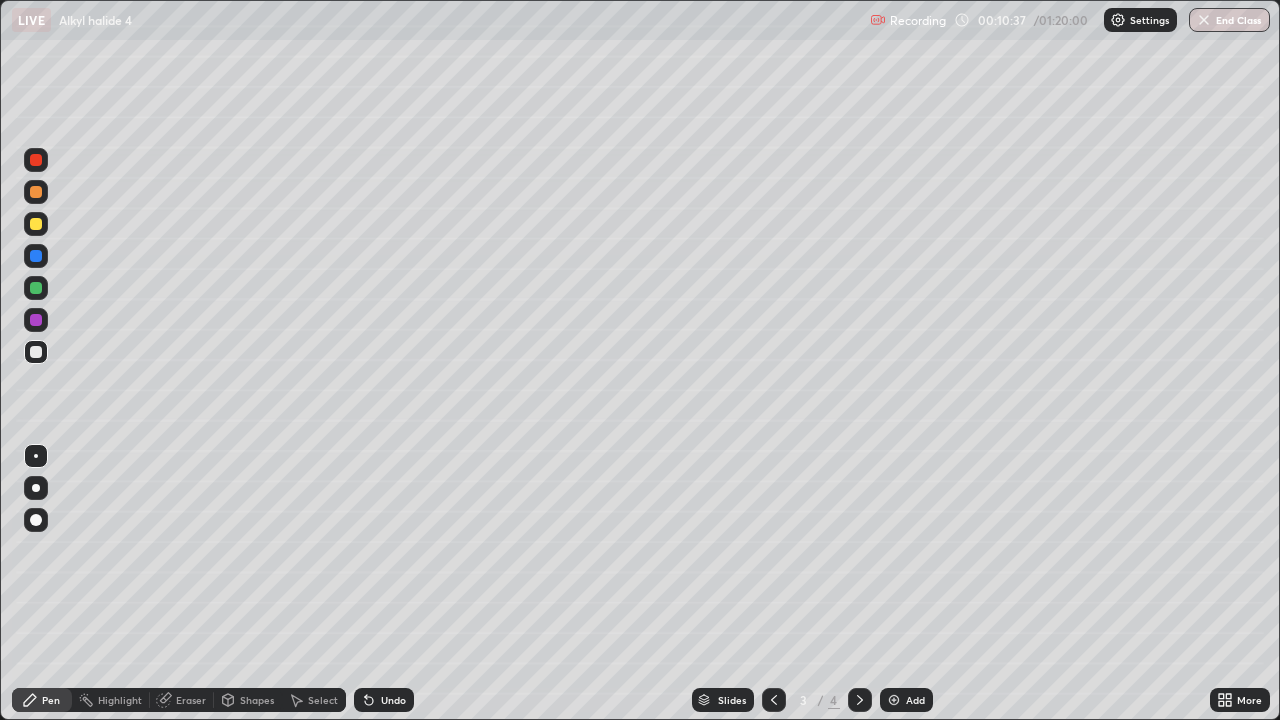 click at bounding box center (36, 320) 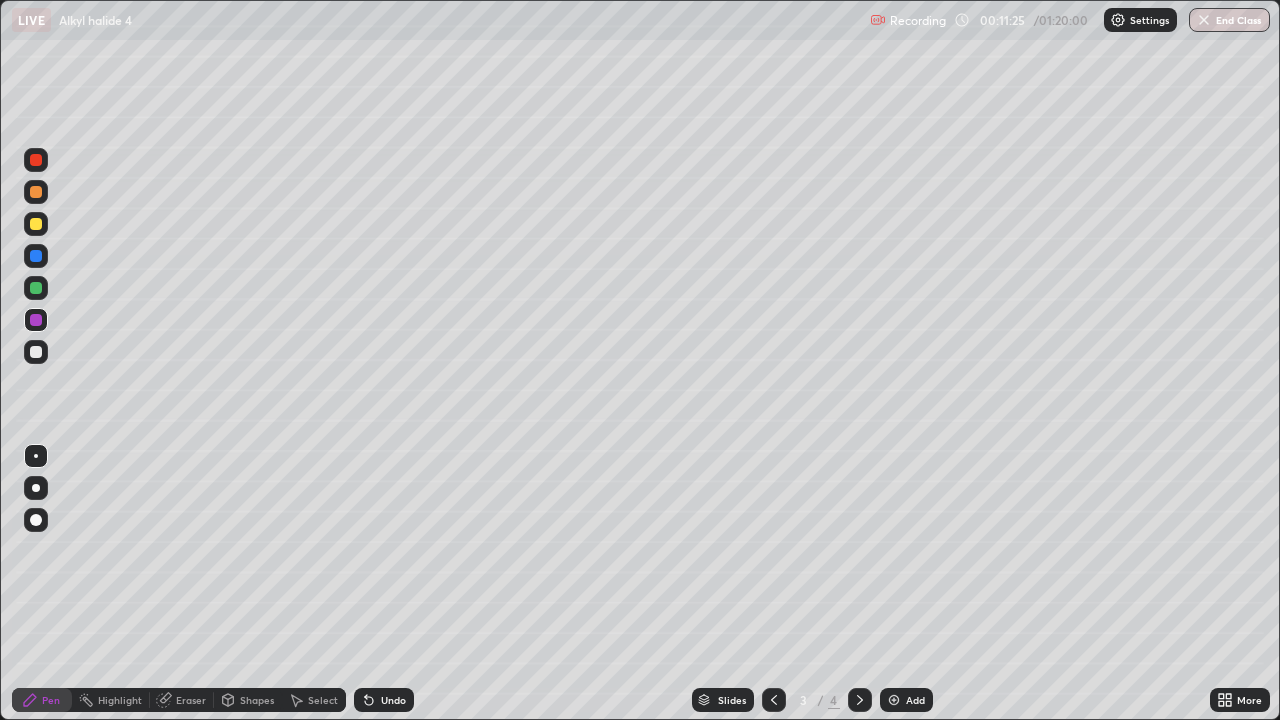 click on "Select" at bounding box center (323, 700) 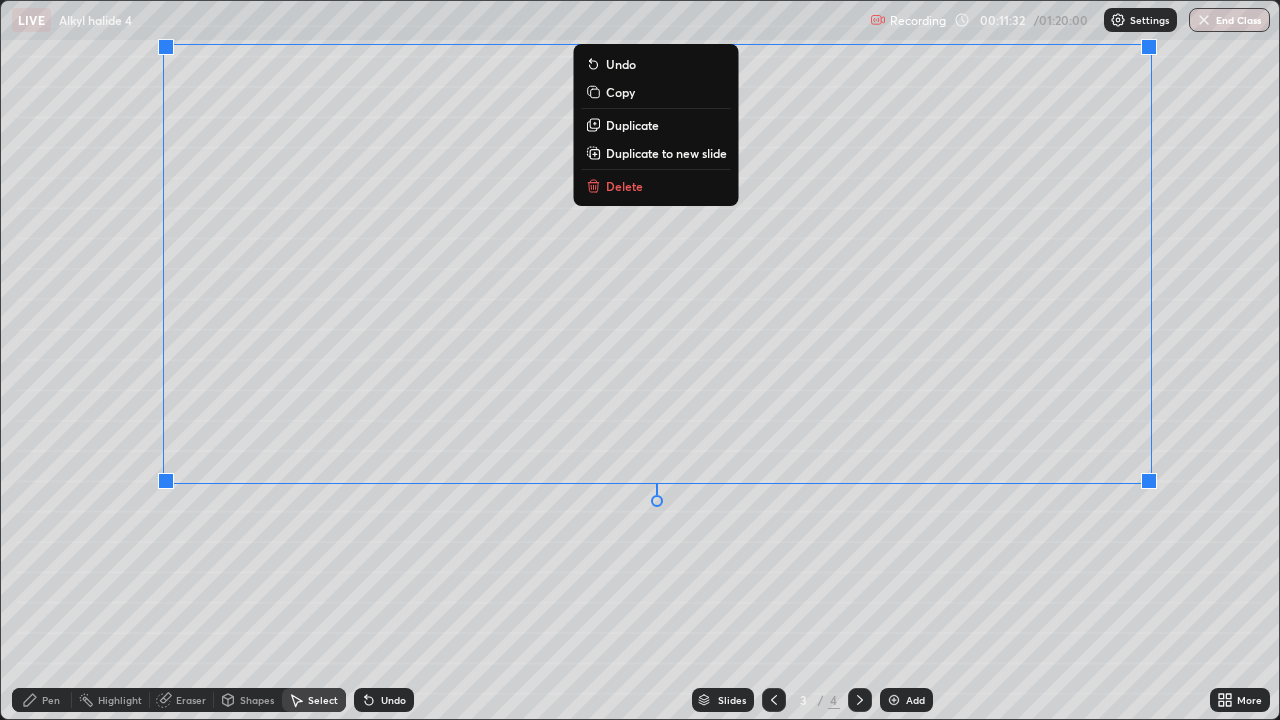 click on "0 ° Undo Copy Duplicate Duplicate to new slide Delete" at bounding box center (640, 360) 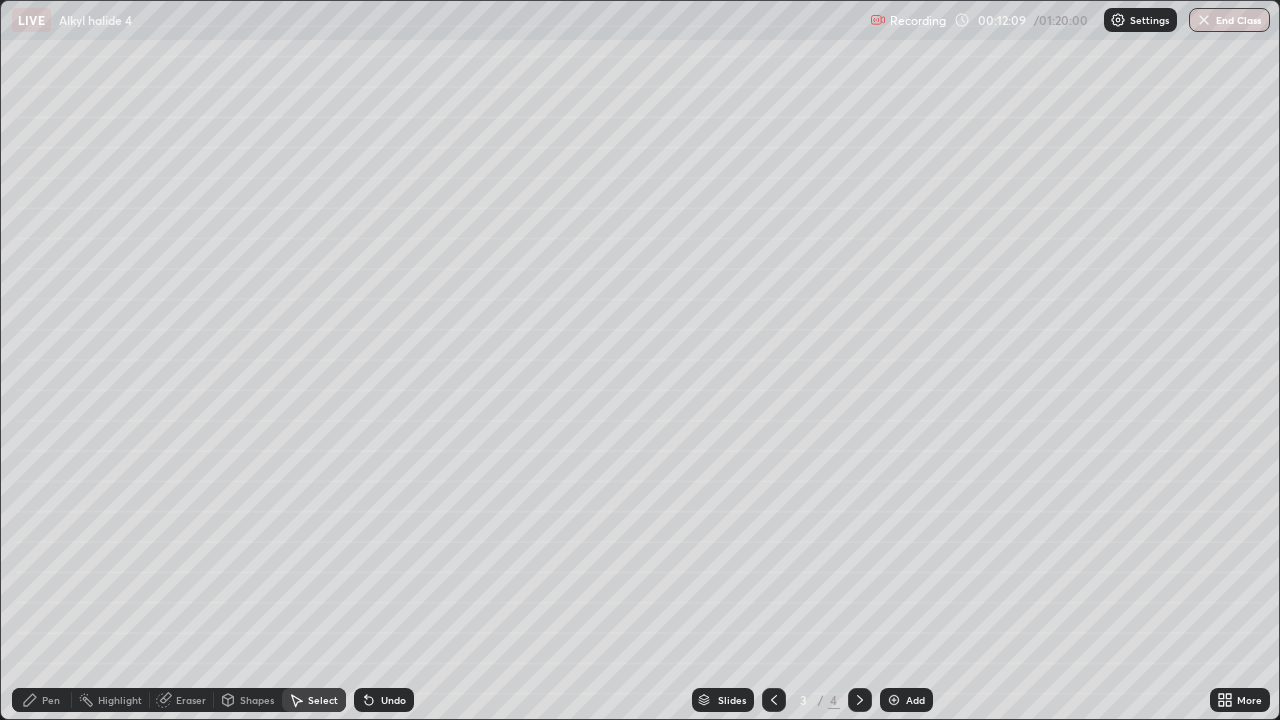 click on "Pen" at bounding box center (51, 700) 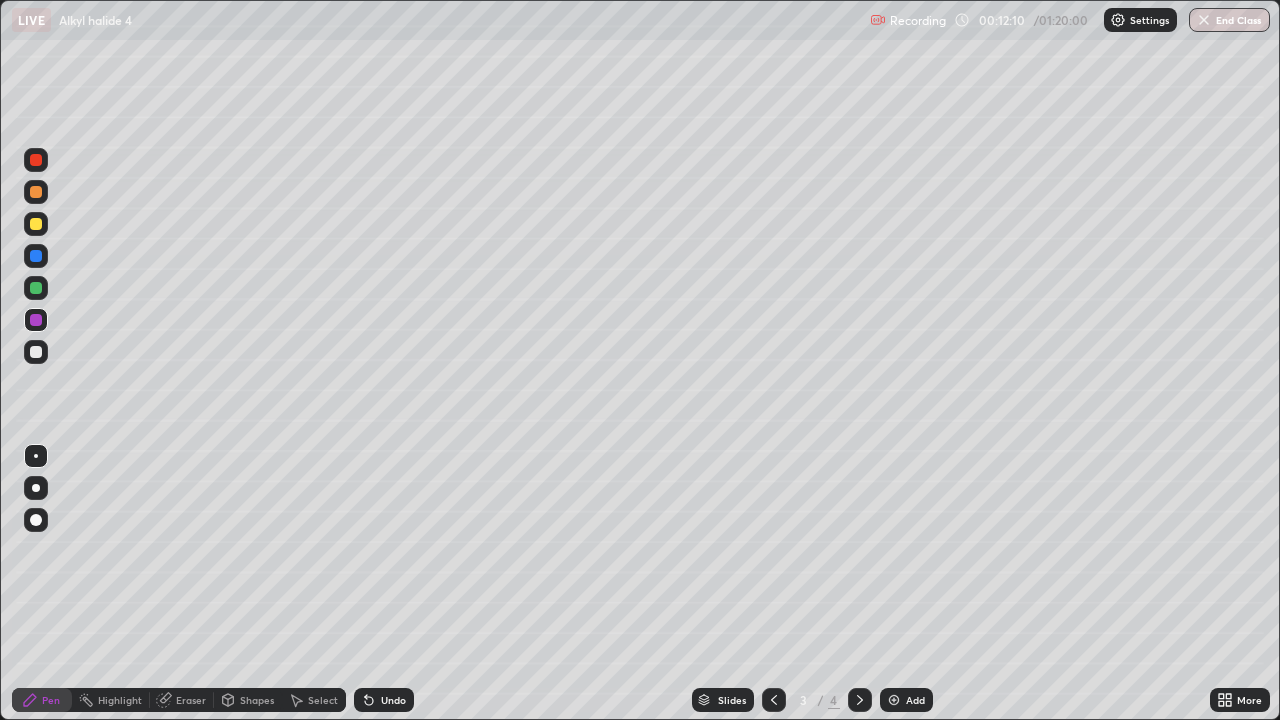 click at bounding box center [36, 352] 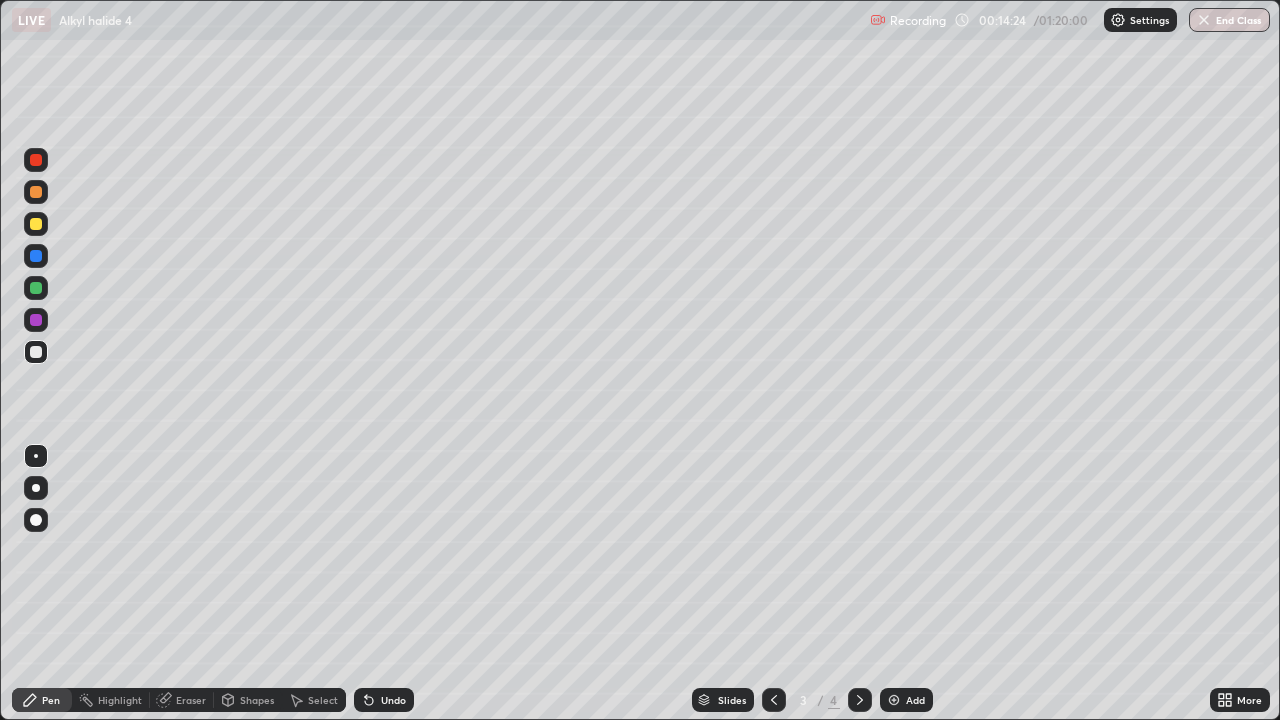 click at bounding box center [36, 288] 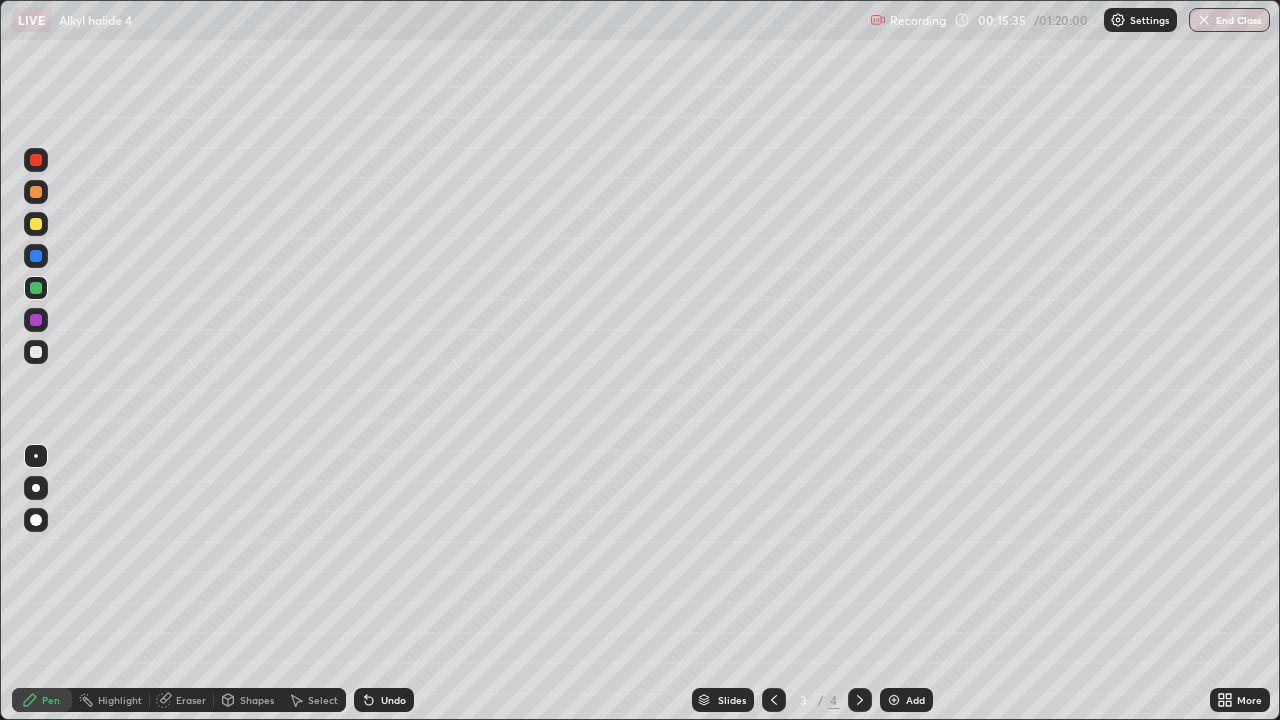 click at bounding box center (36, 224) 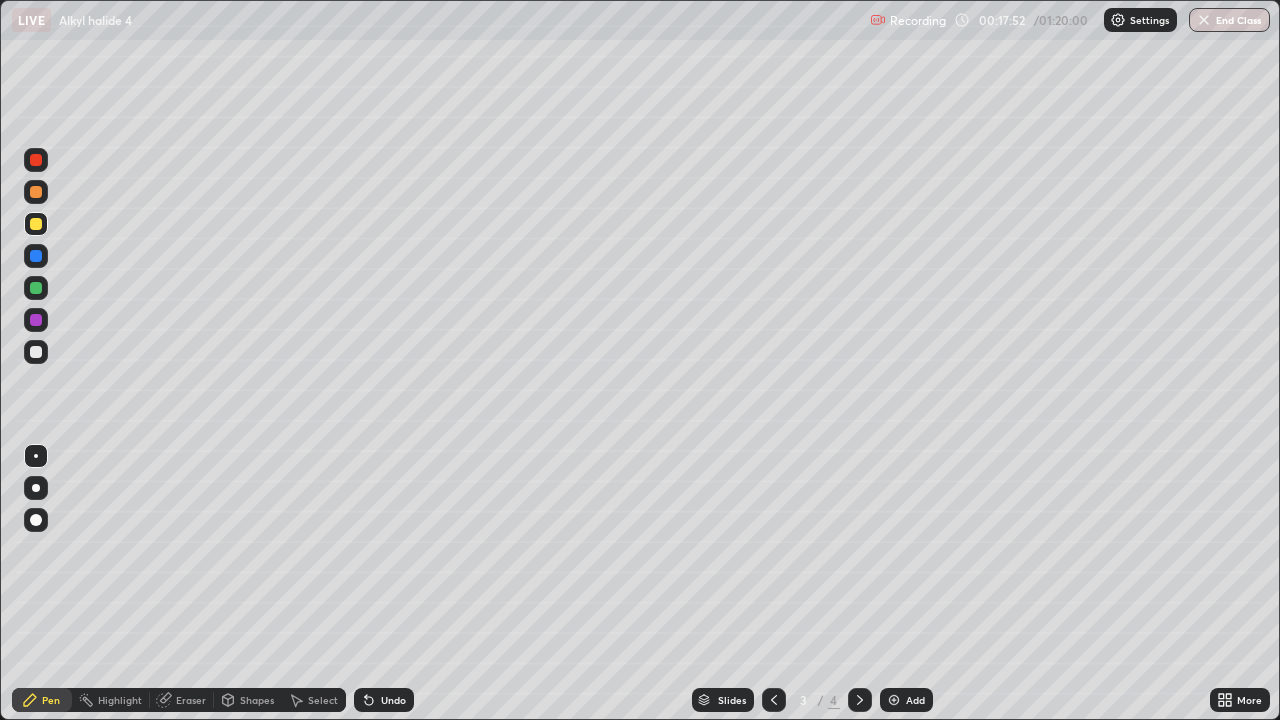 click on "Add" at bounding box center [915, 700] 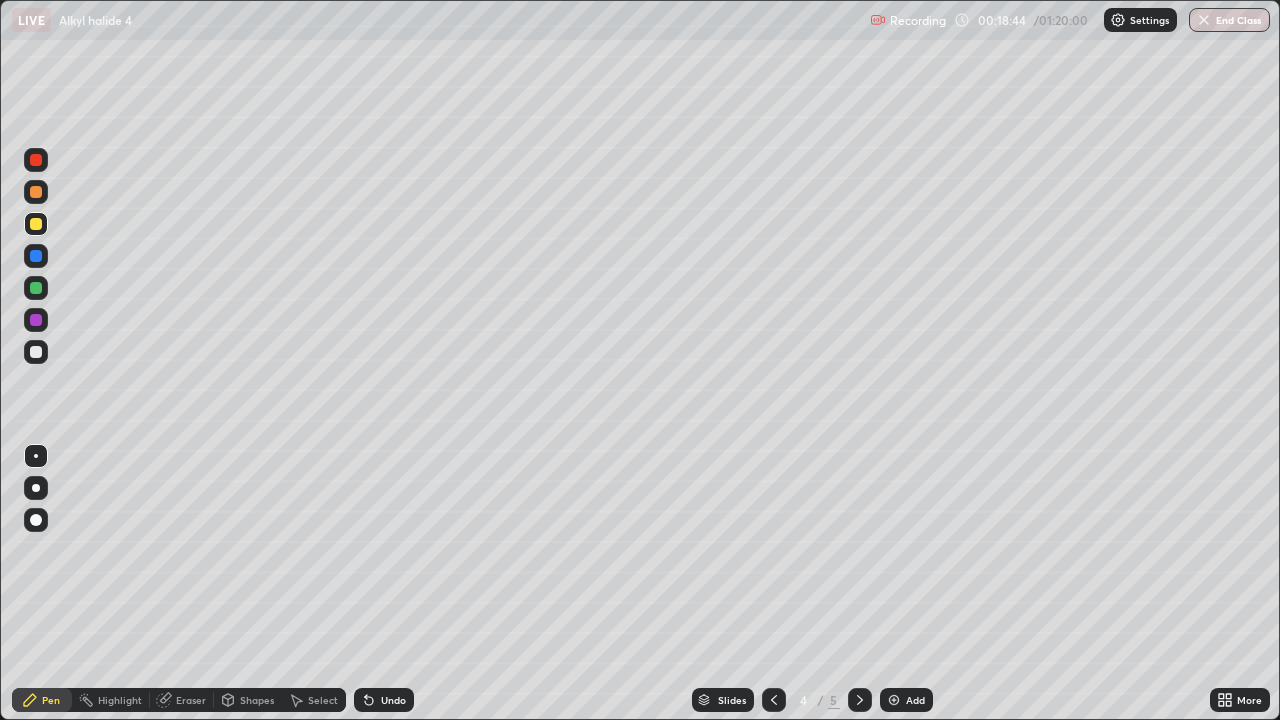 click at bounding box center (36, 352) 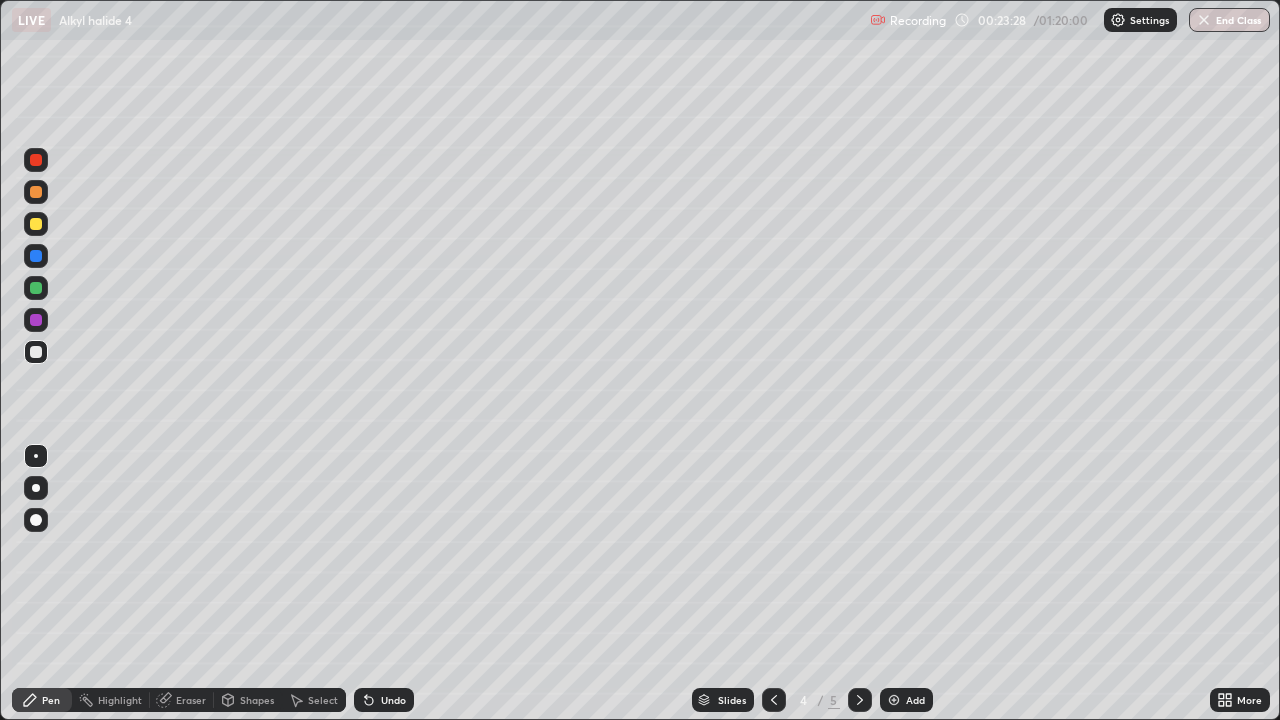 click at bounding box center [36, 352] 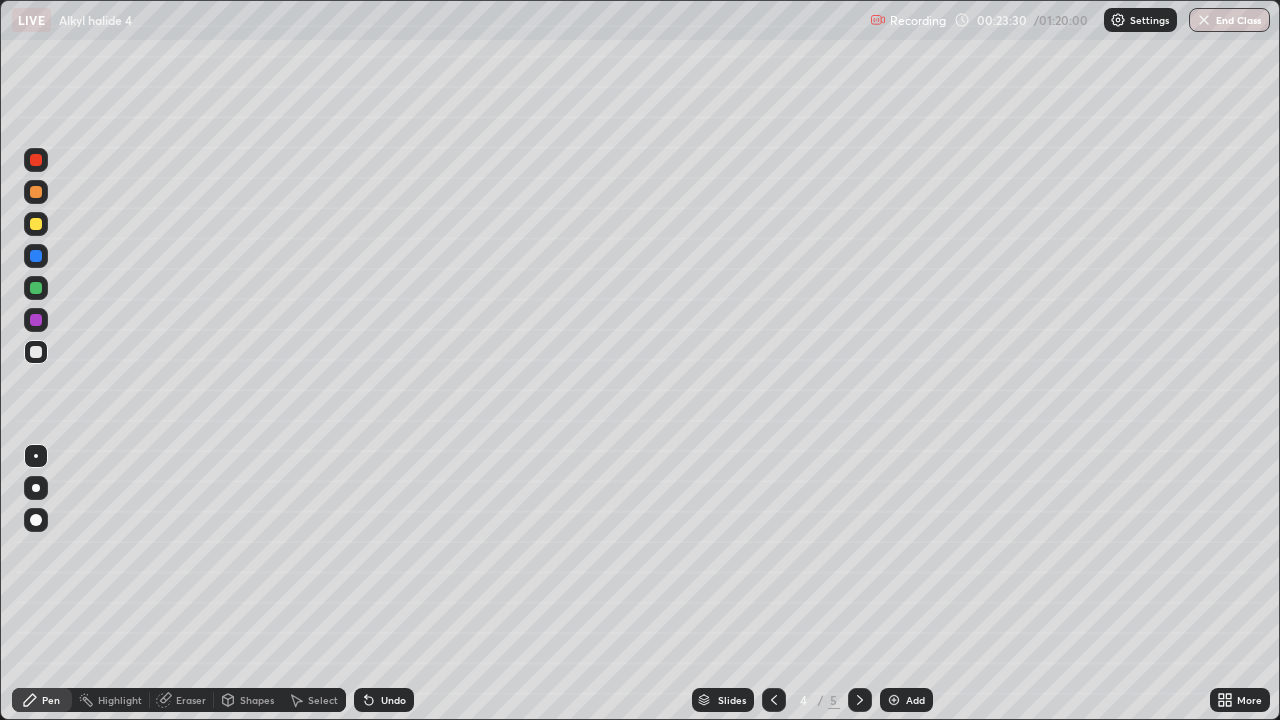click on "Shapes" at bounding box center [257, 700] 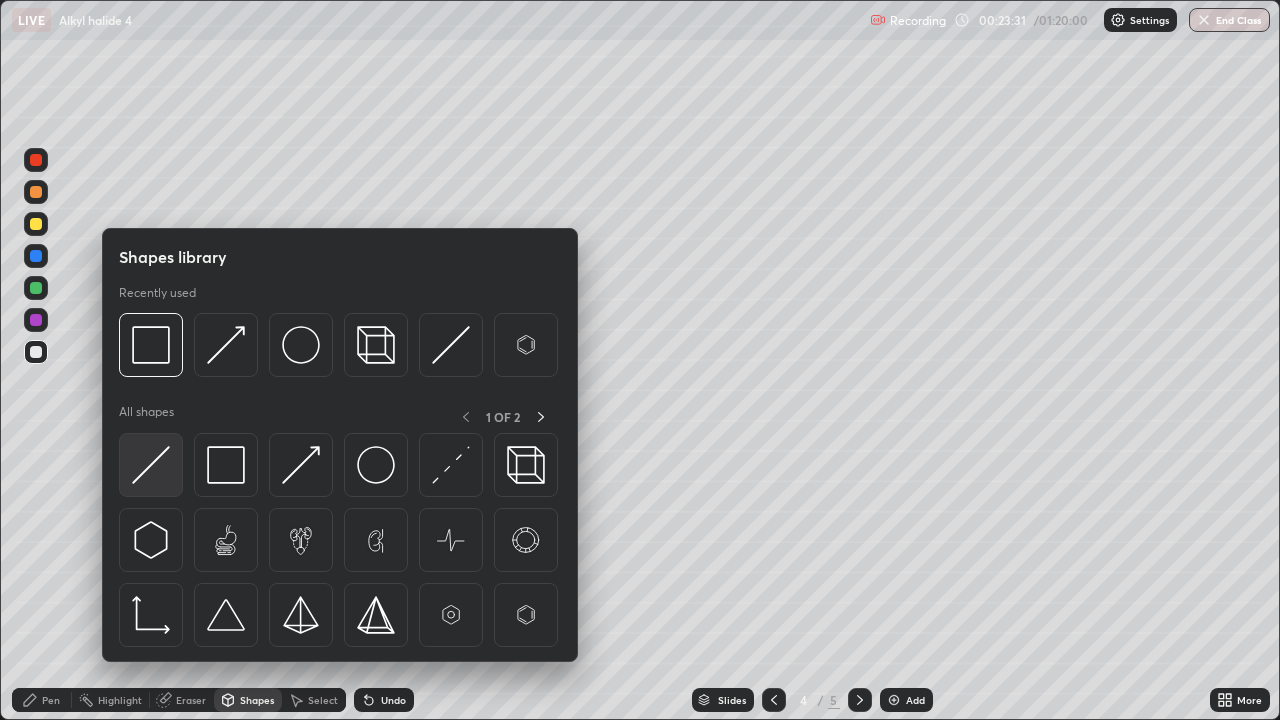 click at bounding box center [151, 465] 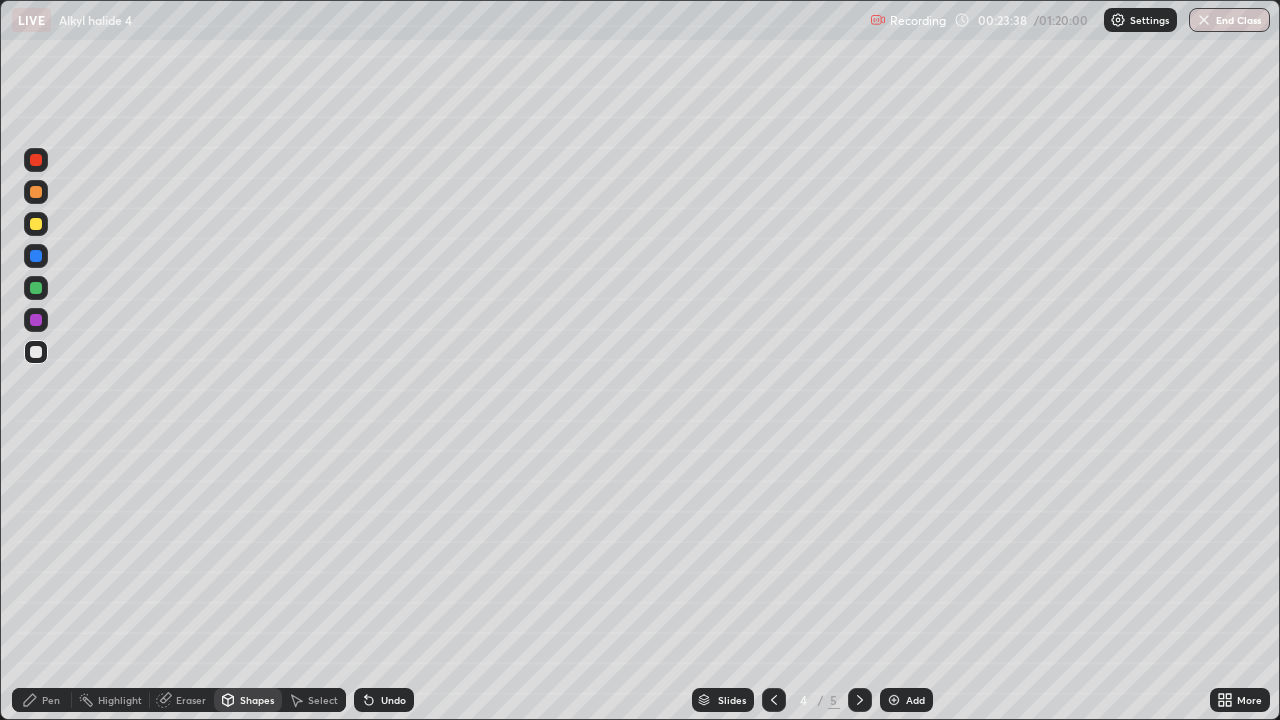 click on "Pen" at bounding box center [51, 700] 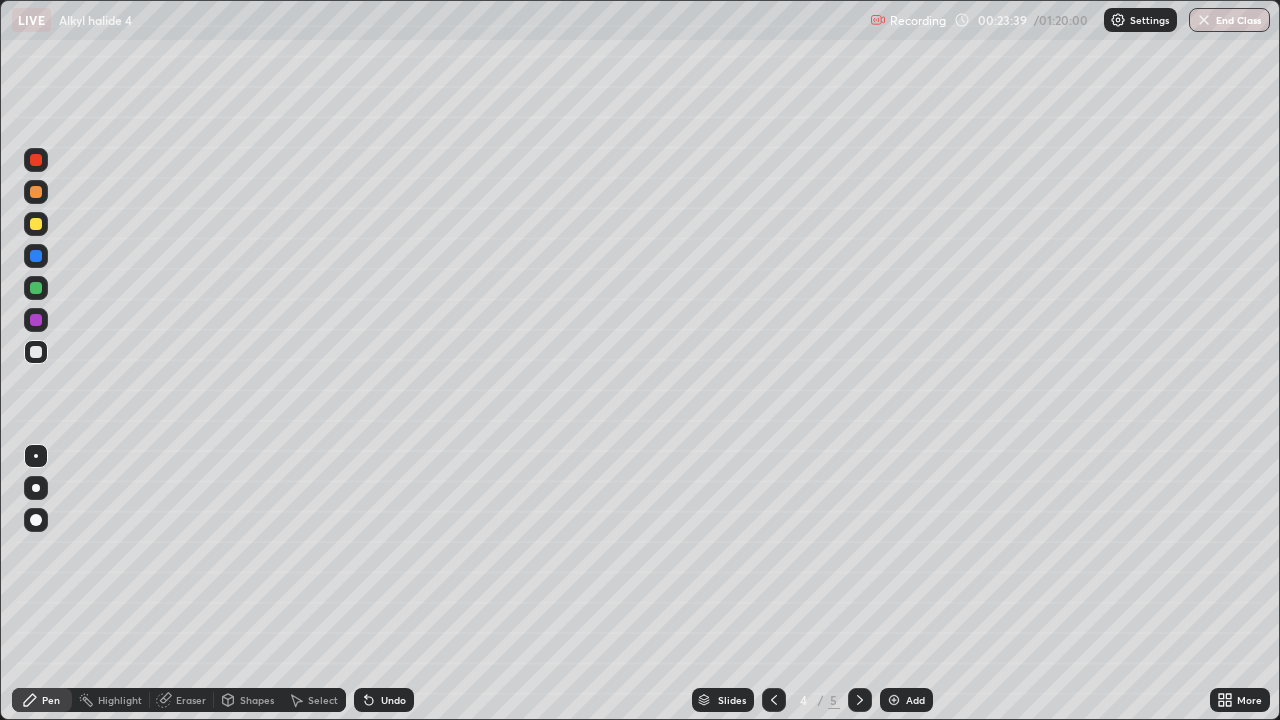 click at bounding box center (36, 320) 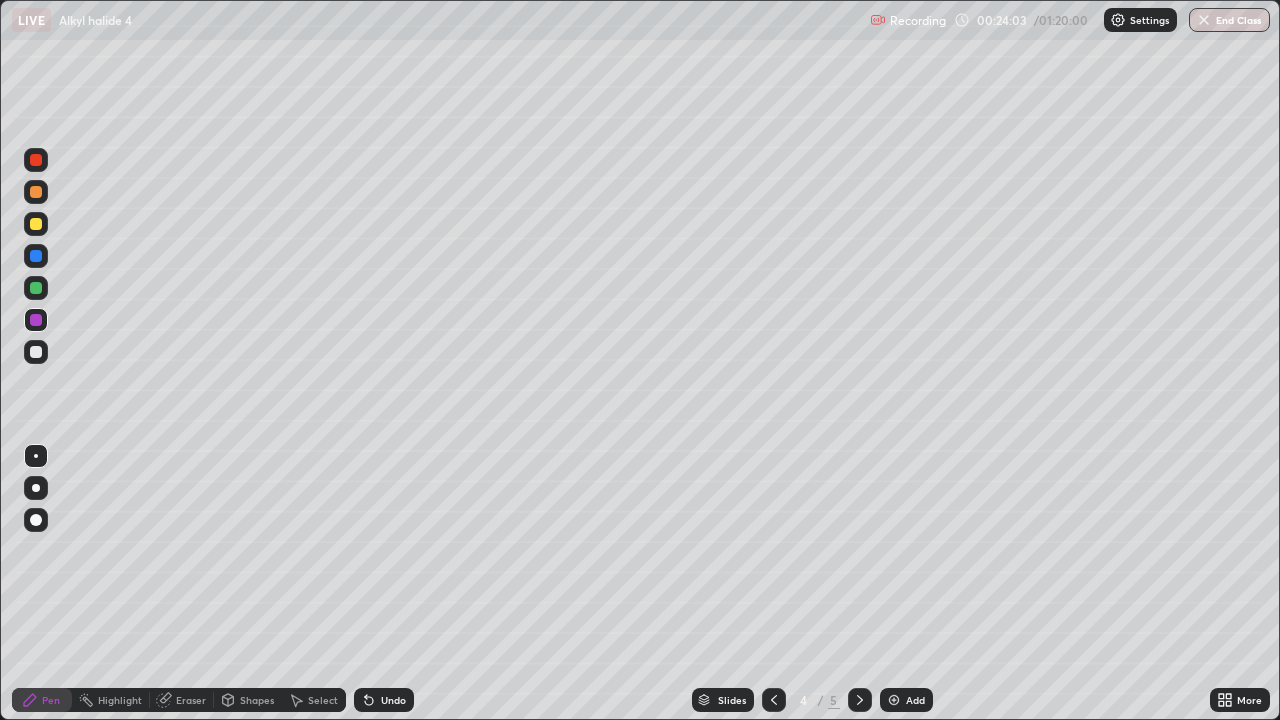 click on "Eraser" at bounding box center (191, 700) 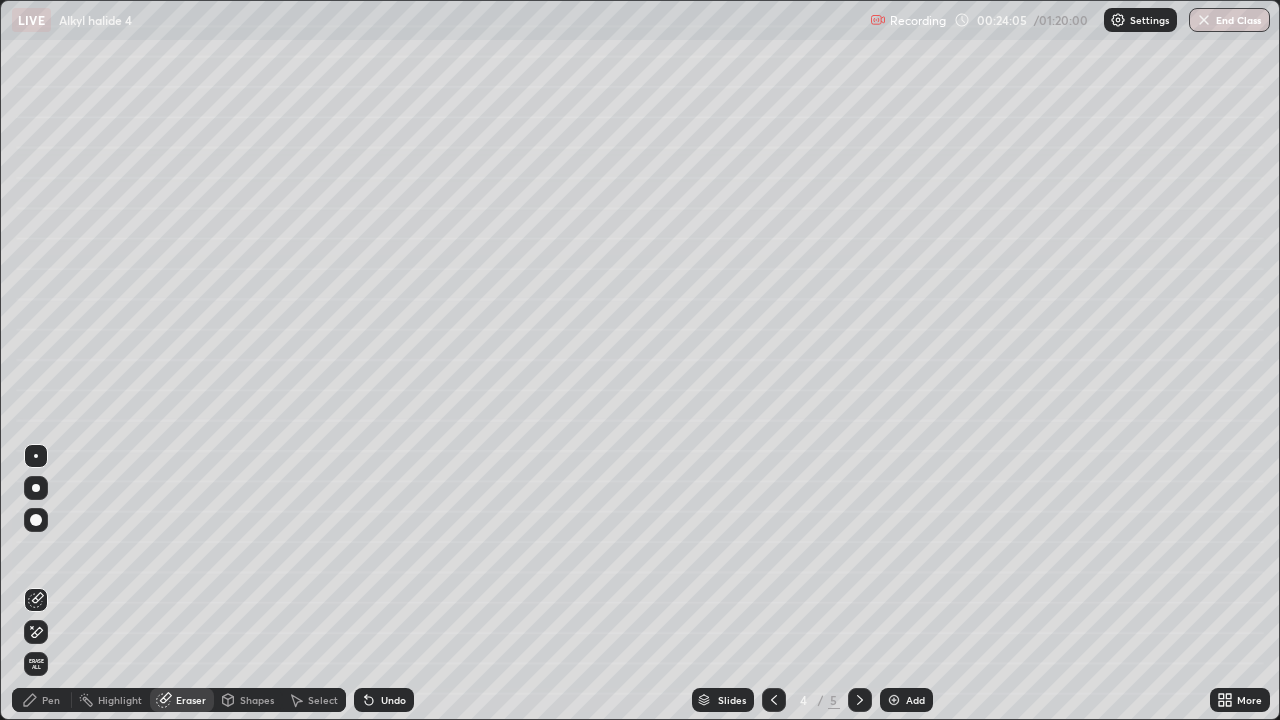 click on "Pen" at bounding box center (51, 700) 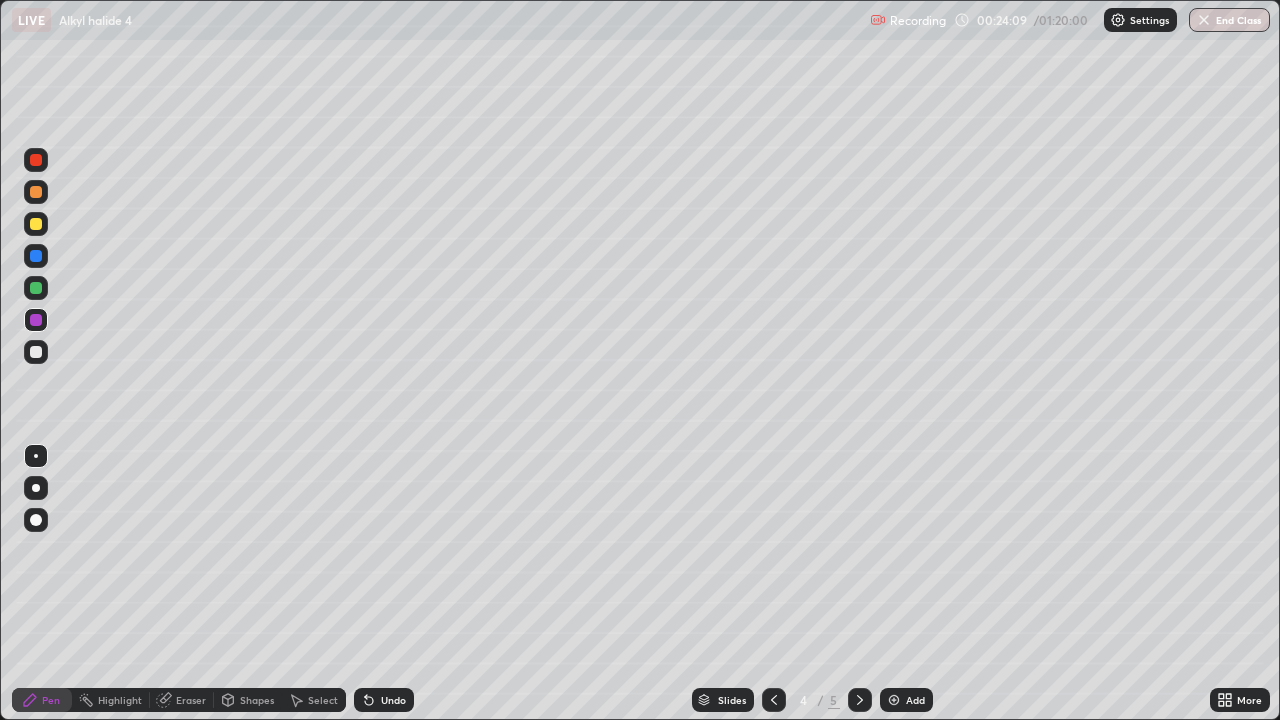 click at bounding box center [36, 352] 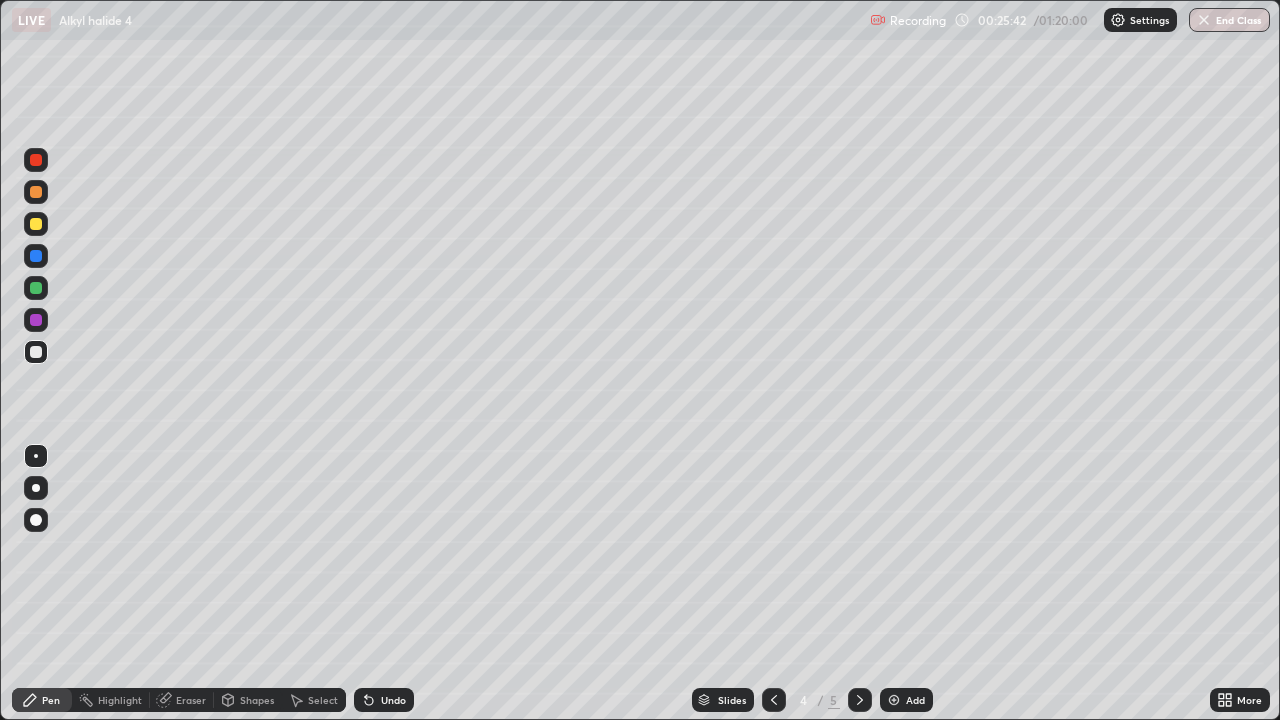 click on "Undo" at bounding box center (384, 700) 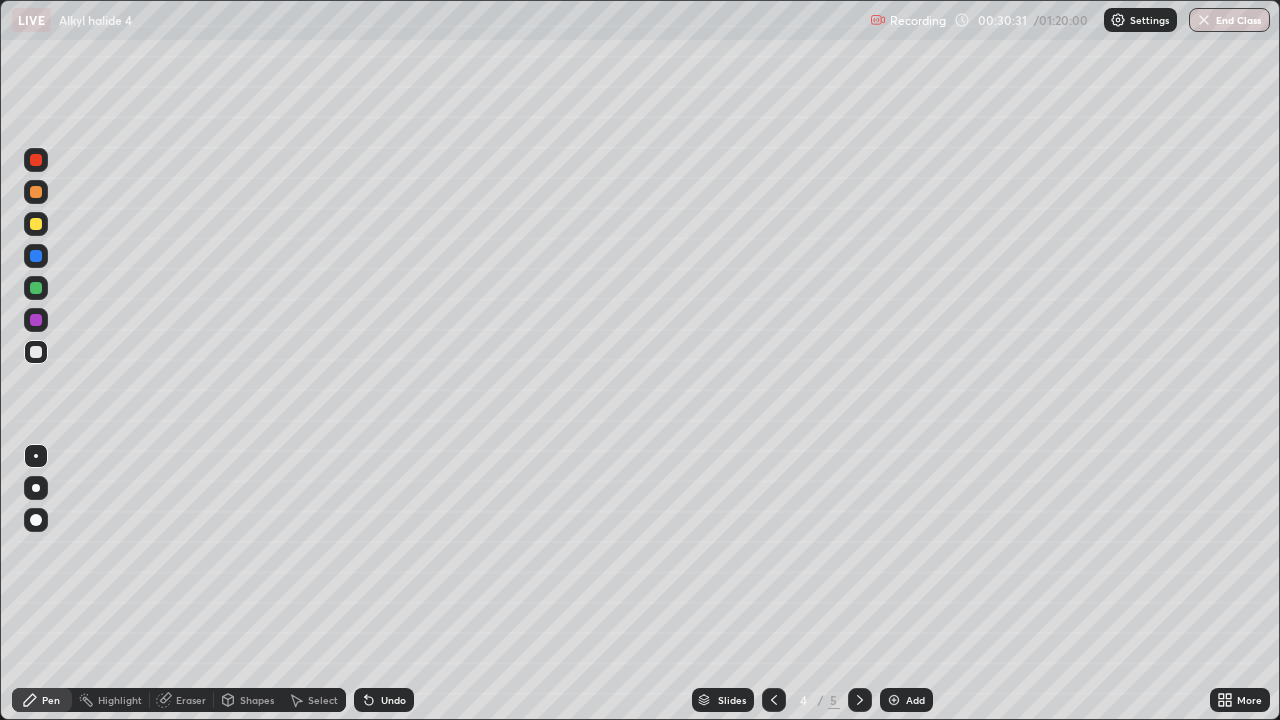 click on "Add" at bounding box center [906, 700] 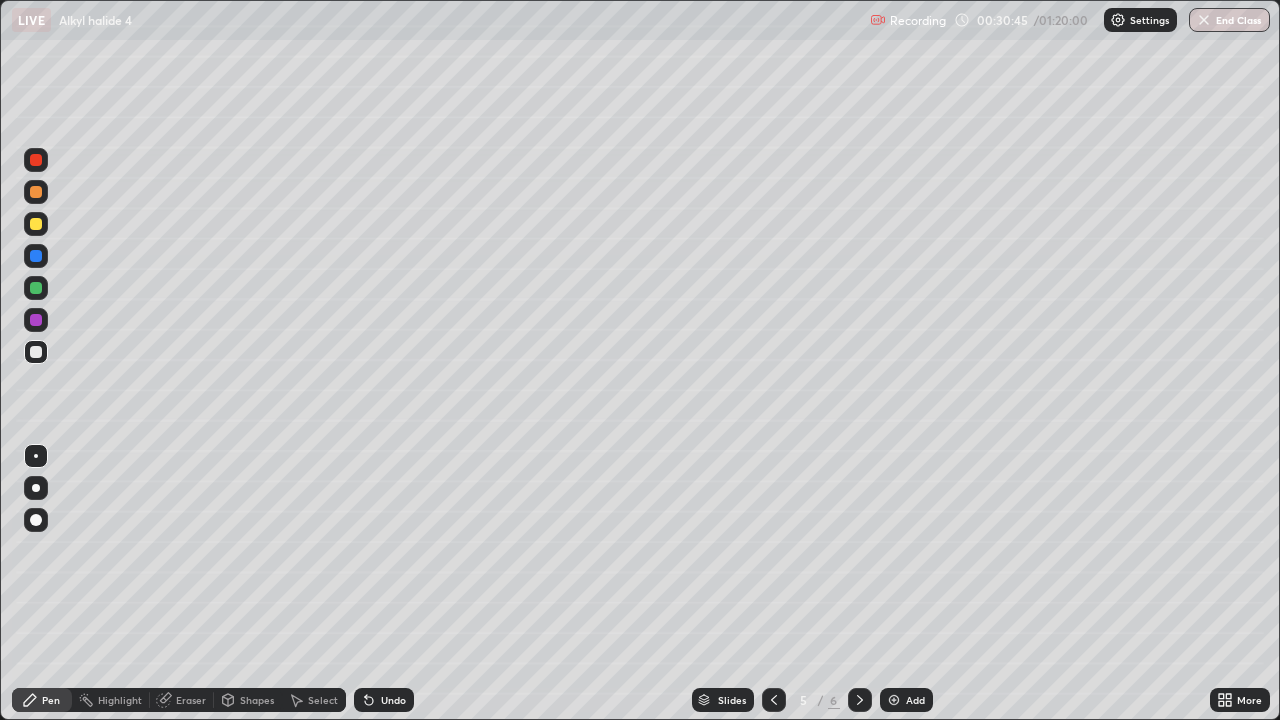 click at bounding box center [36, 160] 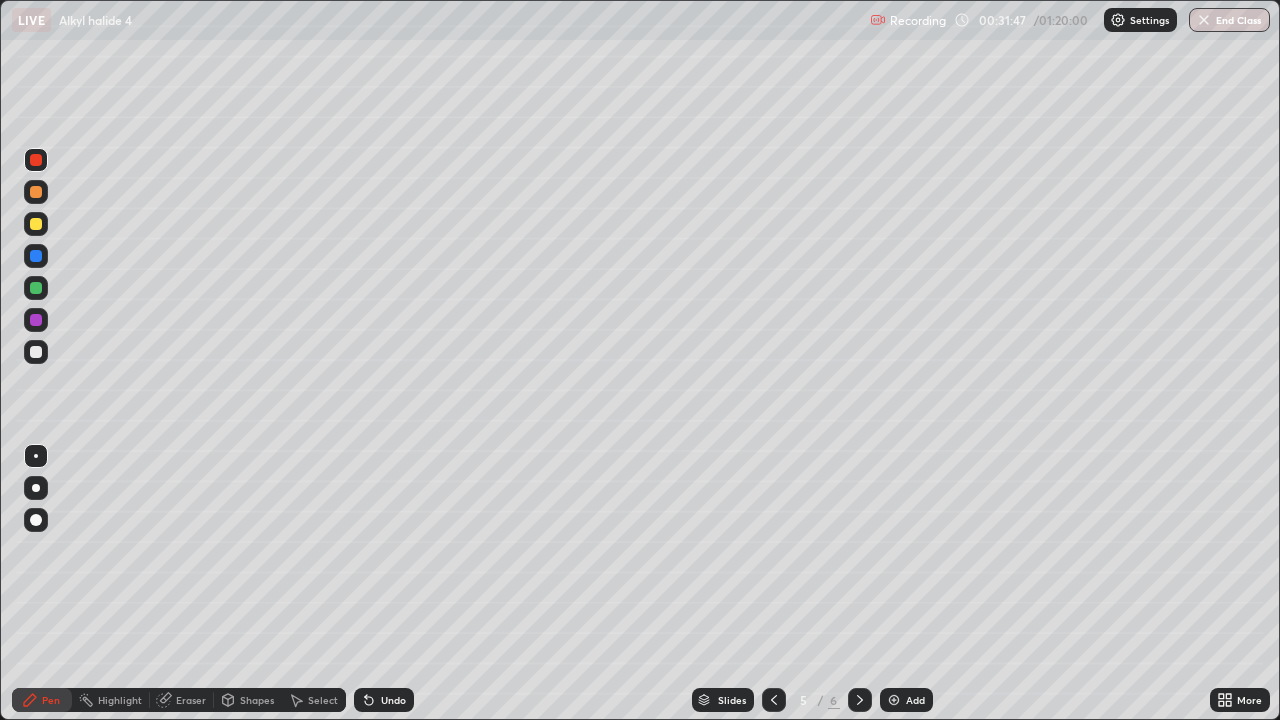 click on "Select" at bounding box center [323, 700] 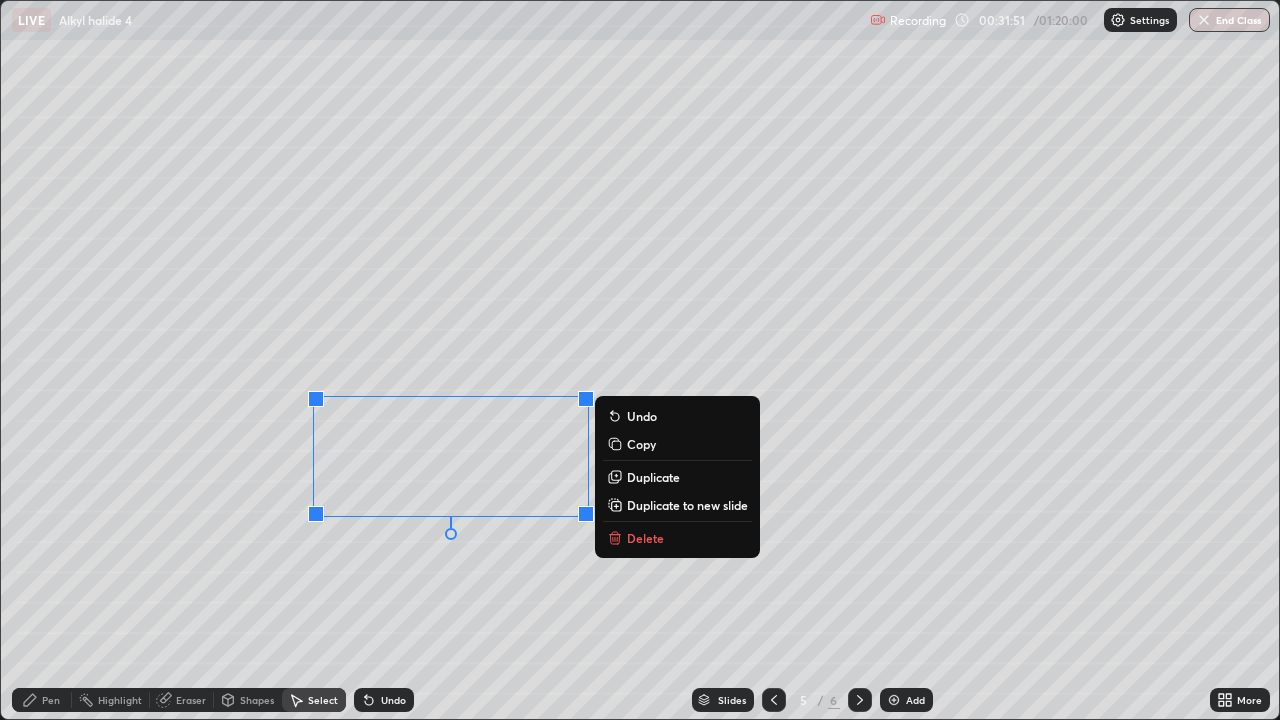 click on "Pen" at bounding box center [42, 700] 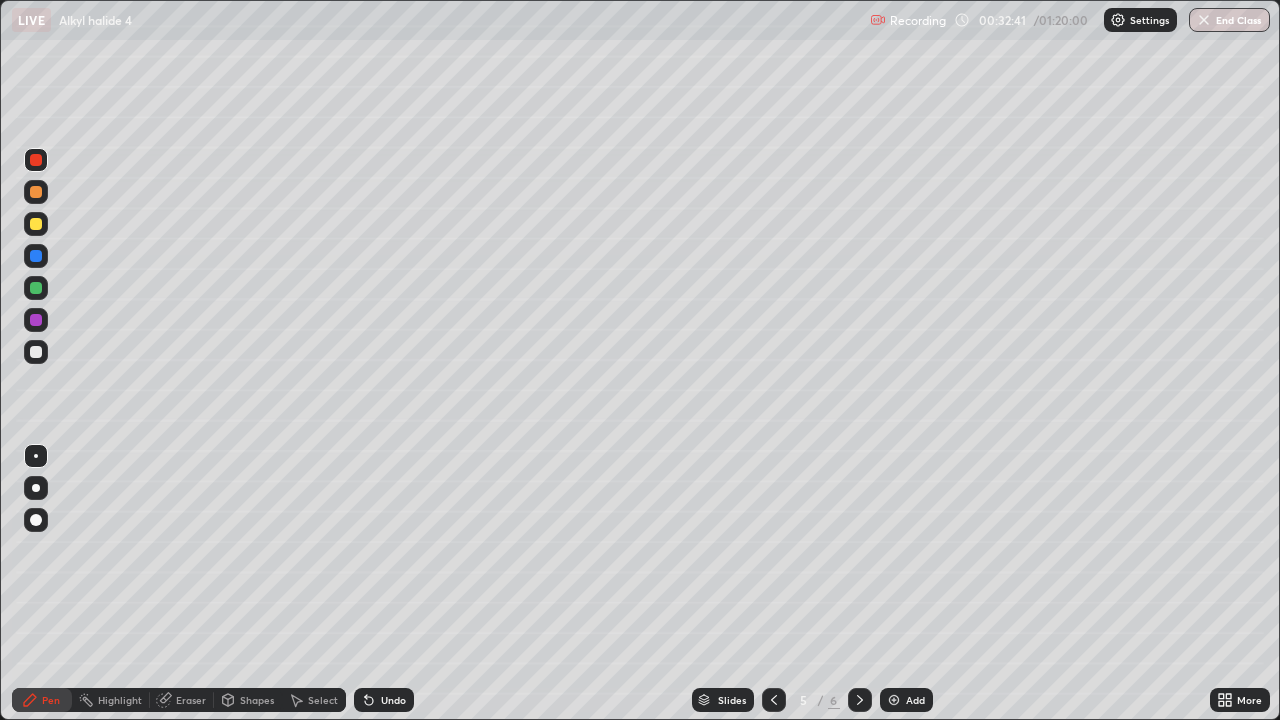 click on "Select" at bounding box center [323, 700] 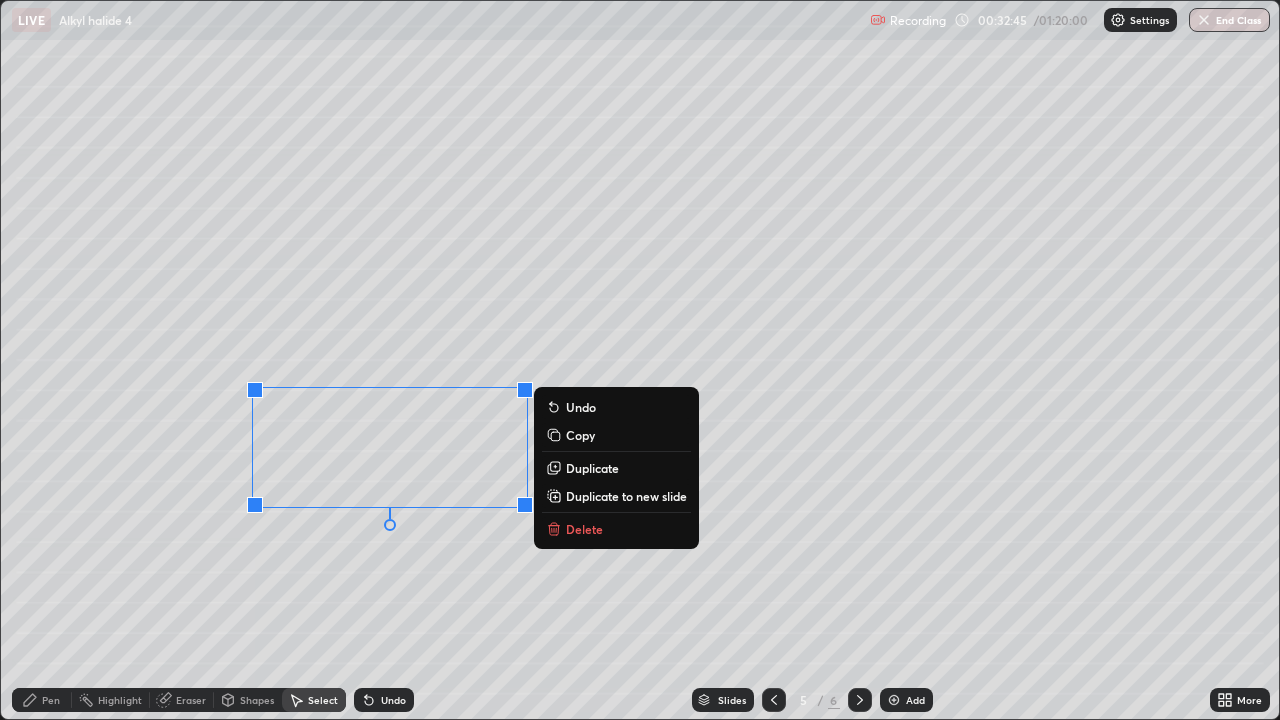 click on "Pen" at bounding box center [42, 700] 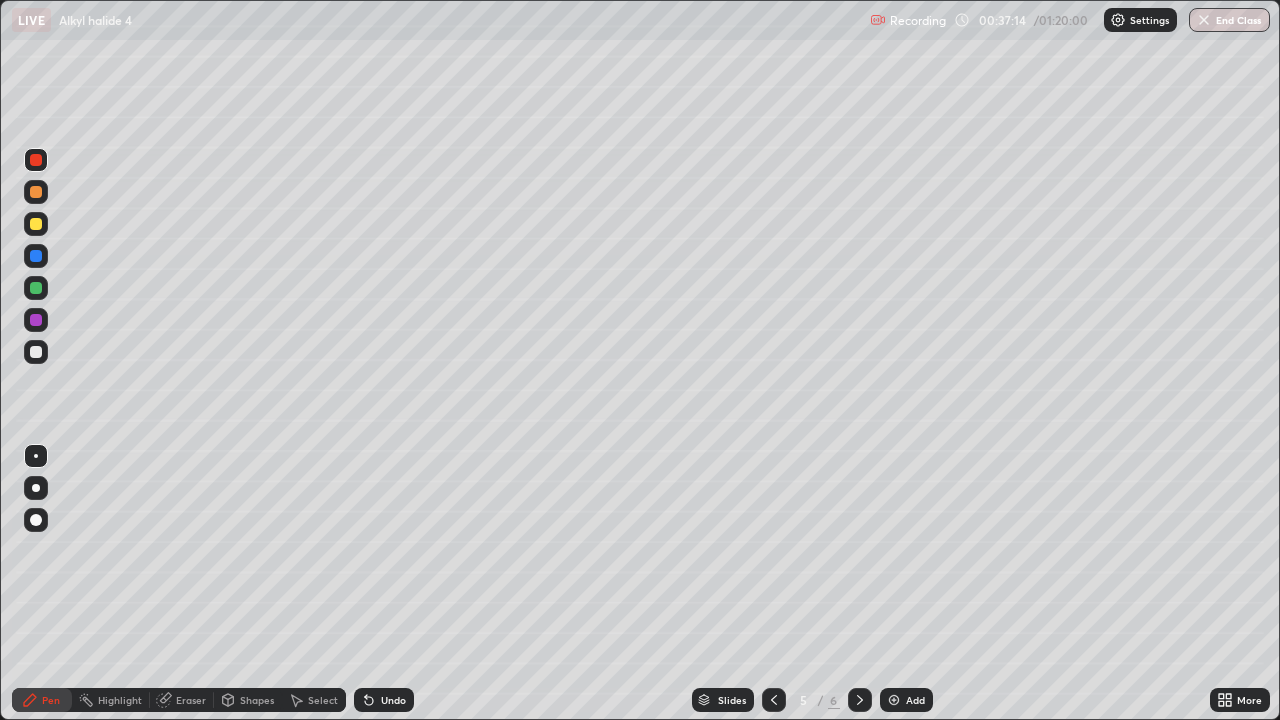 click on "Add" at bounding box center (915, 700) 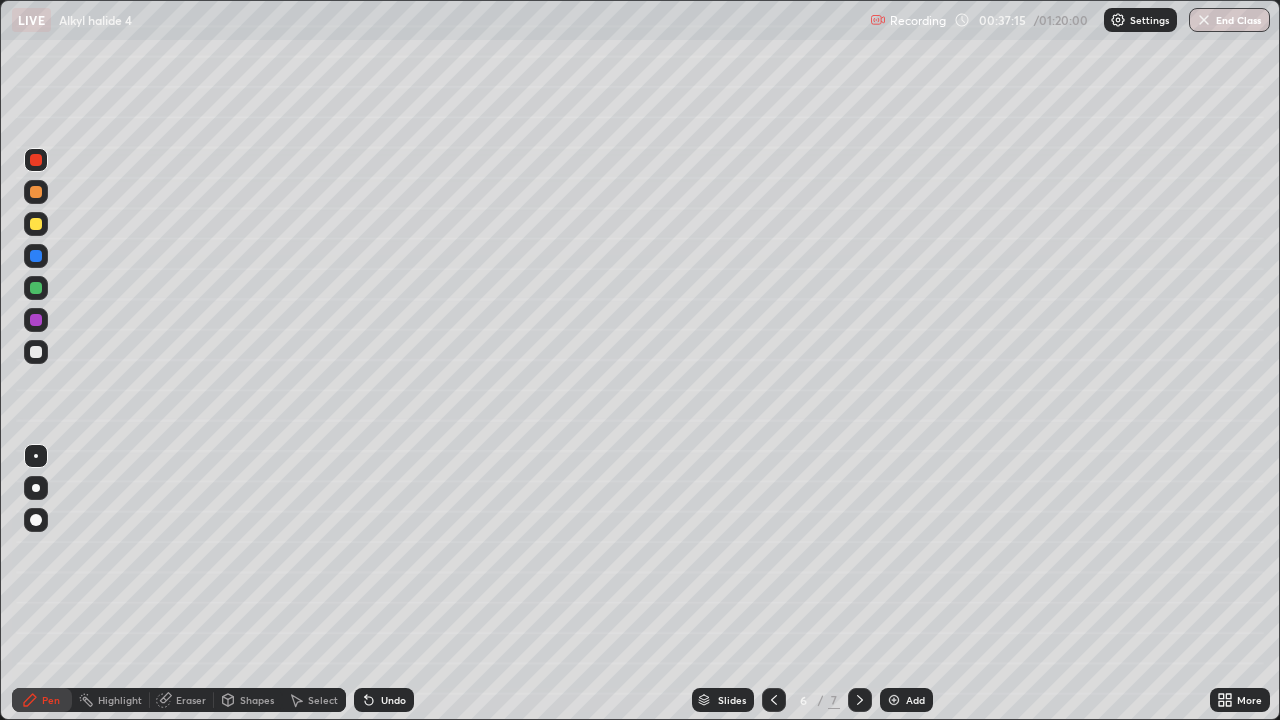 click at bounding box center [36, 352] 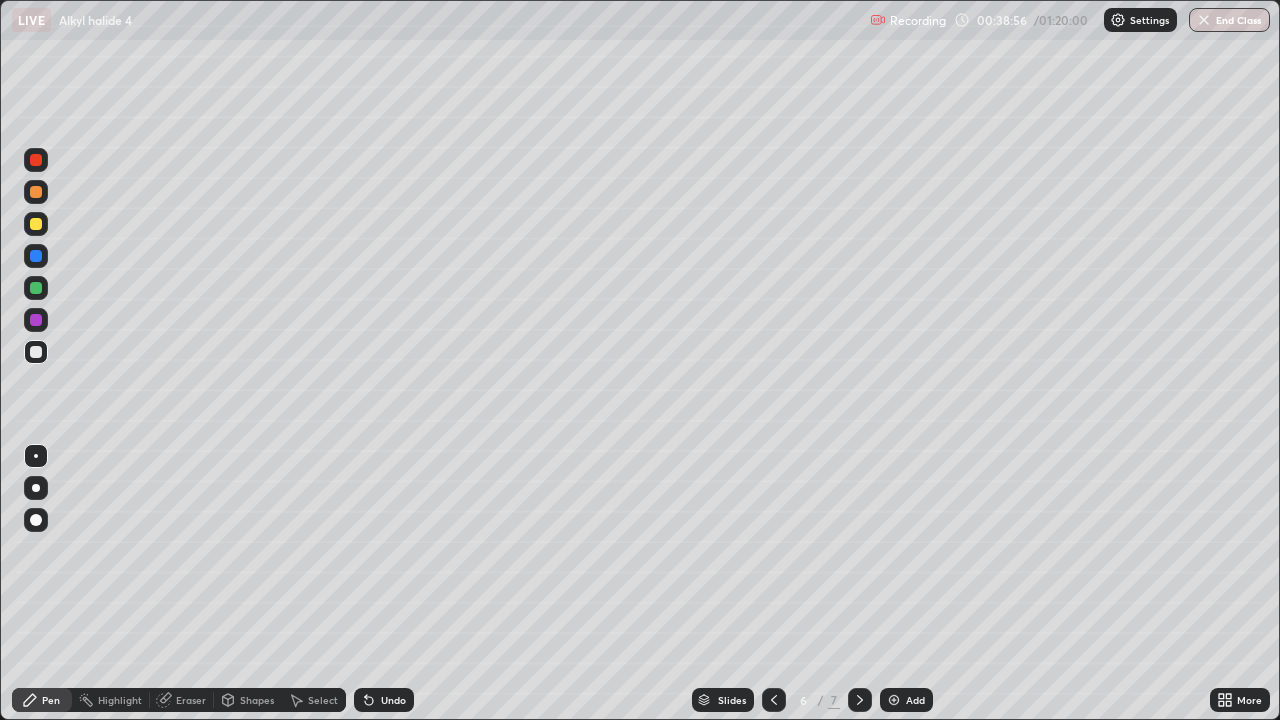 click at bounding box center (36, 288) 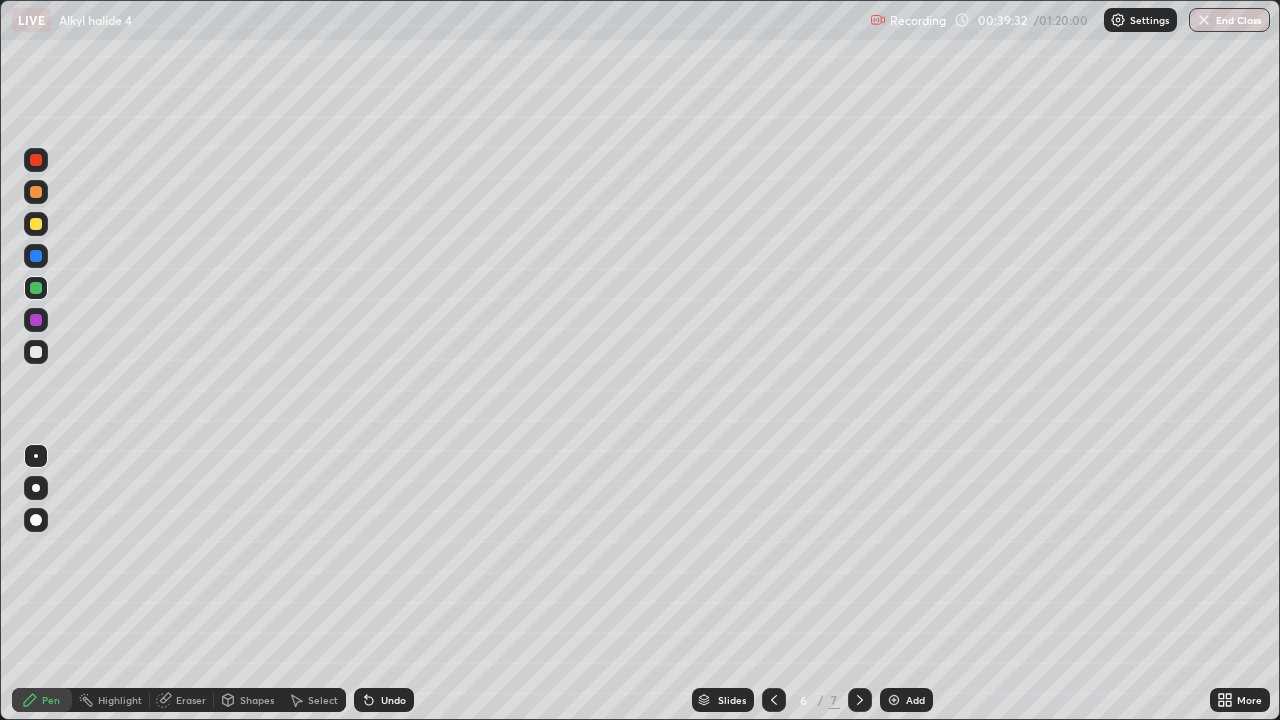 click on "Undo" at bounding box center [393, 700] 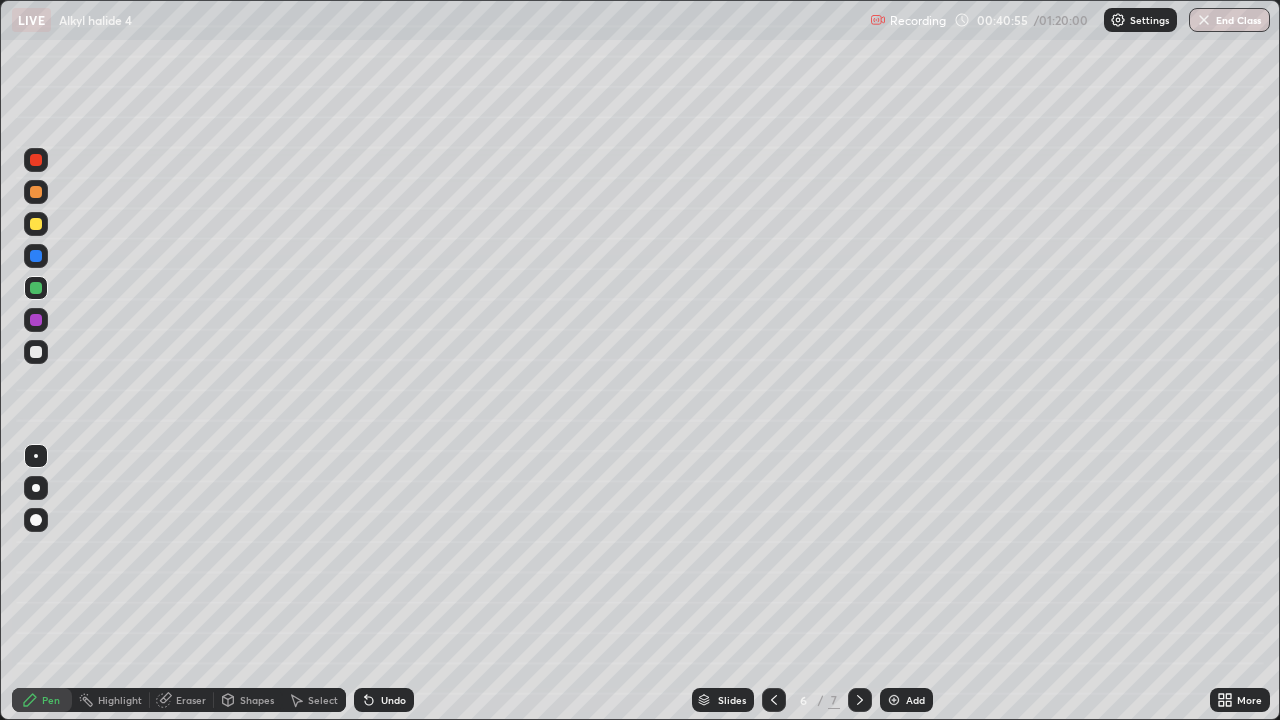 click at bounding box center (36, 192) 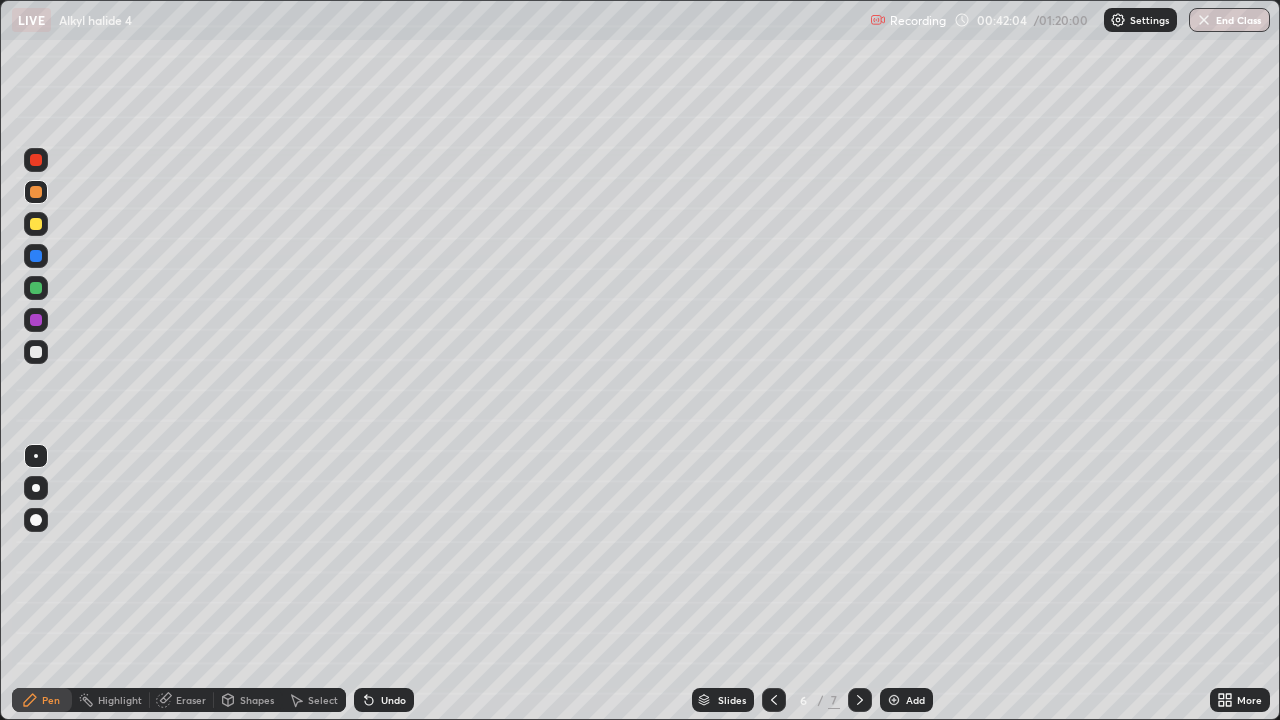 click on "Add" at bounding box center [906, 700] 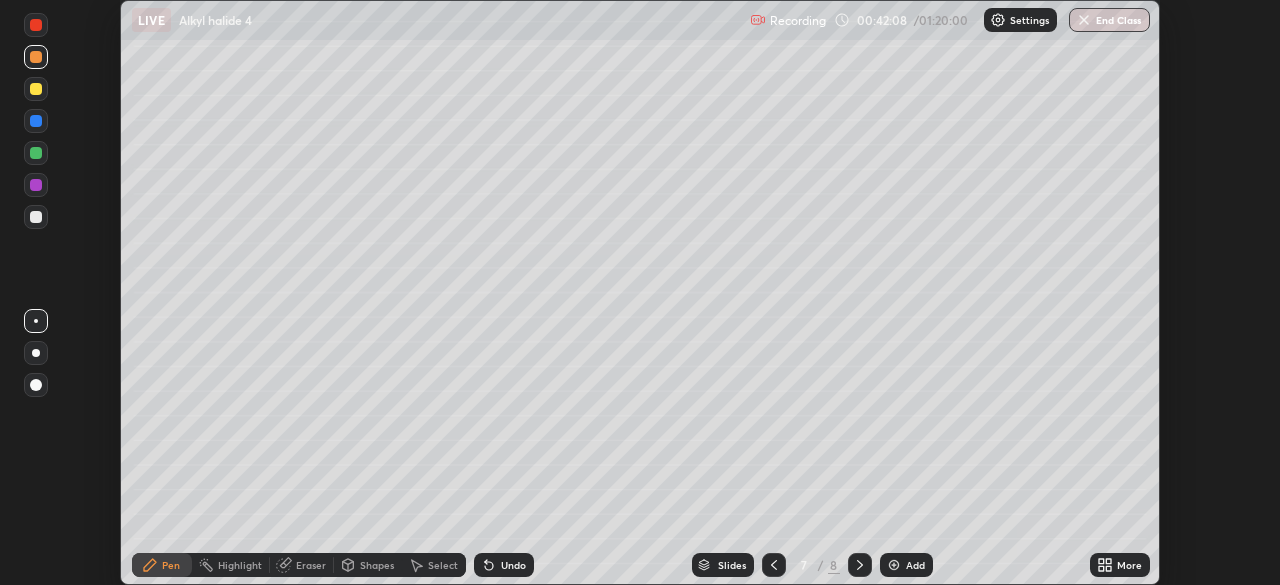 scroll, scrollTop: 585, scrollLeft: 1280, axis: both 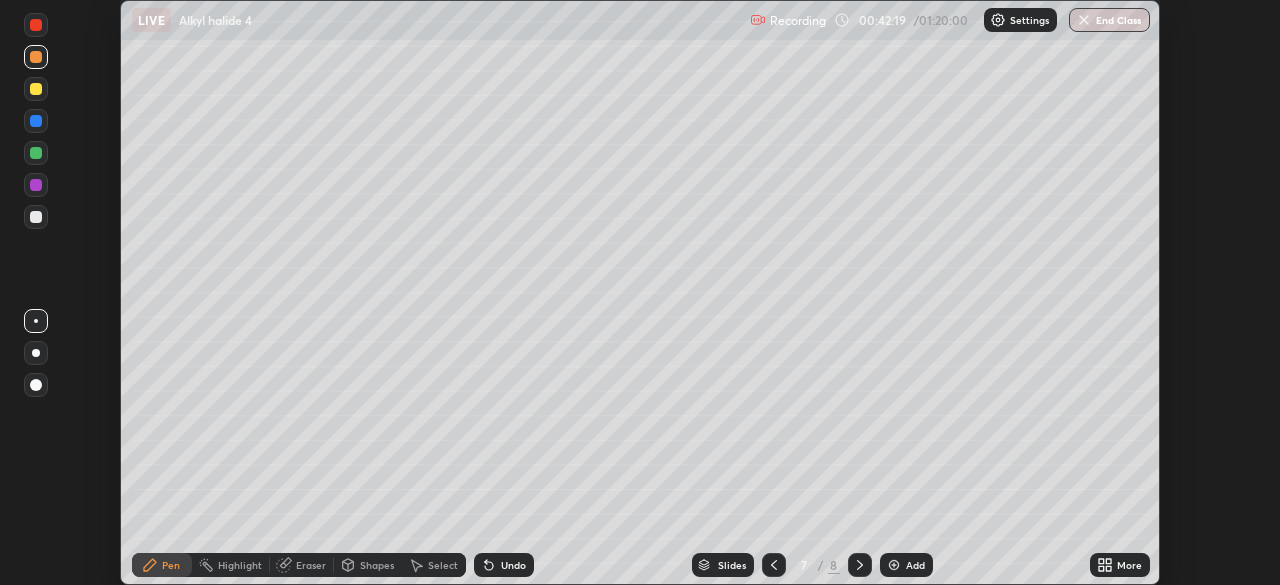 click 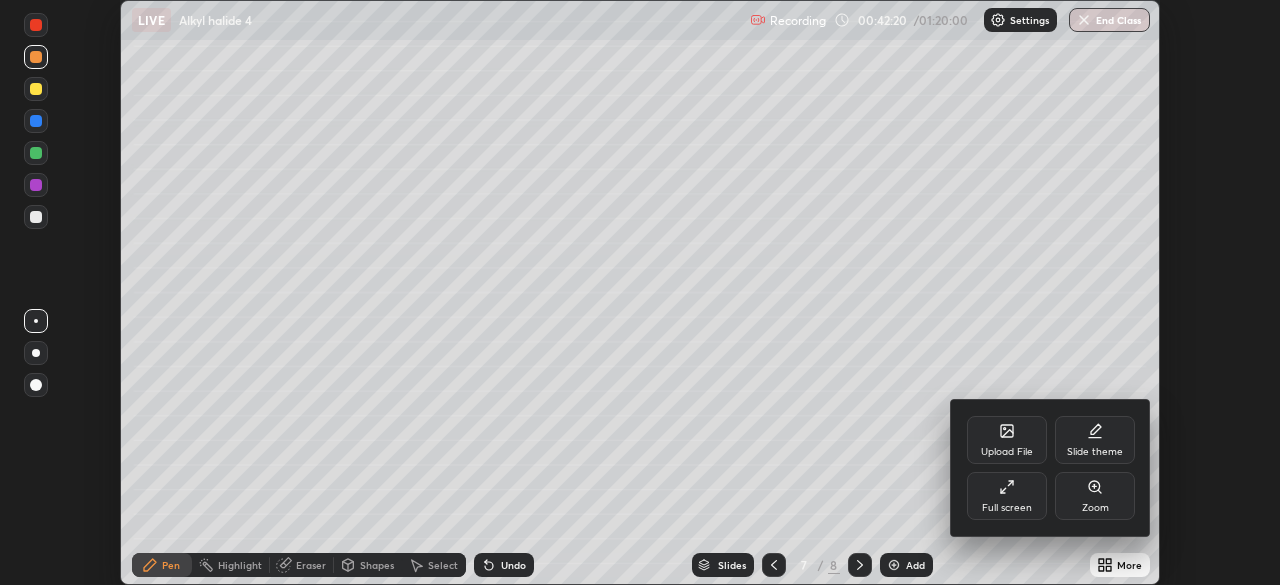 click on "Full screen" at bounding box center [1007, 496] 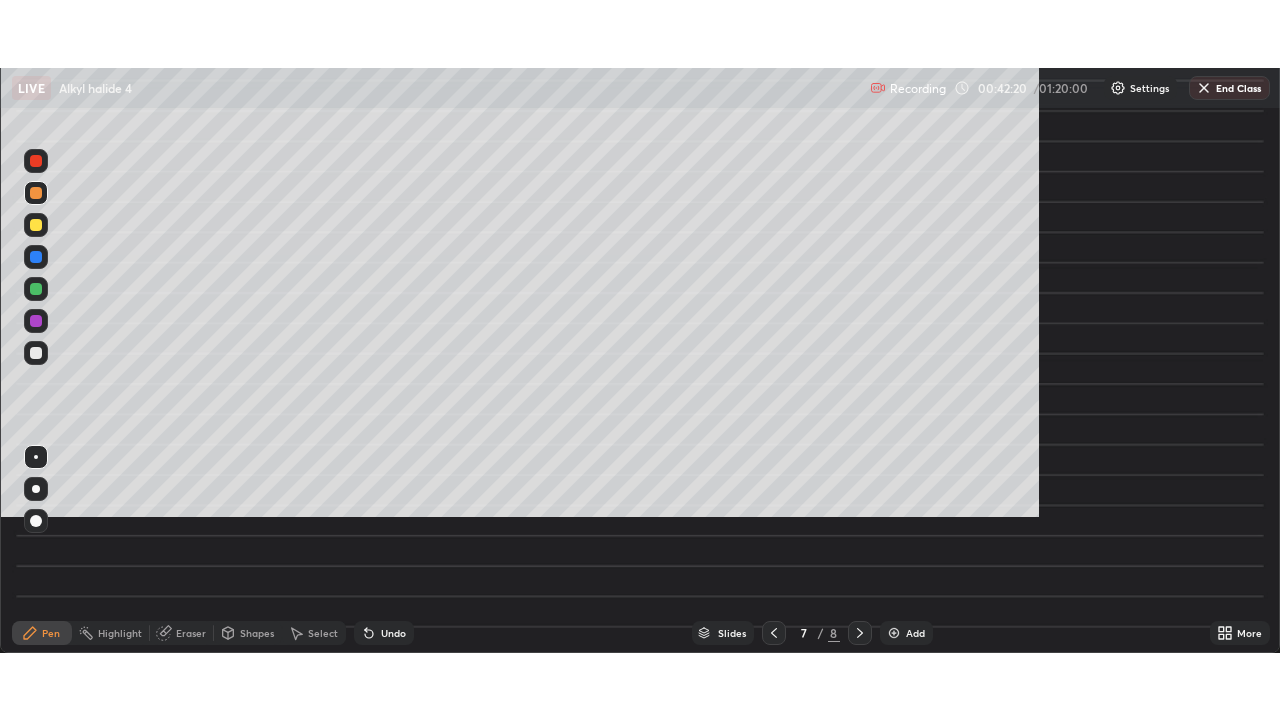 scroll, scrollTop: 99280, scrollLeft: 98720, axis: both 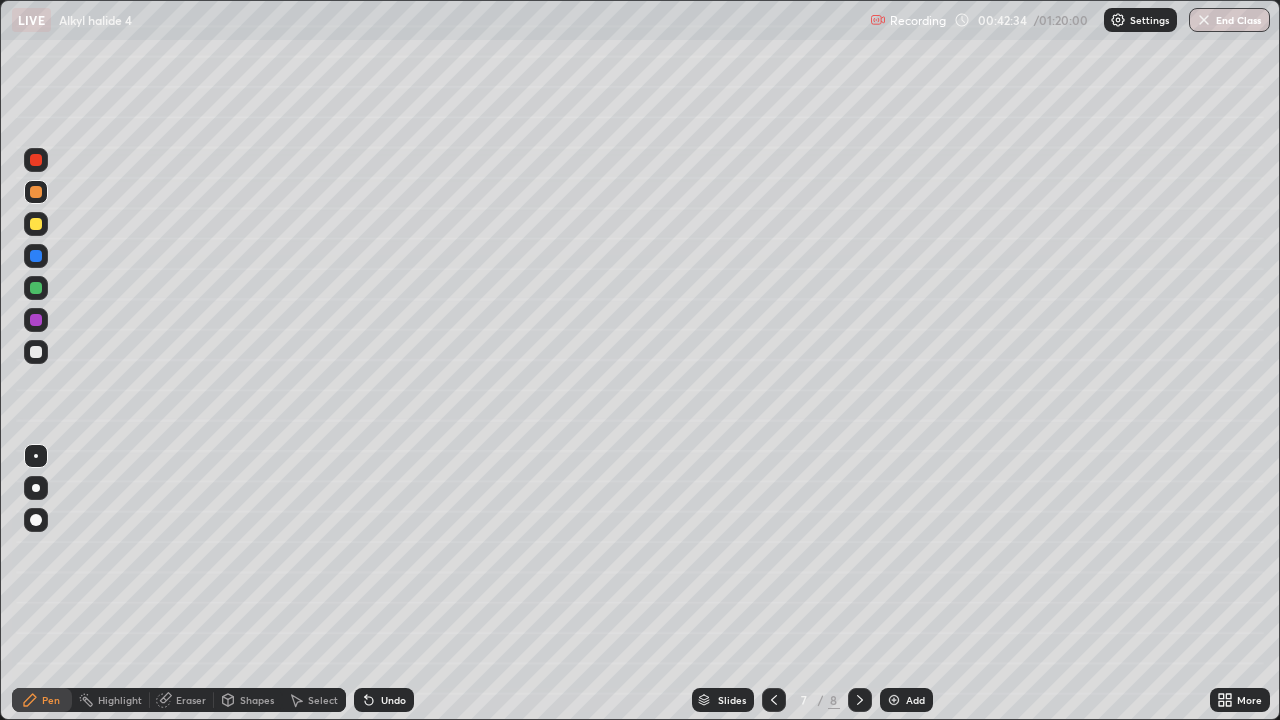 click at bounding box center (36, 352) 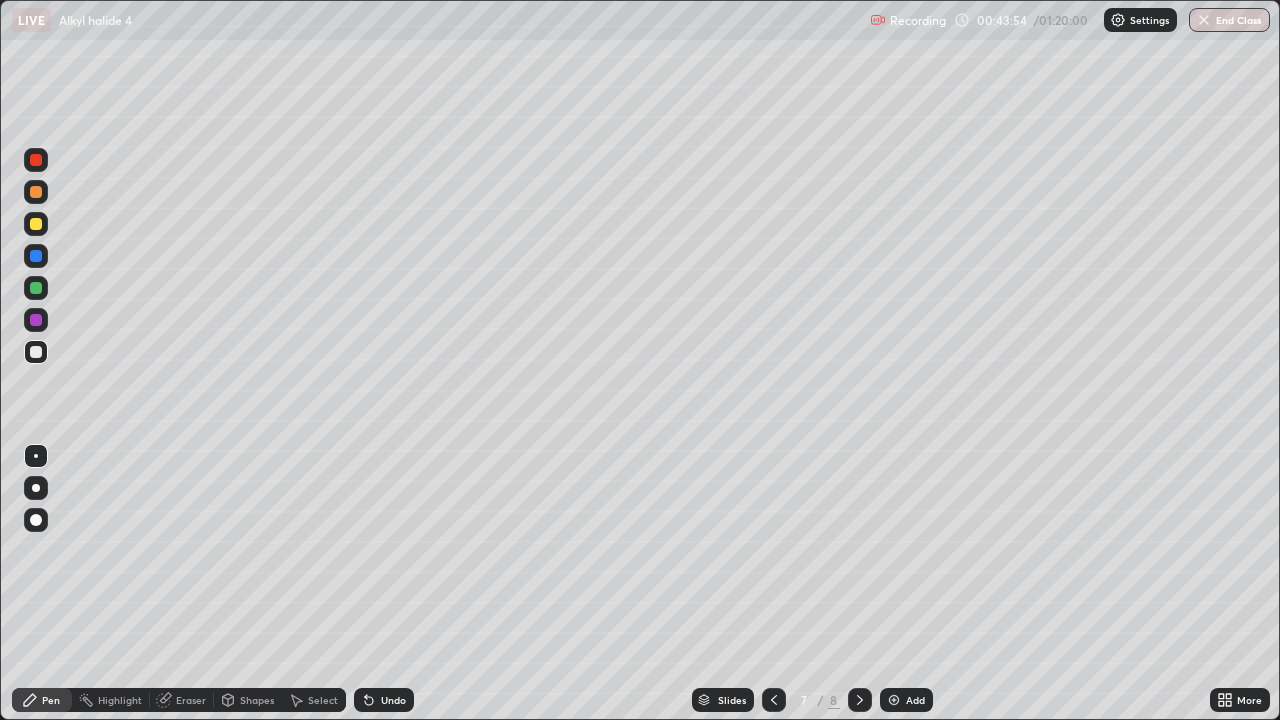click at bounding box center [36, 288] 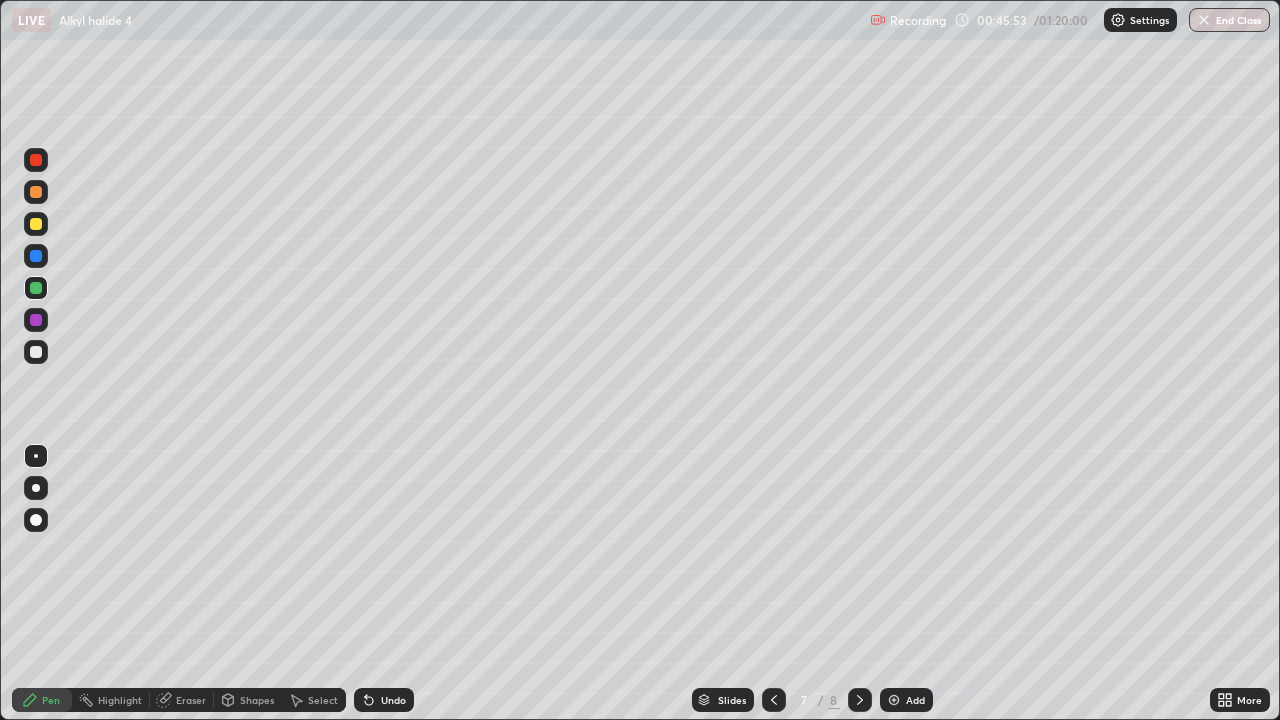 click at bounding box center (36, 352) 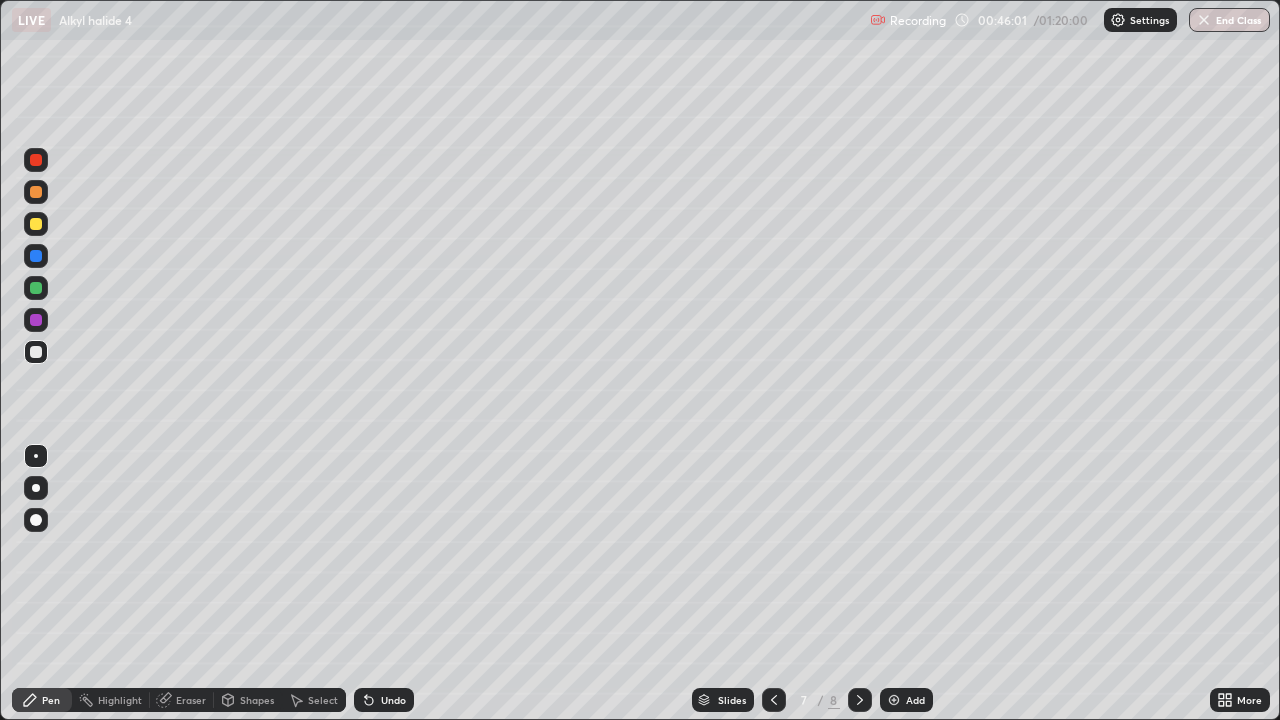 click at bounding box center [36, 320] 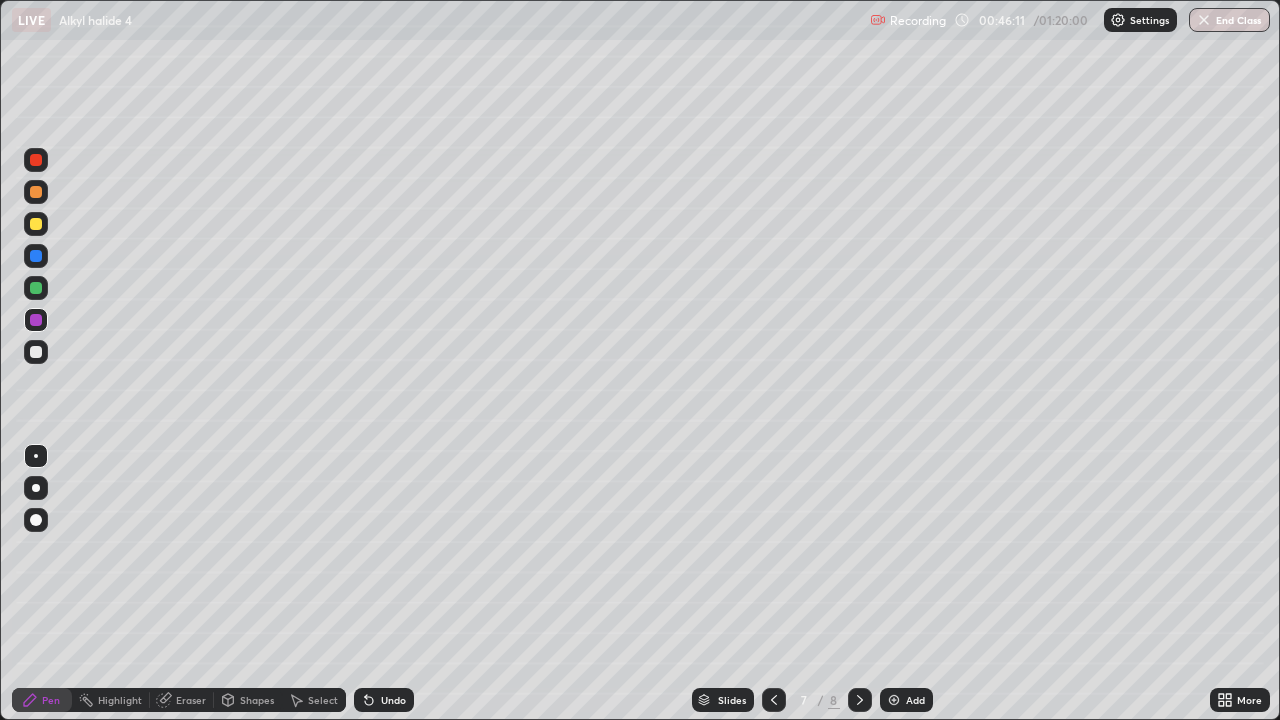 click on "Eraser" at bounding box center [191, 700] 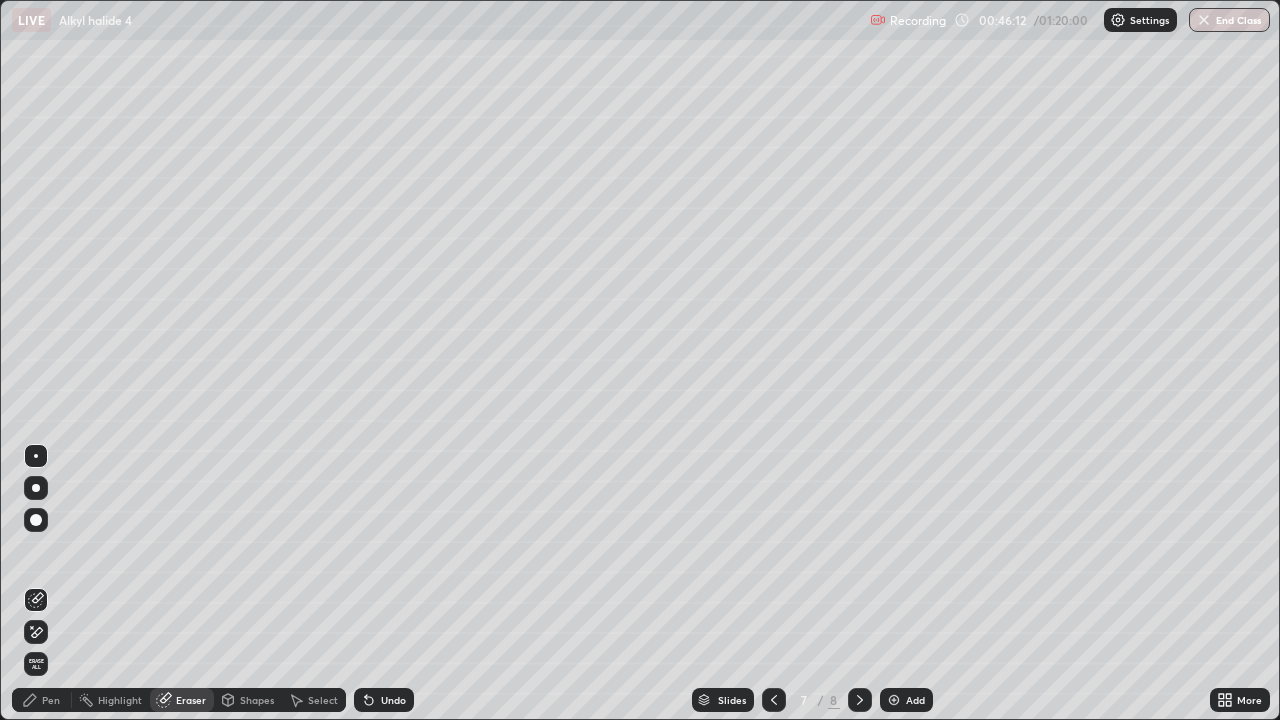 click on "Pen" at bounding box center (51, 700) 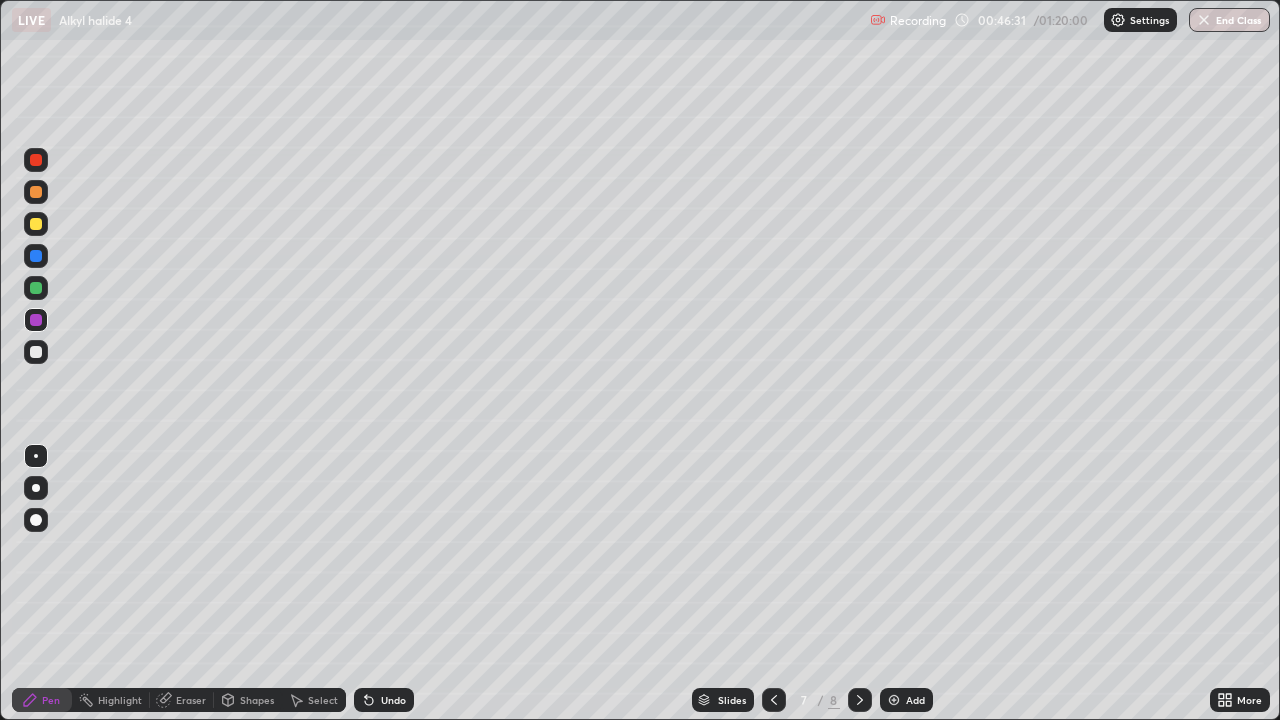 click at bounding box center (36, 352) 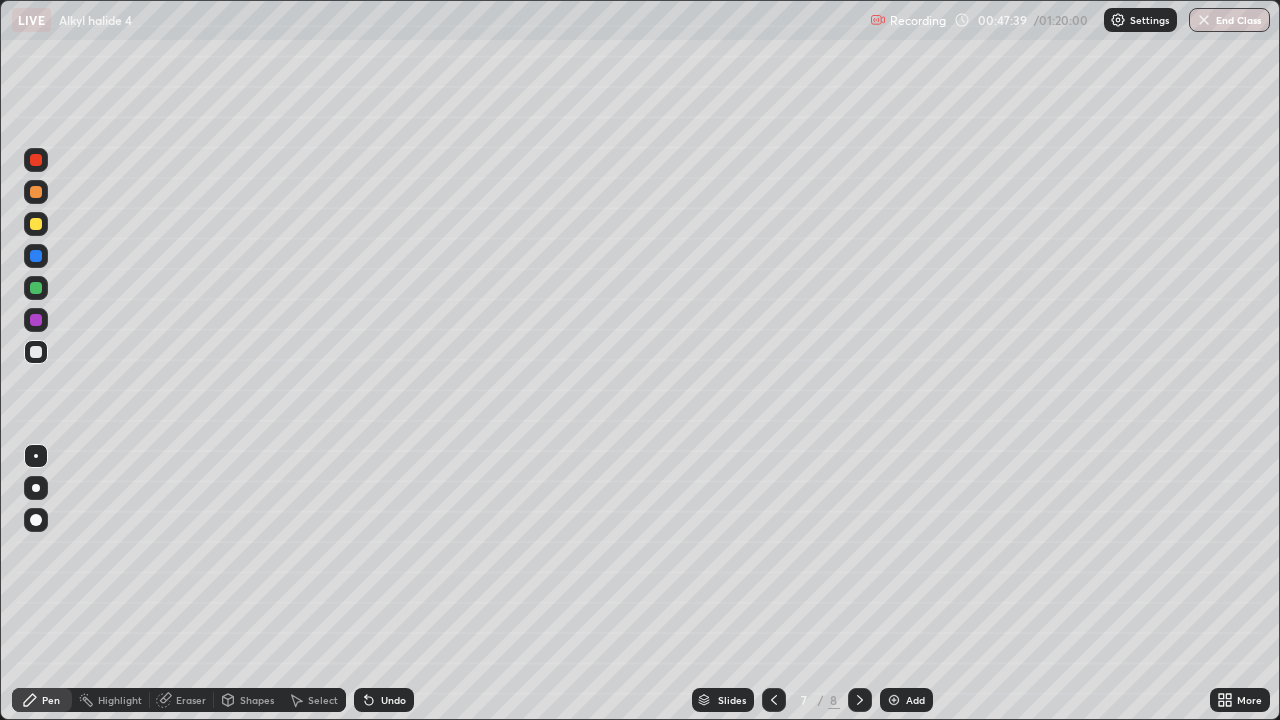 click at bounding box center [36, 288] 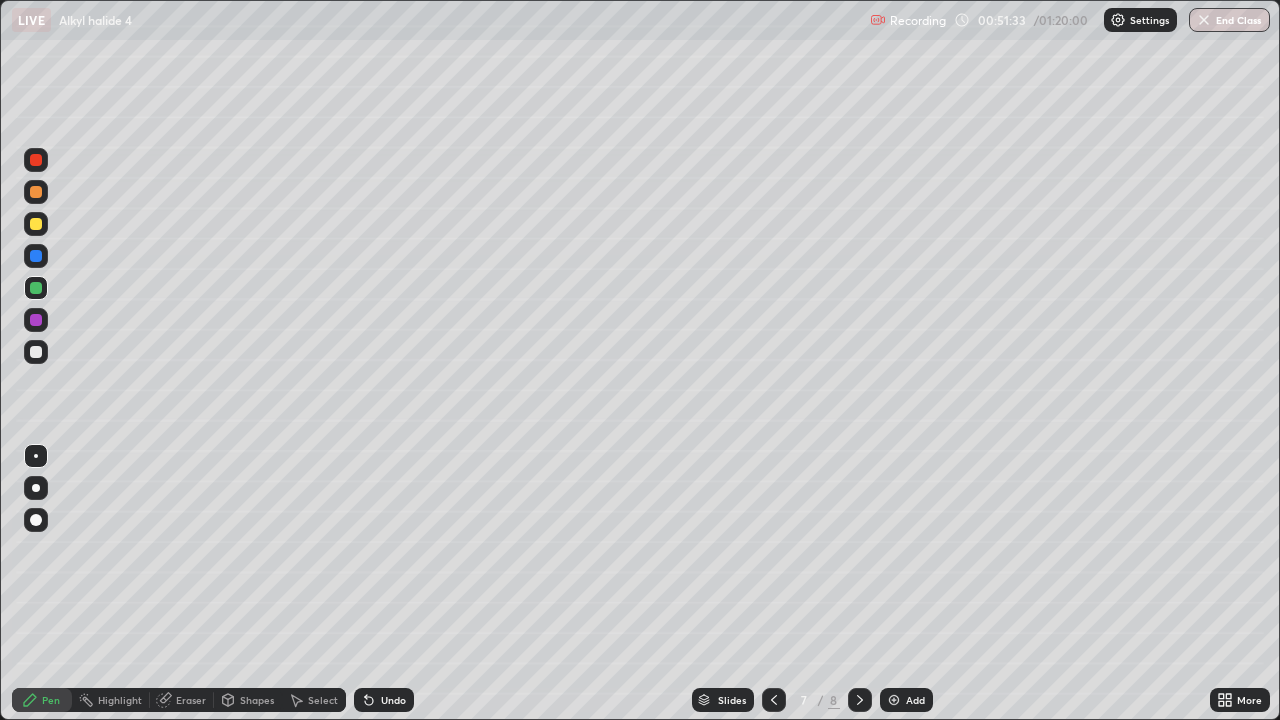 click at bounding box center (894, 700) 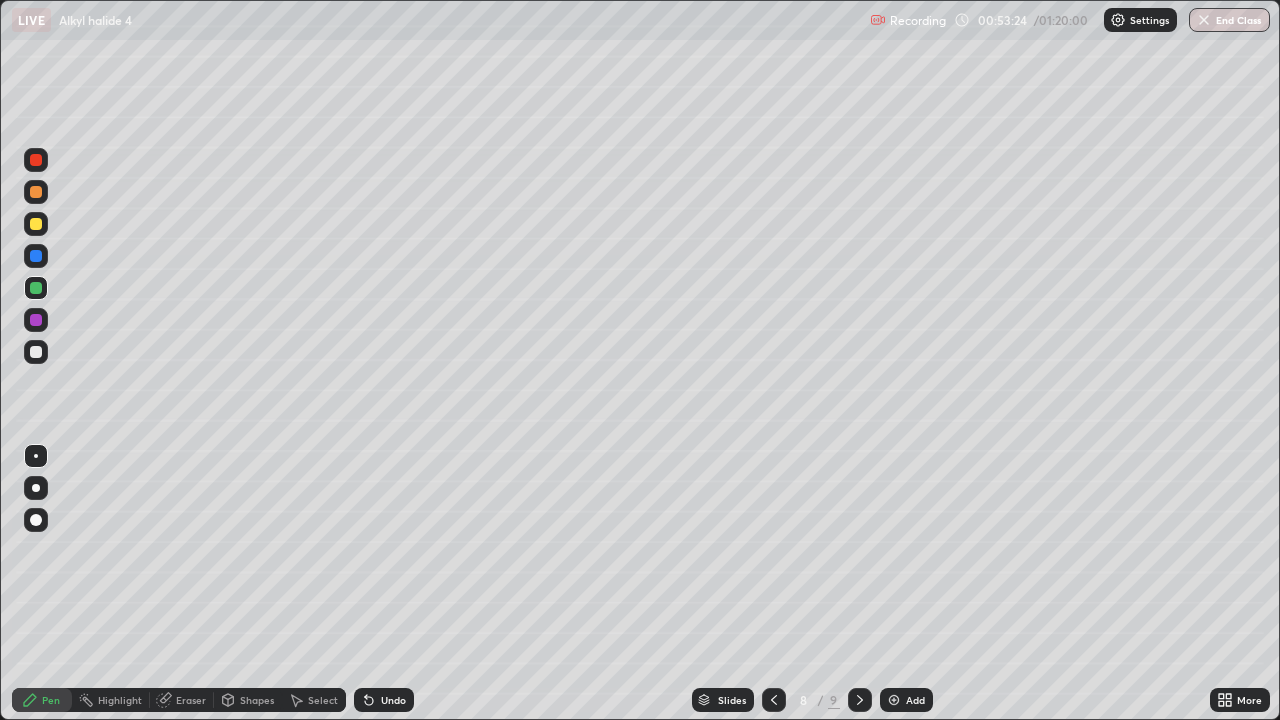 click at bounding box center (36, 320) 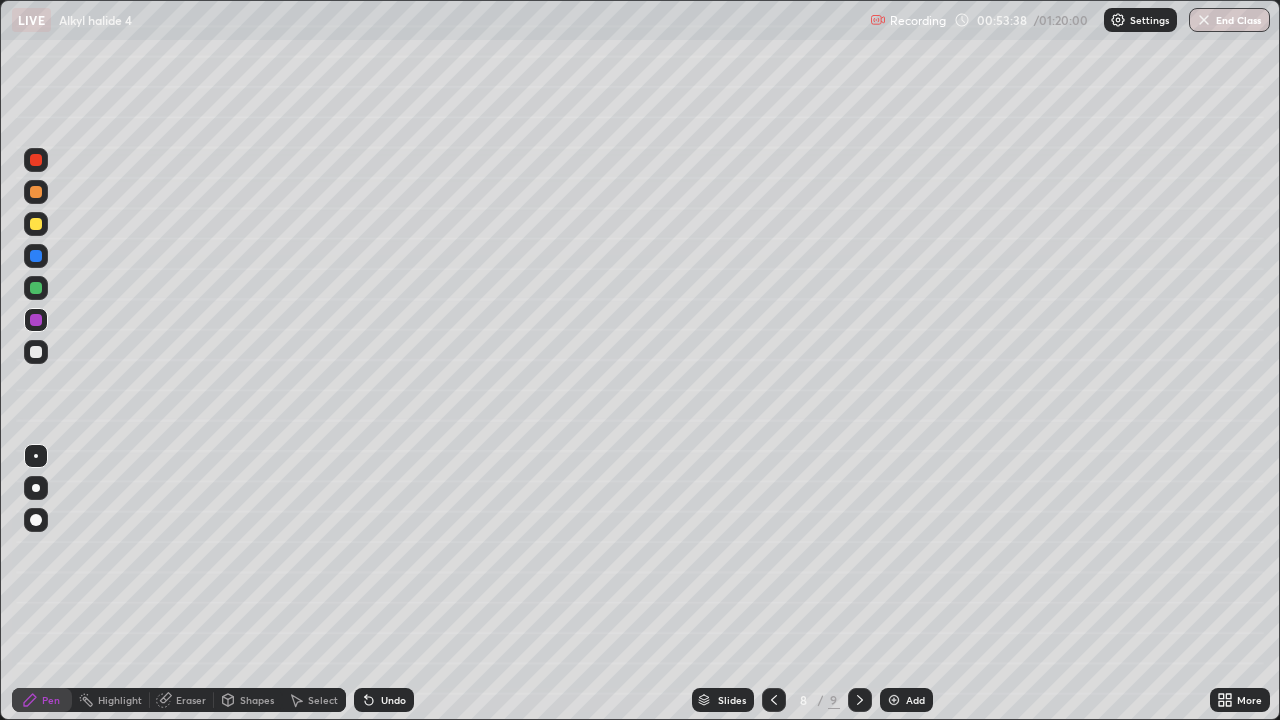 click at bounding box center (36, 288) 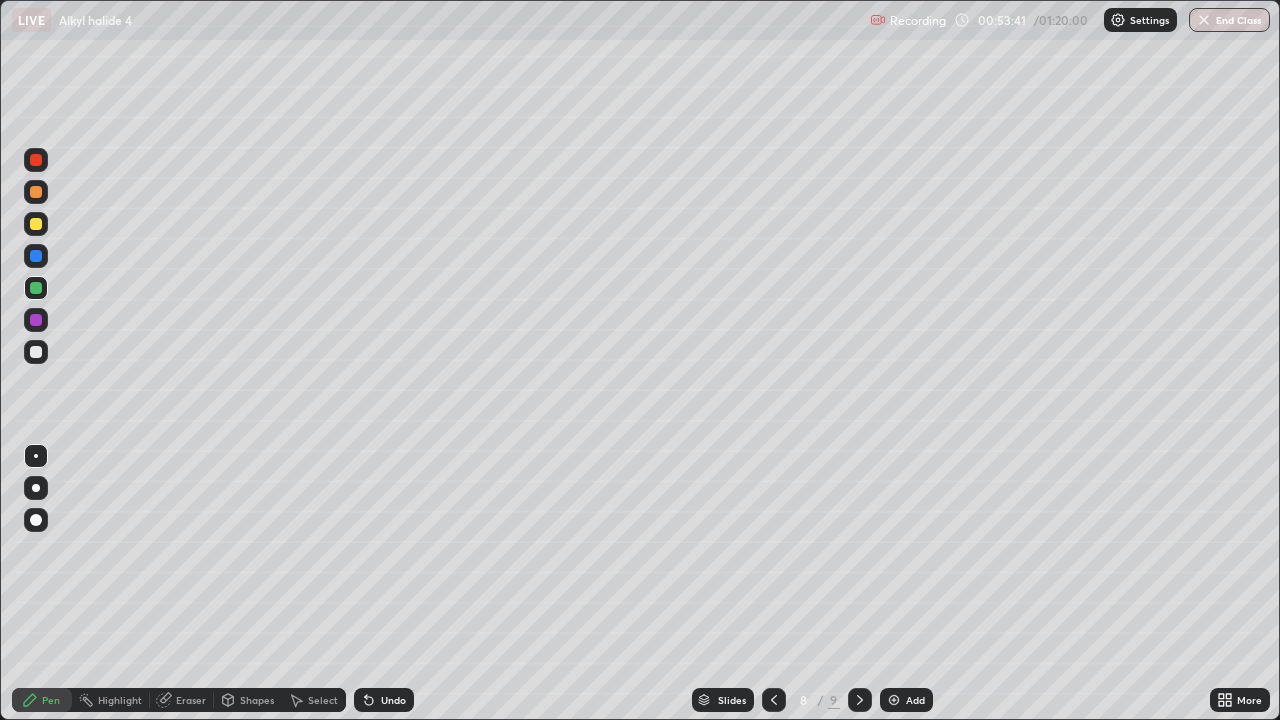 click on "Undo" at bounding box center (393, 700) 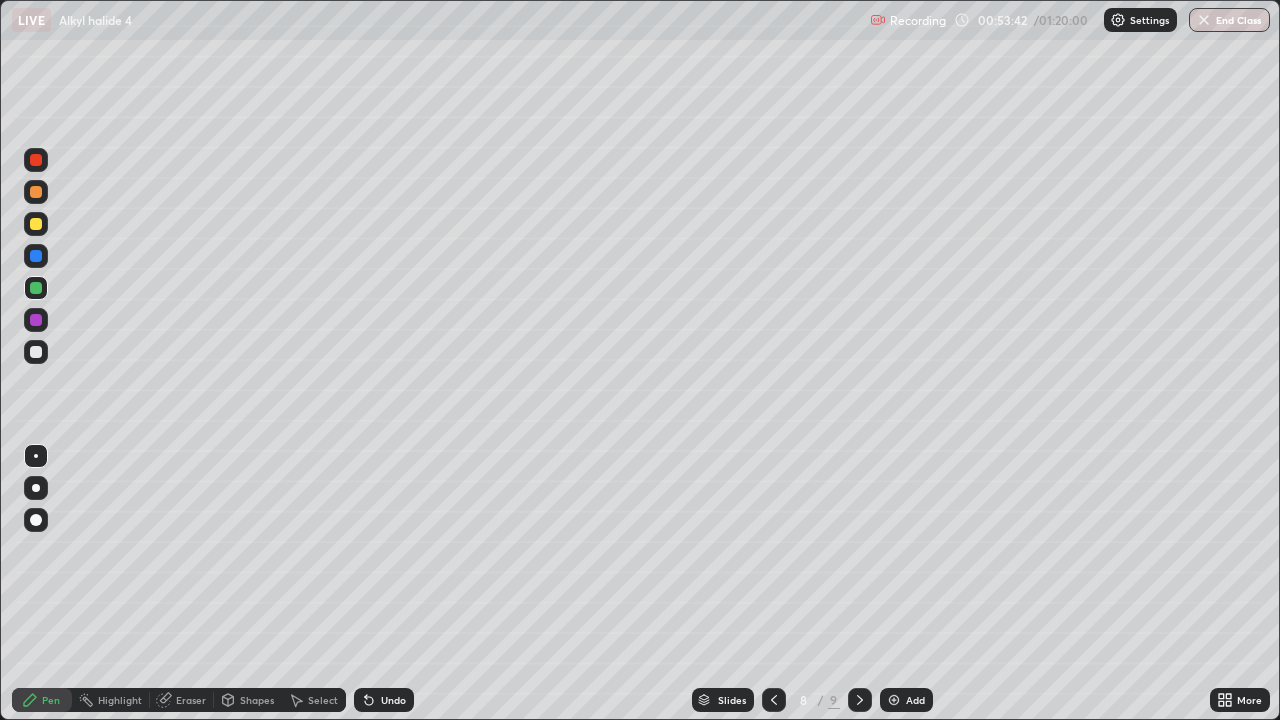 click on "Undo" at bounding box center (393, 700) 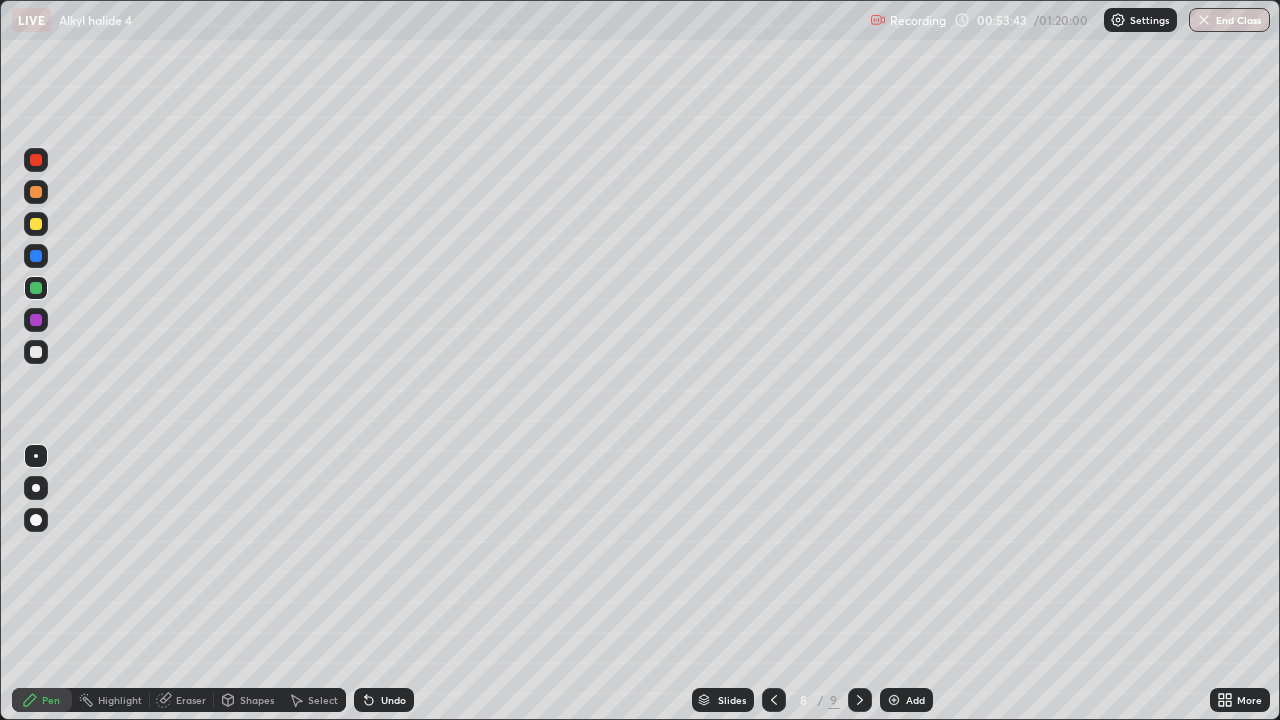 click at bounding box center (36, 352) 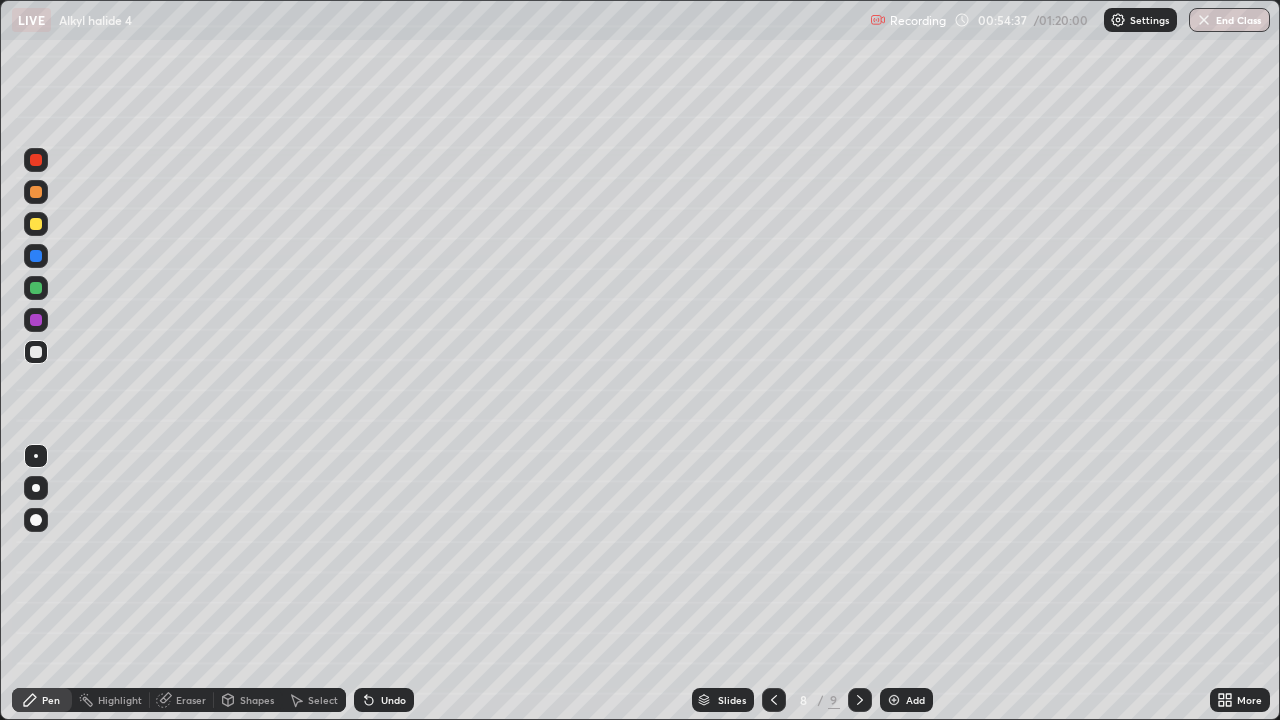 click at bounding box center (36, 160) 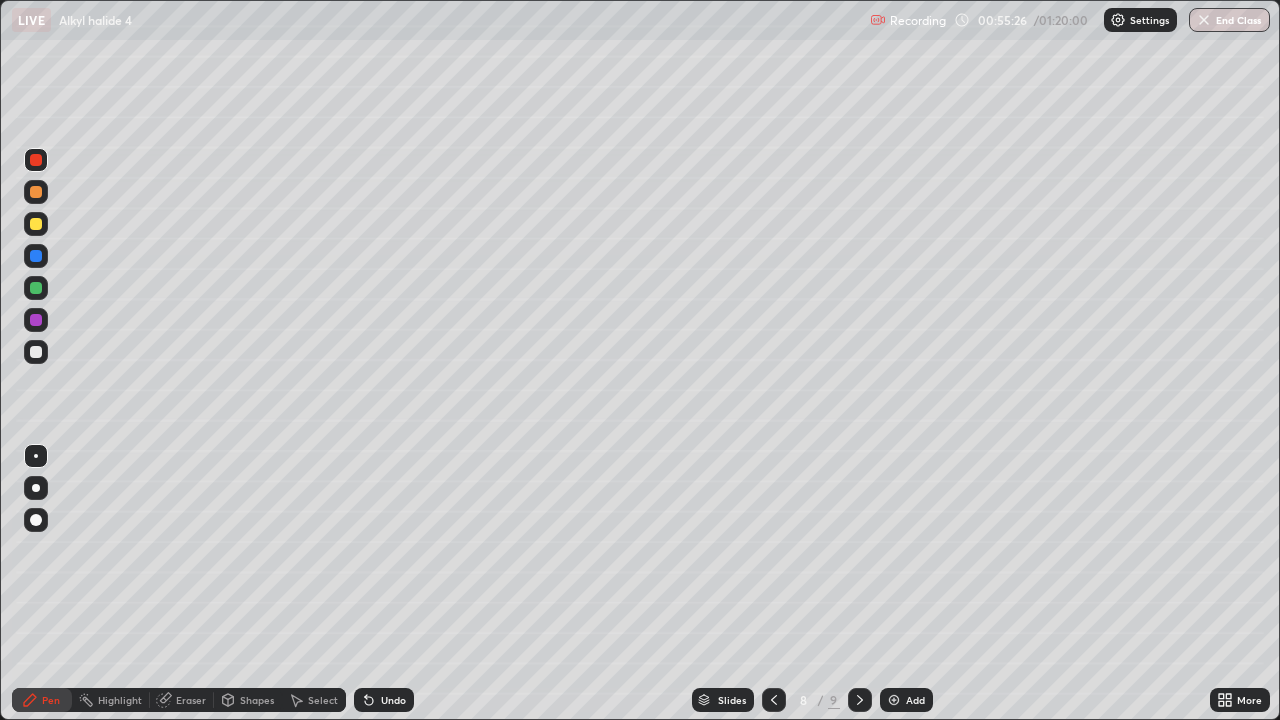 click at bounding box center [36, 288] 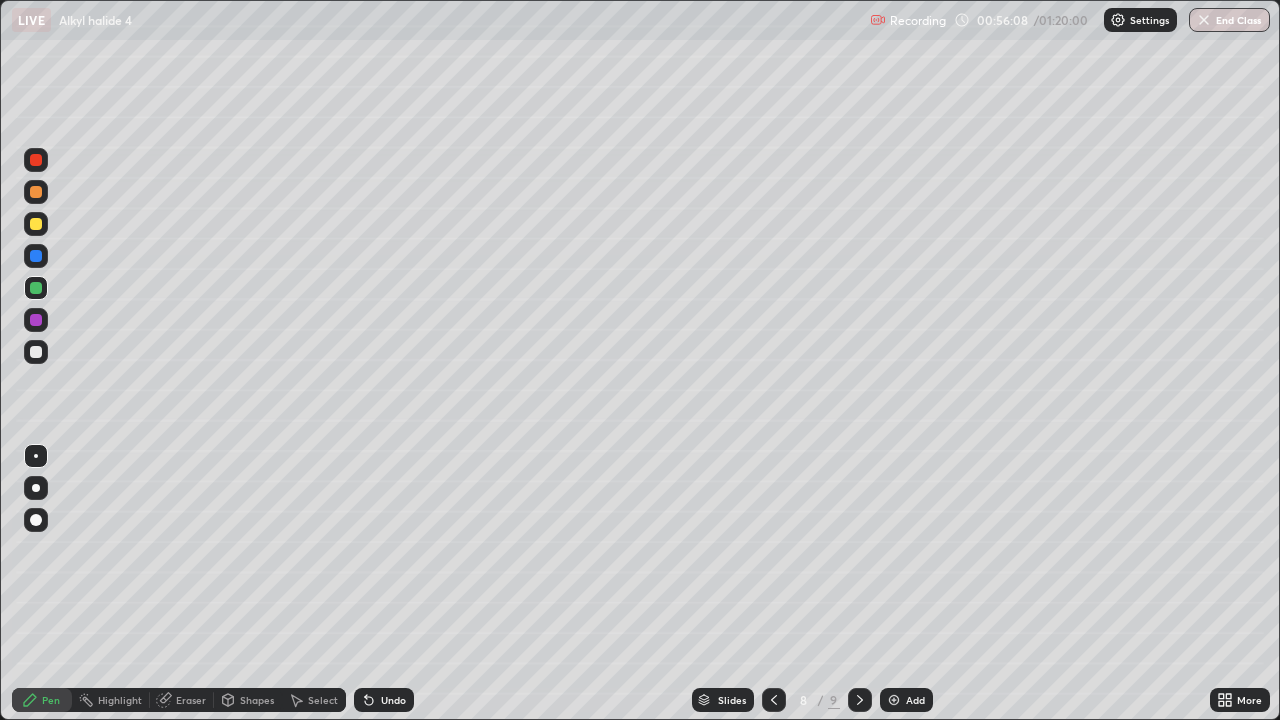 click at bounding box center (36, 224) 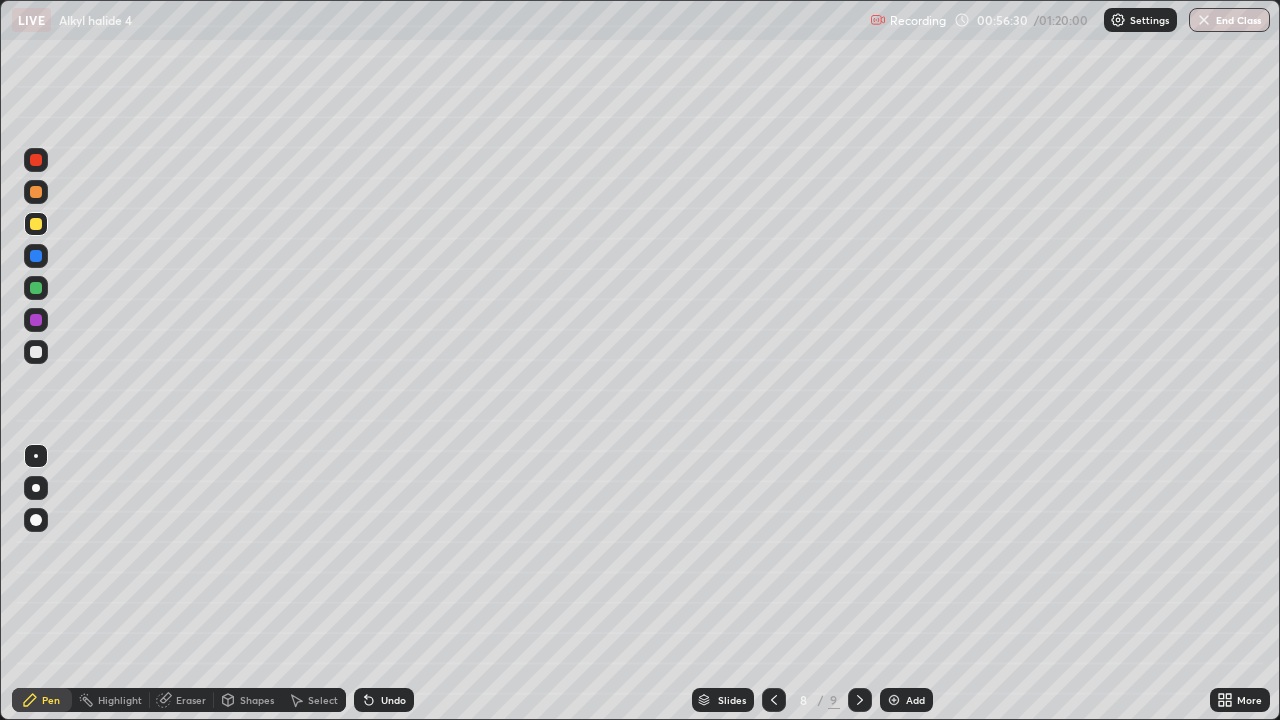 click on "Undo" at bounding box center (393, 700) 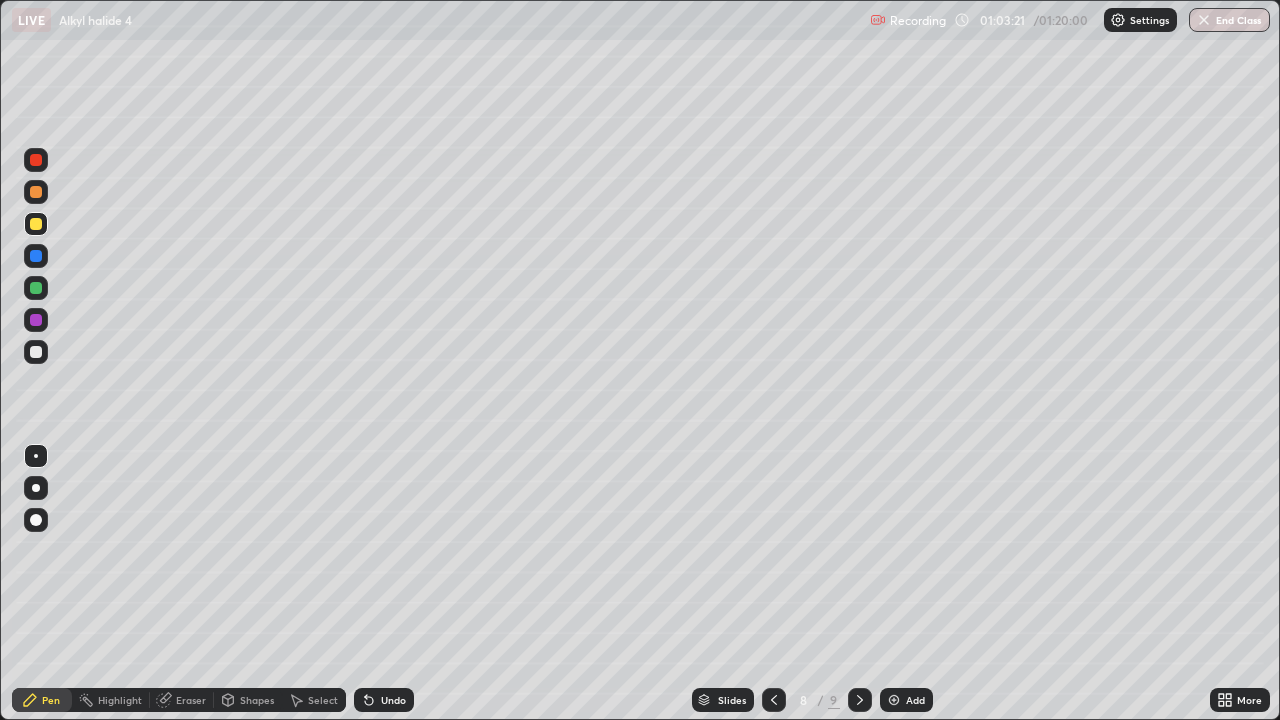 click on "Select" at bounding box center (323, 700) 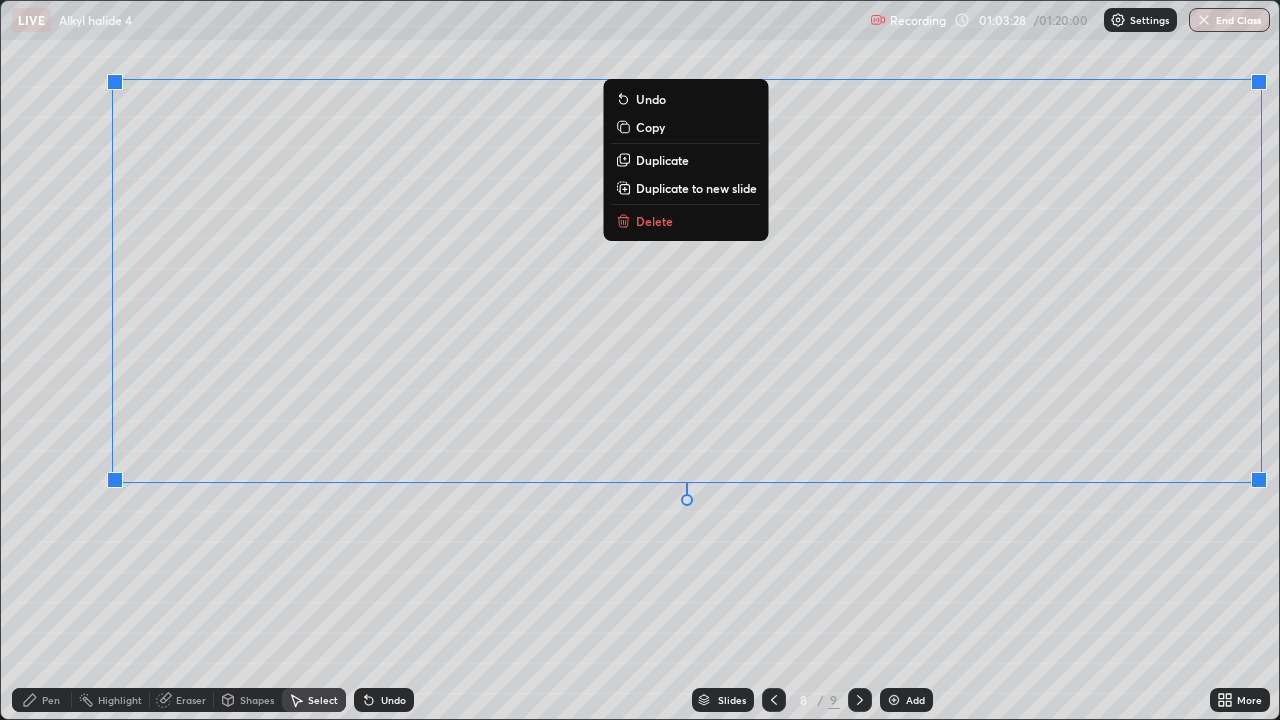 click on "0 ° Undo Copy Duplicate Duplicate to new slide Delete" at bounding box center (640, 360) 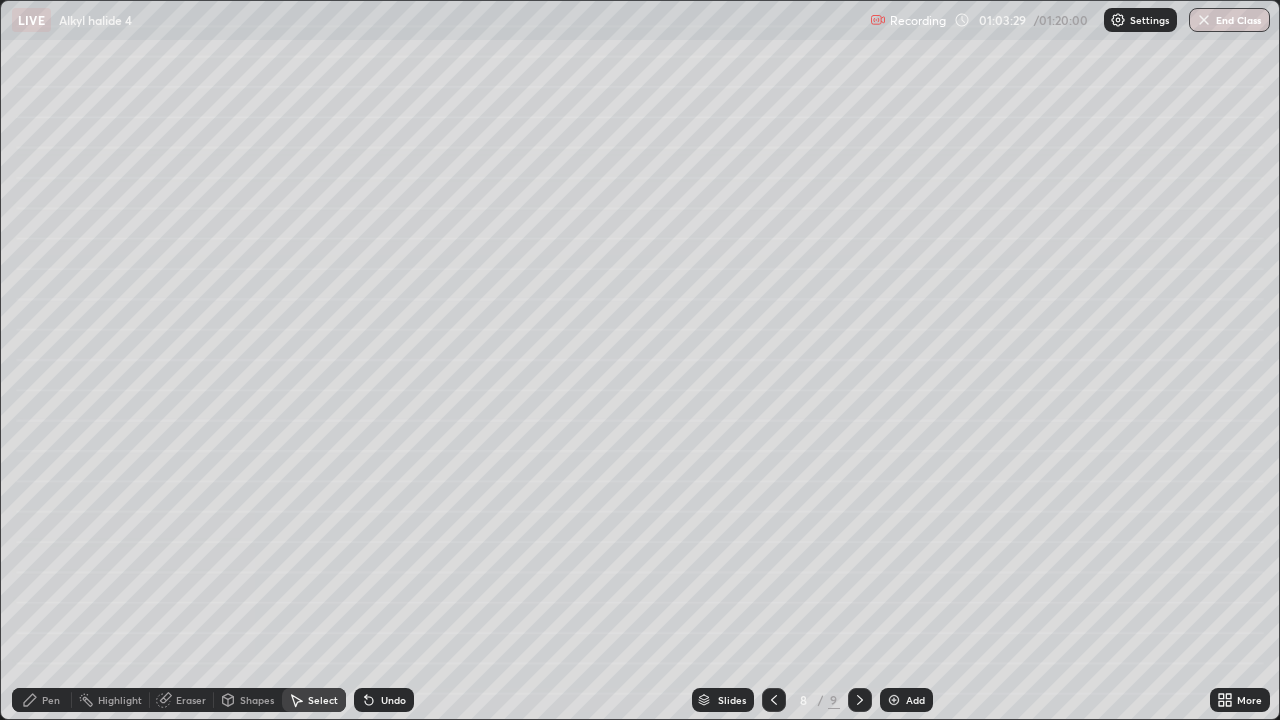 click on "Pen" at bounding box center (42, 700) 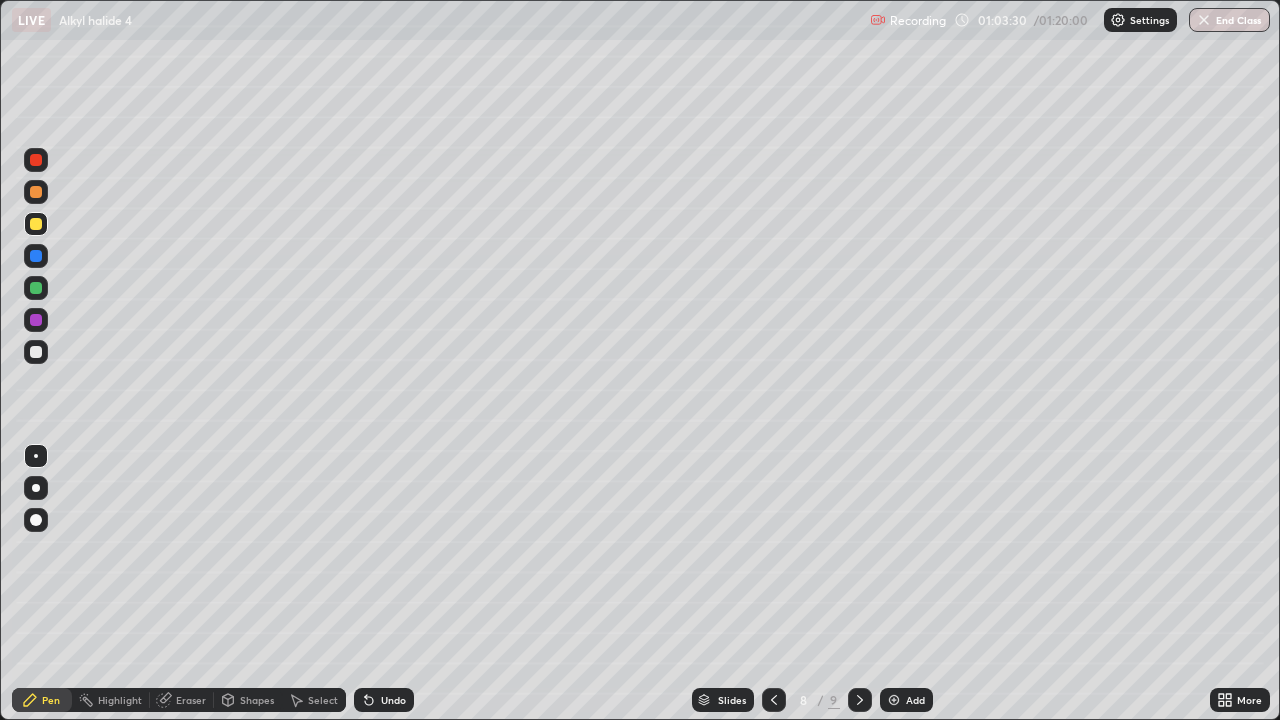 click at bounding box center (36, 288) 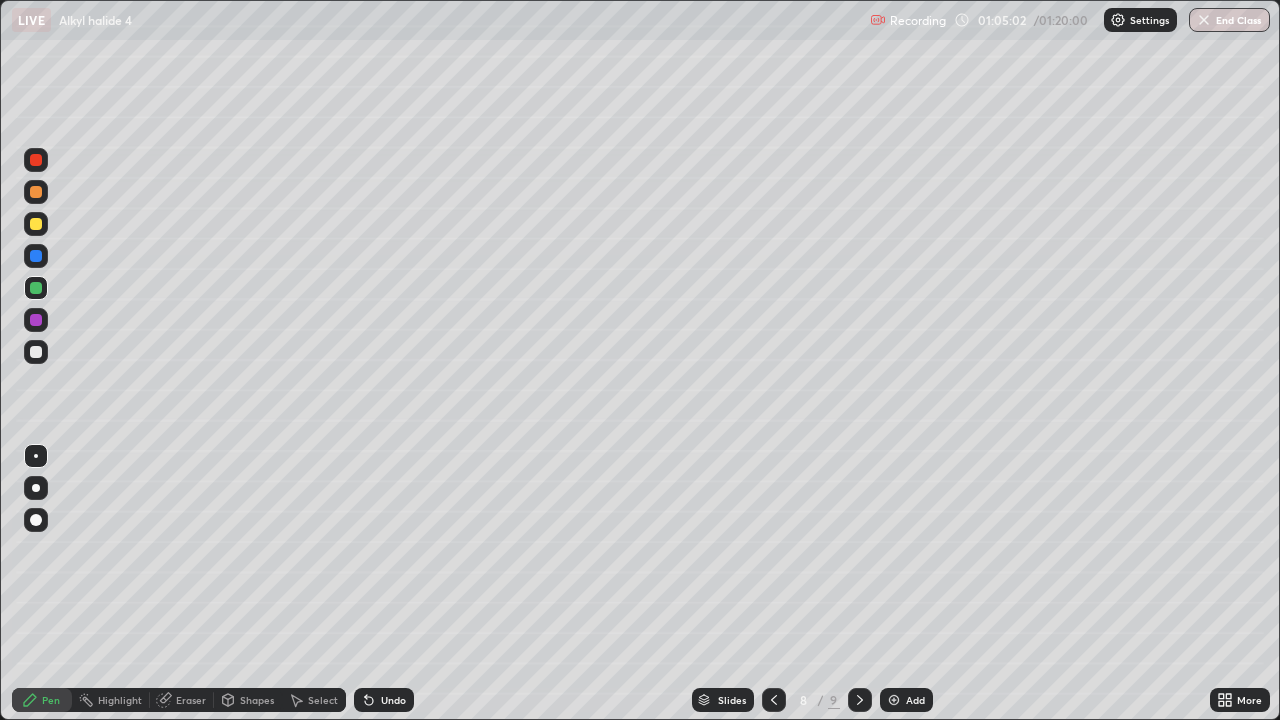 click at bounding box center (36, 224) 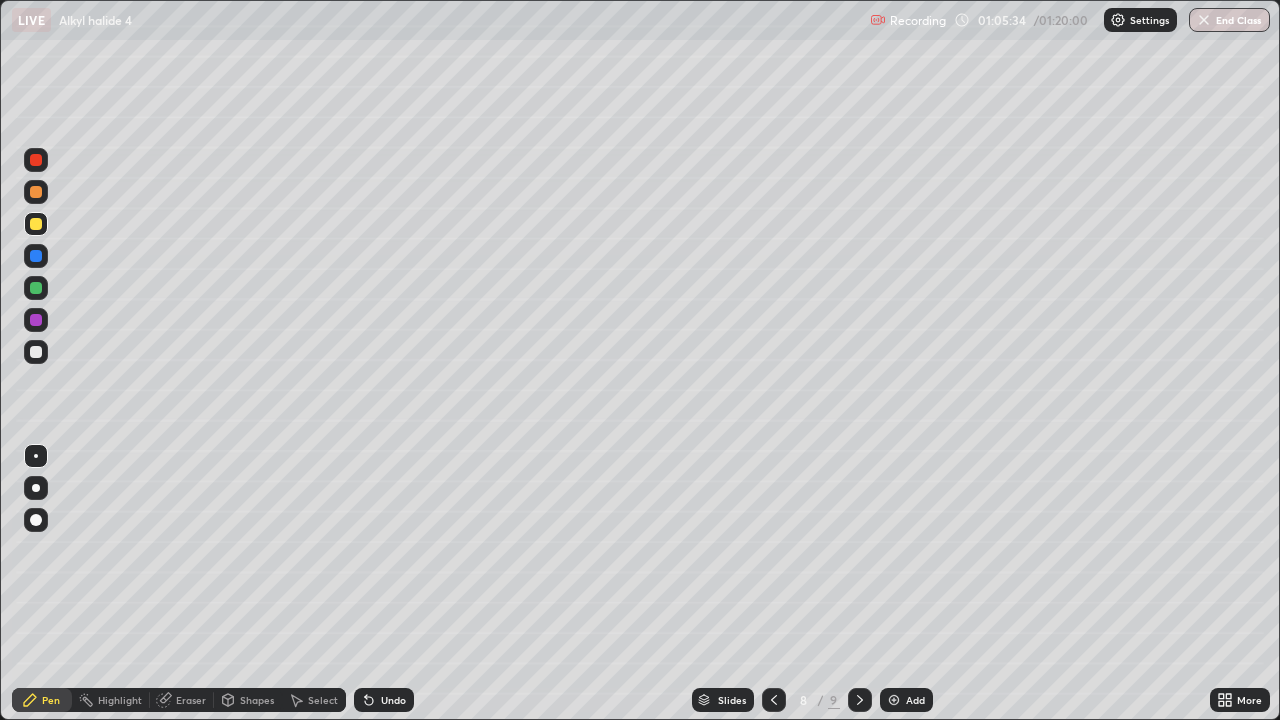 click on "Select" at bounding box center (323, 700) 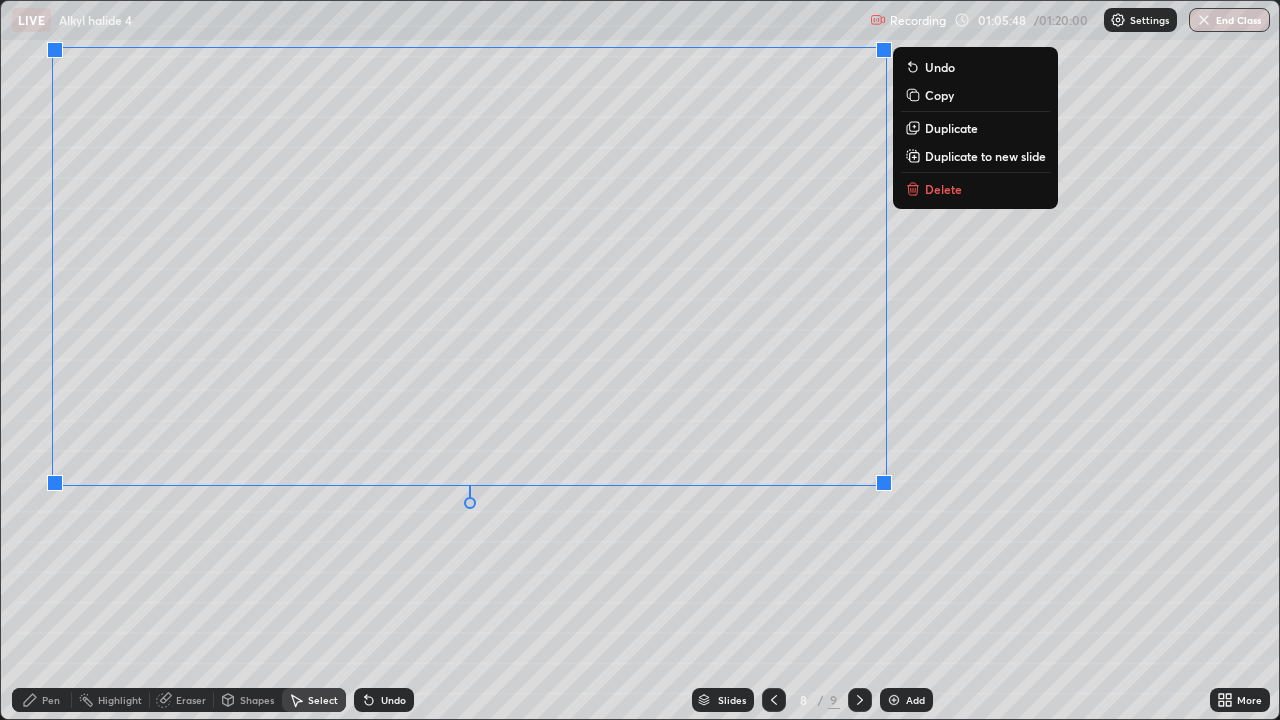 click on "0 ° Undo Copy Duplicate Duplicate to new slide Delete" at bounding box center [640, 360] 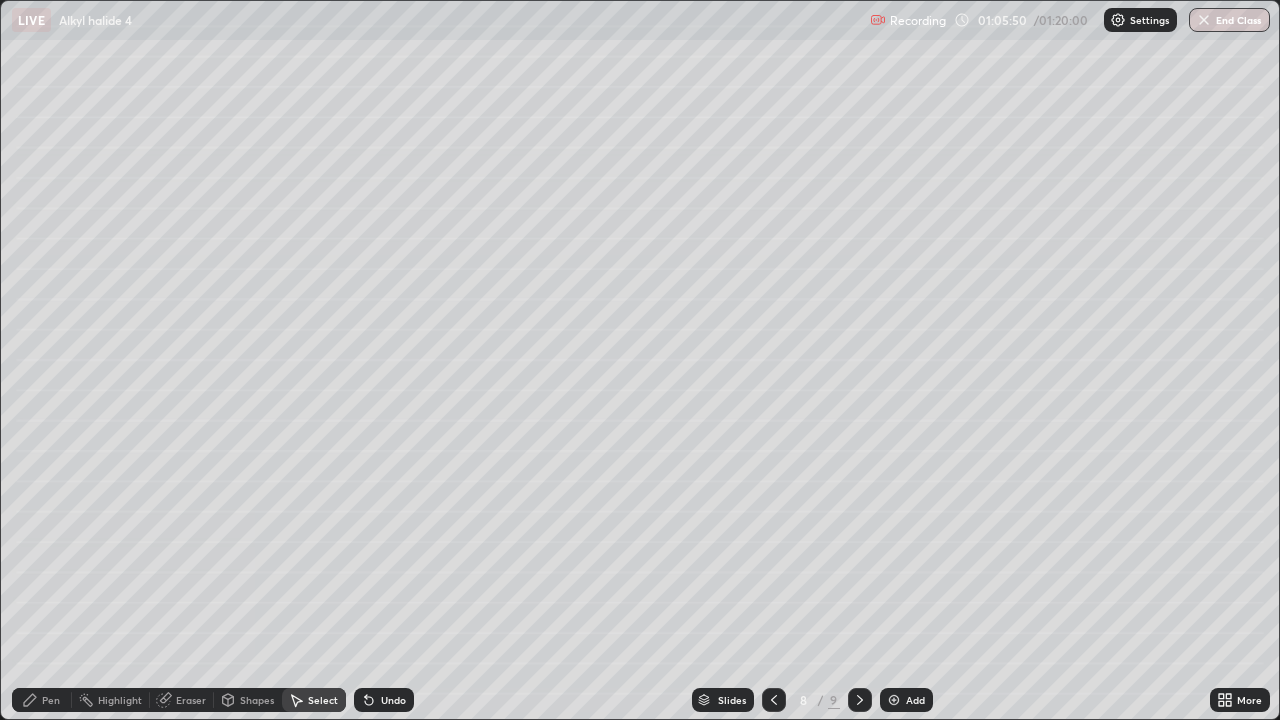 click on "Pen" at bounding box center [51, 700] 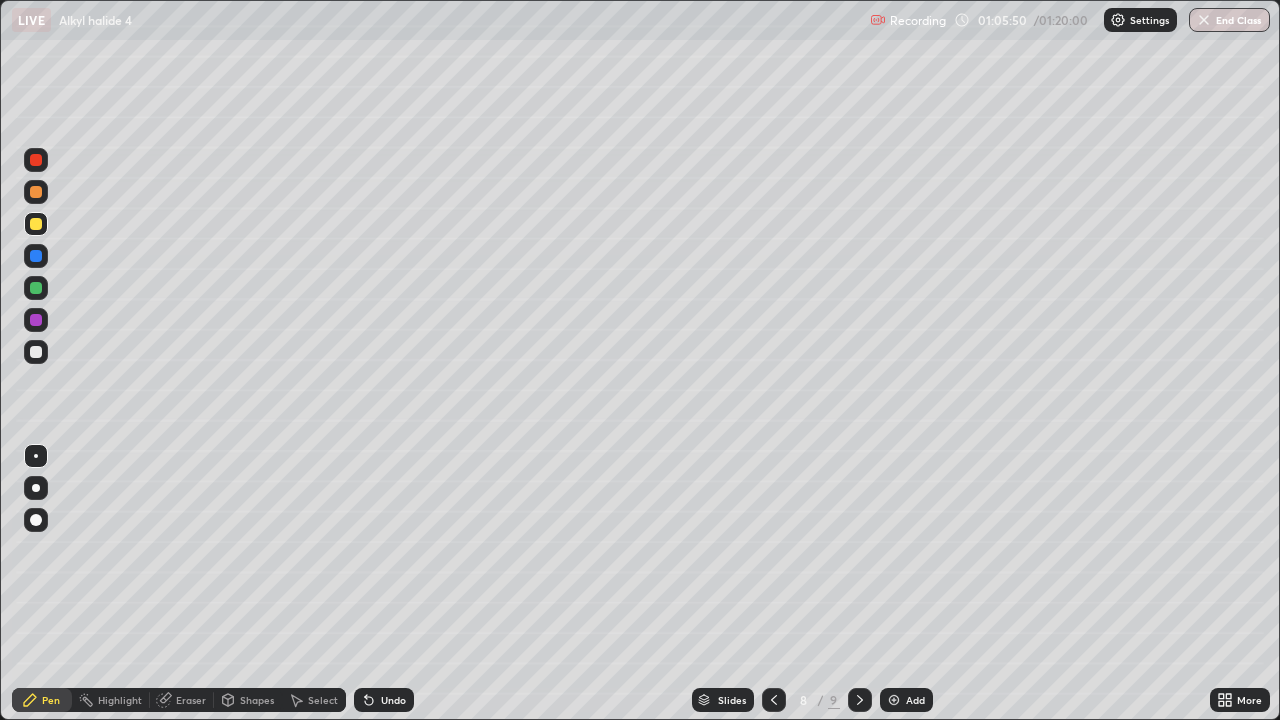 click at bounding box center (36, 320) 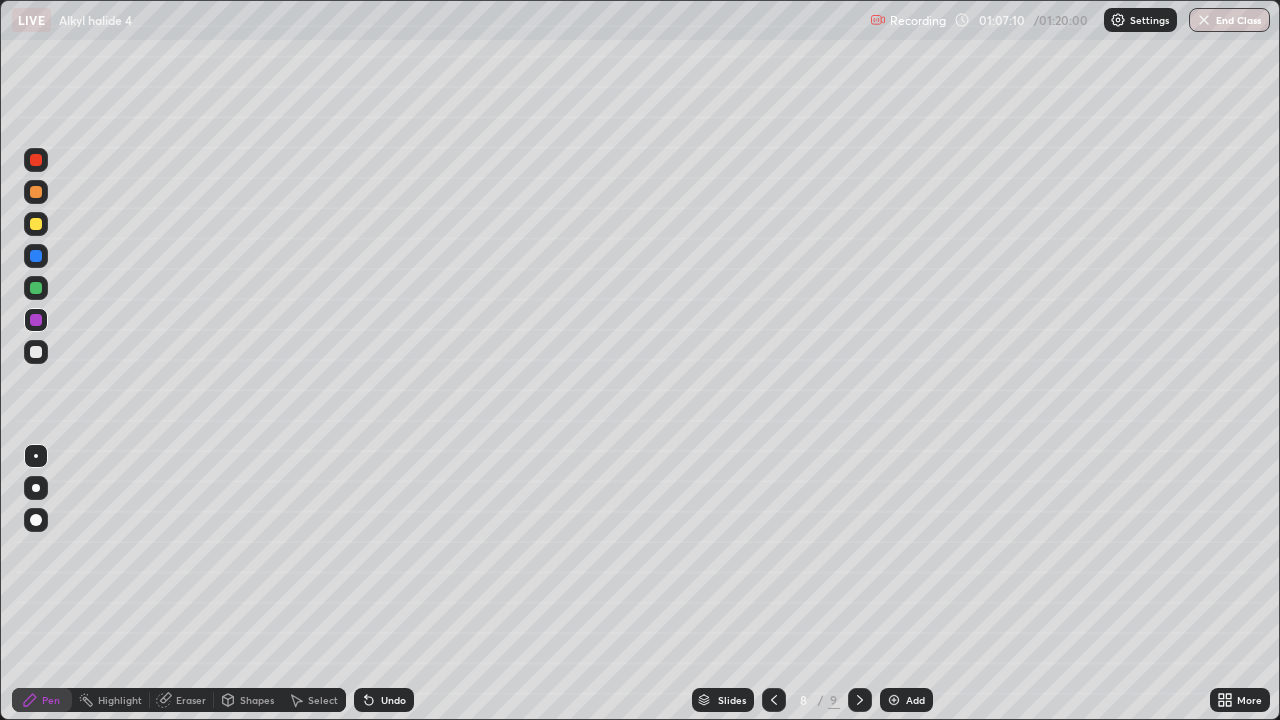 click at bounding box center [36, 352] 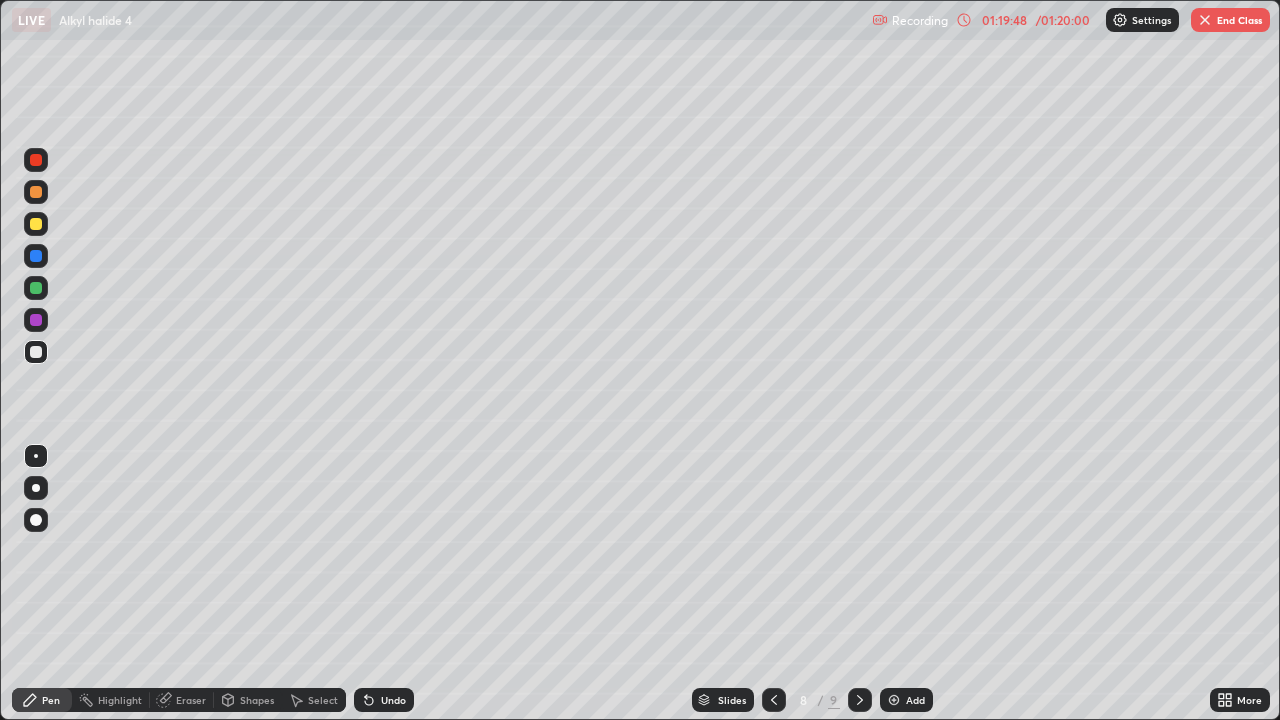 click on "End Class" at bounding box center (1230, 20) 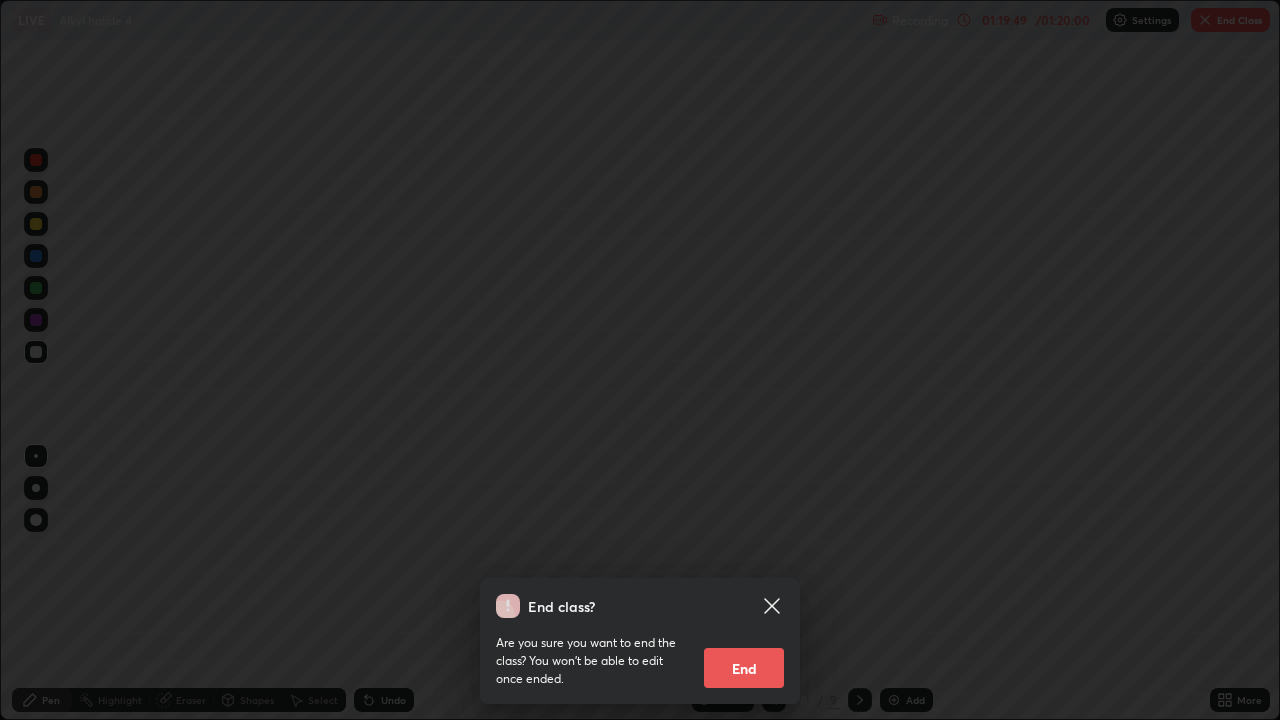 click on "End" at bounding box center (744, 668) 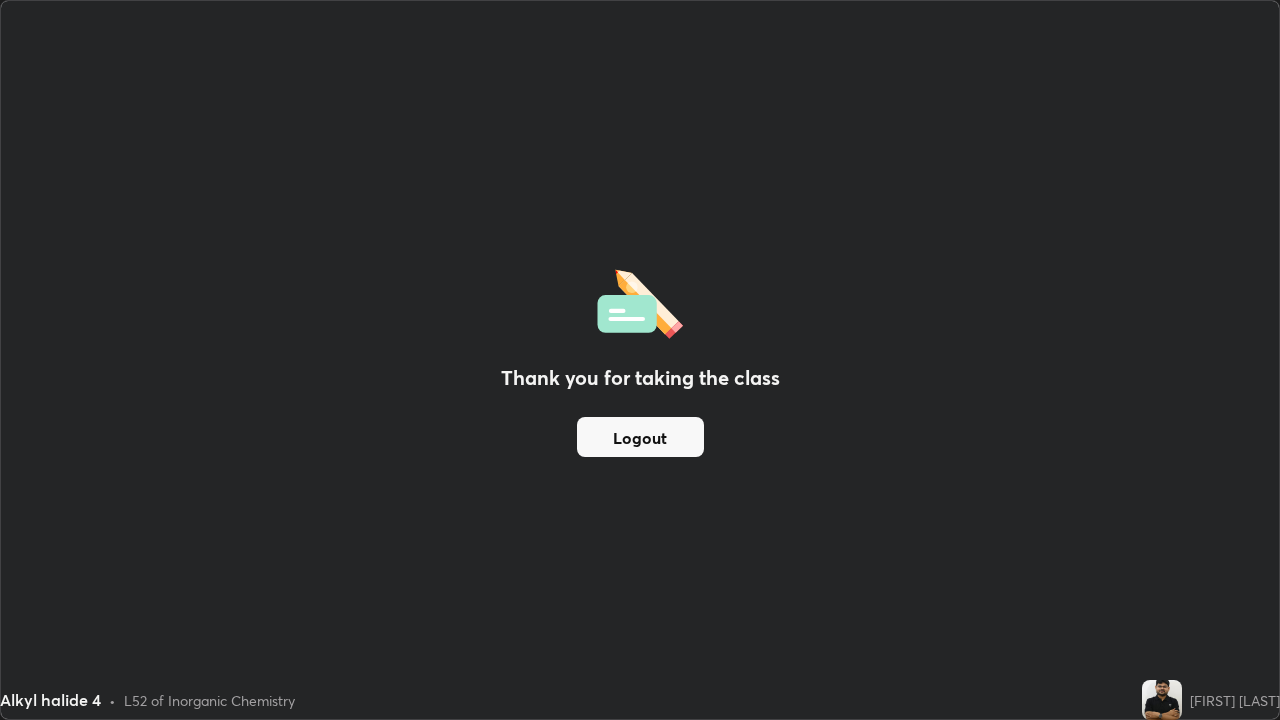 click on "Logout" at bounding box center (640, 437) 